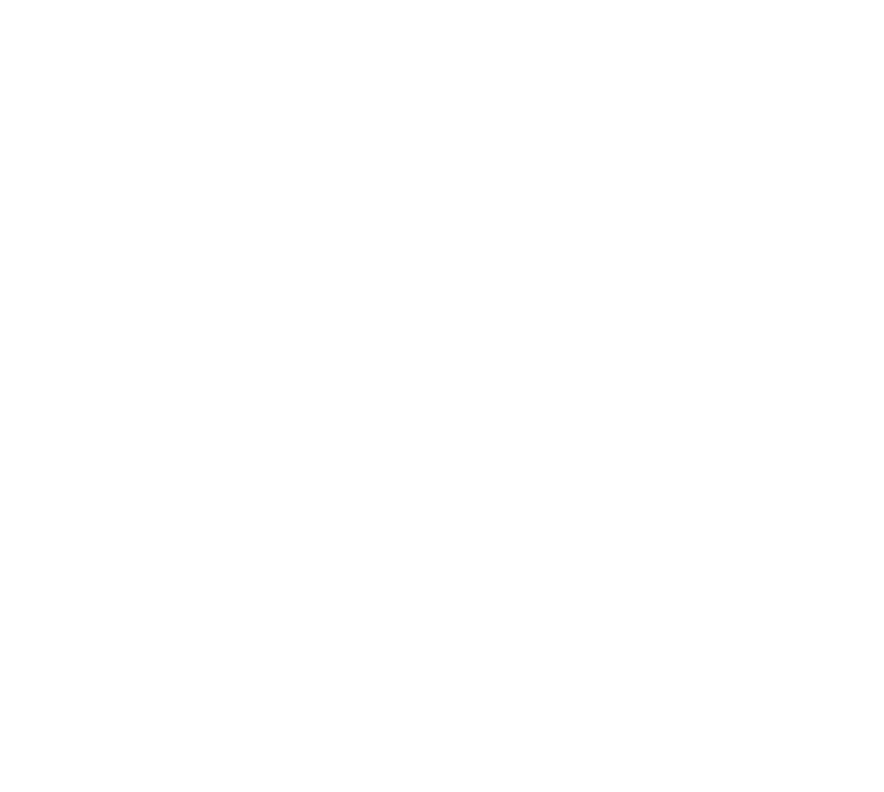 scroll, scrollTop: 0, scrollLeft: 0, axis: both 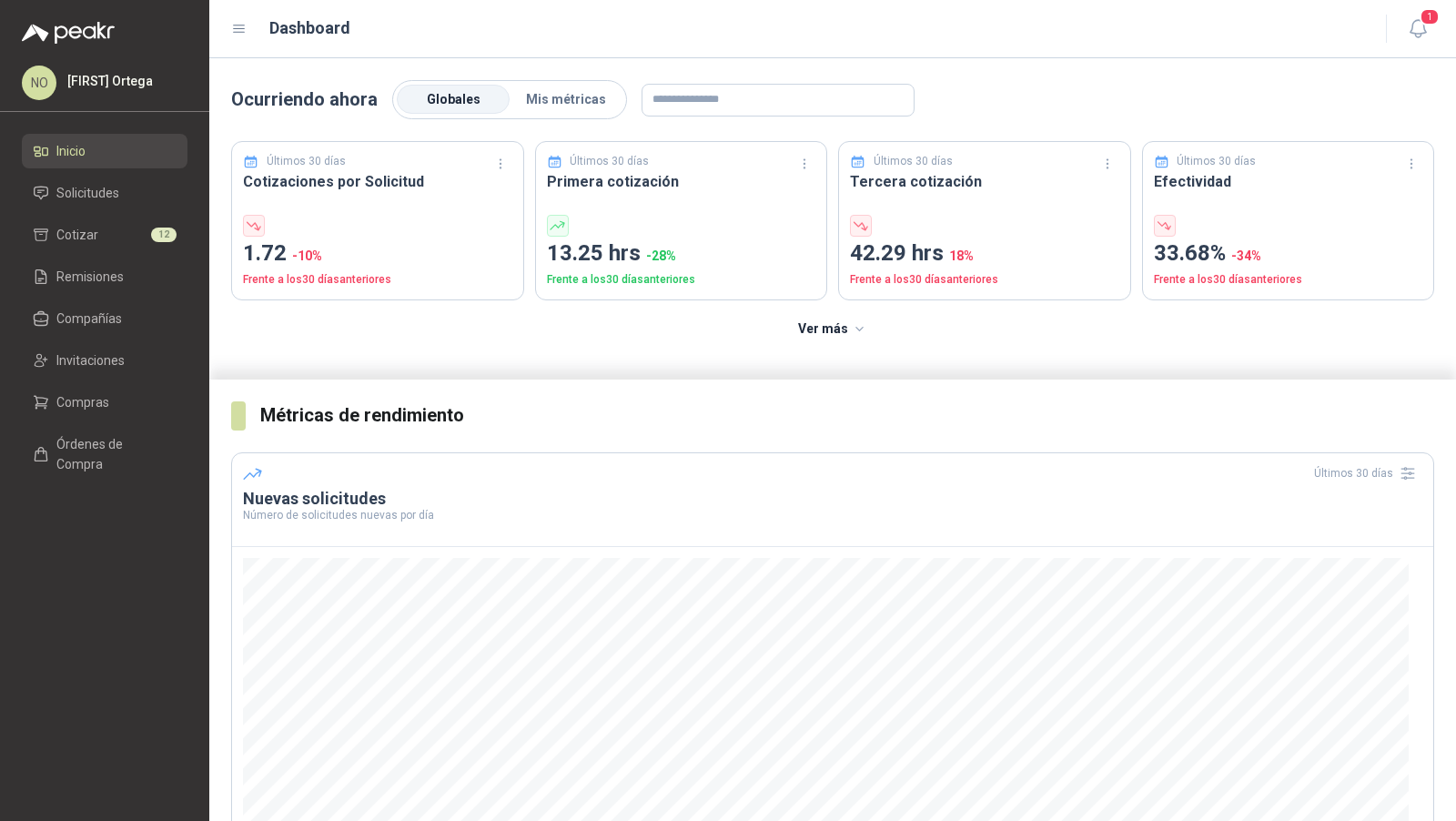 click on "Últimos 30 días Cotizaciones por Solicitud   1.72 -10 % Frente a los  30 días  anteriores Últimos 30 días Primera cotización   13.25 hrs -28 % Frente a los  30 días  anteriores Últimos 30 días Tercera cotización   42.29 hrs 18 % Frente a los  30 días  anteriores Últimos 30 días Efectividad   33.68% -34 % Frente a los  30 días  anteriores" at bounding box center [833, 209] 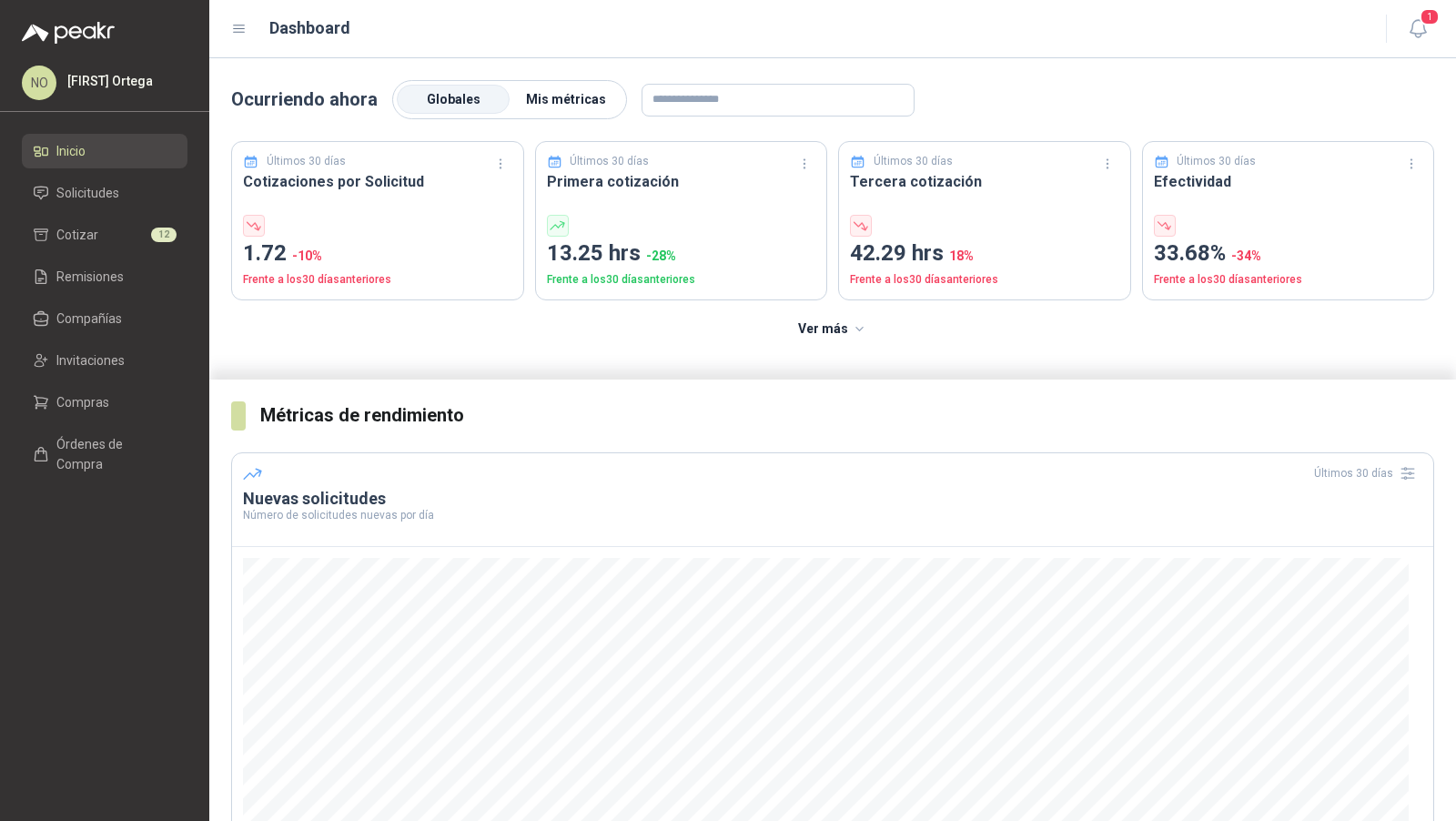 click on "Mis métricas" at bounding box center (566, 99) 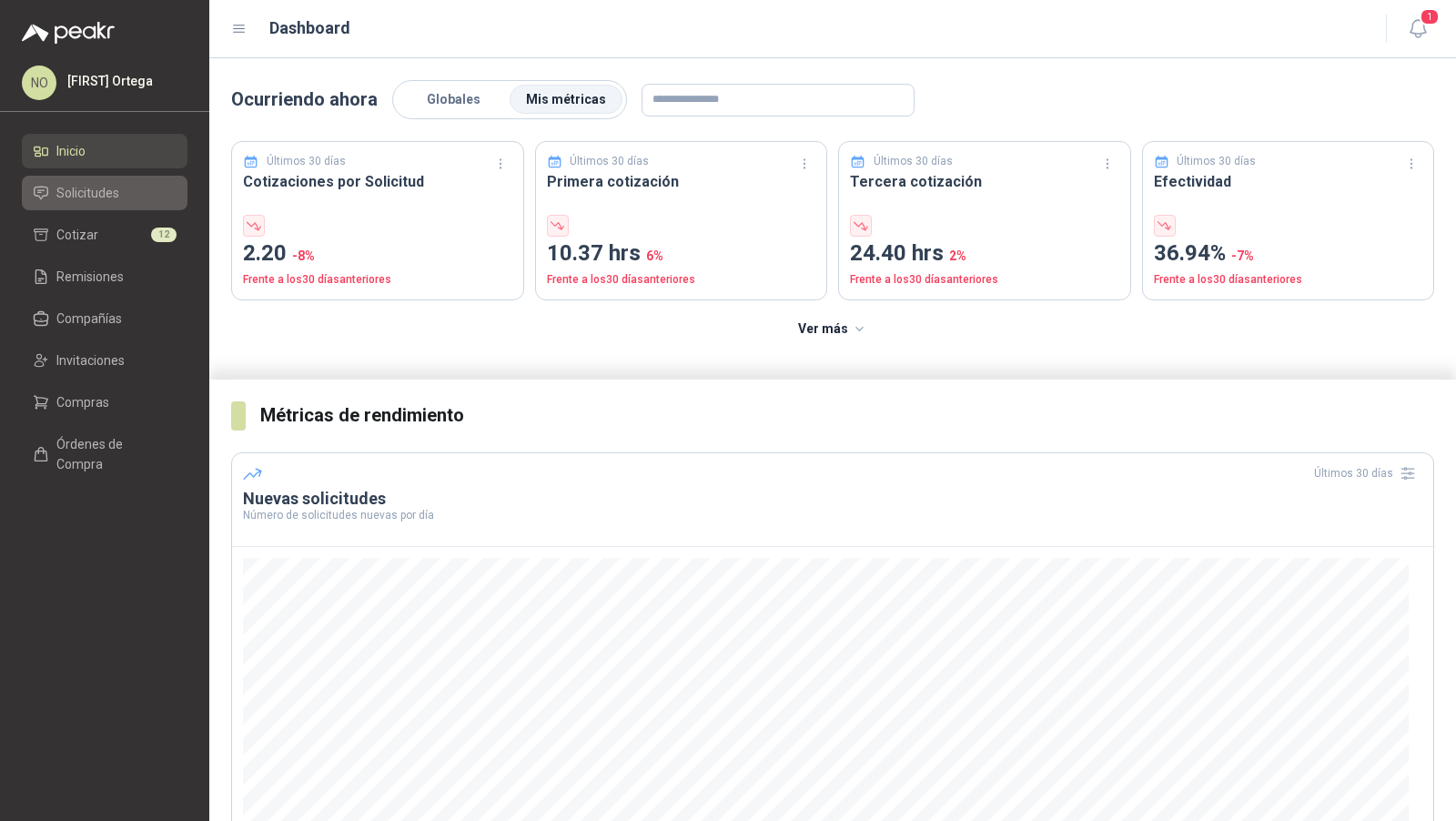 click on "Solicitudes" at bounding box center [105, 193] 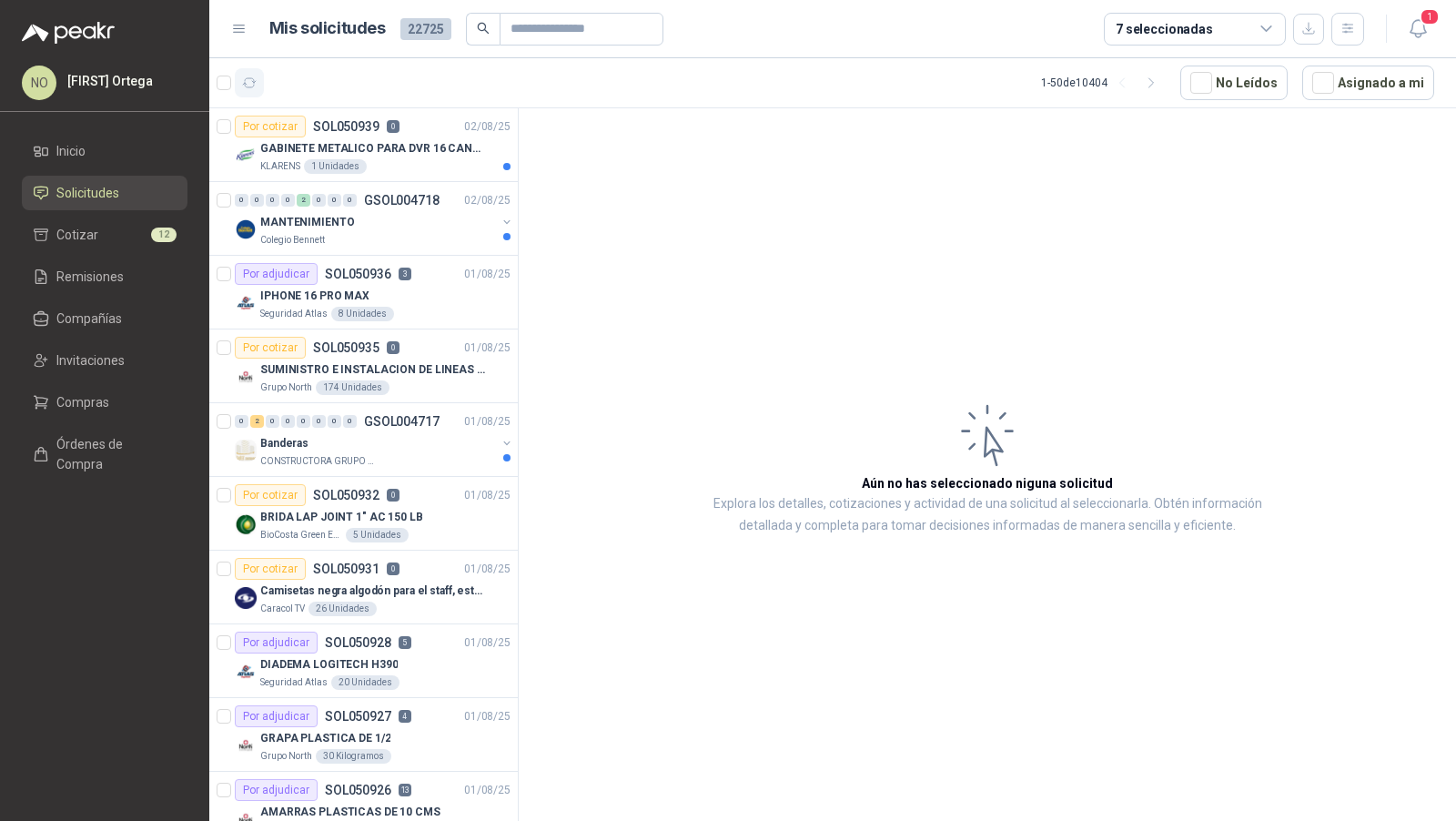 click 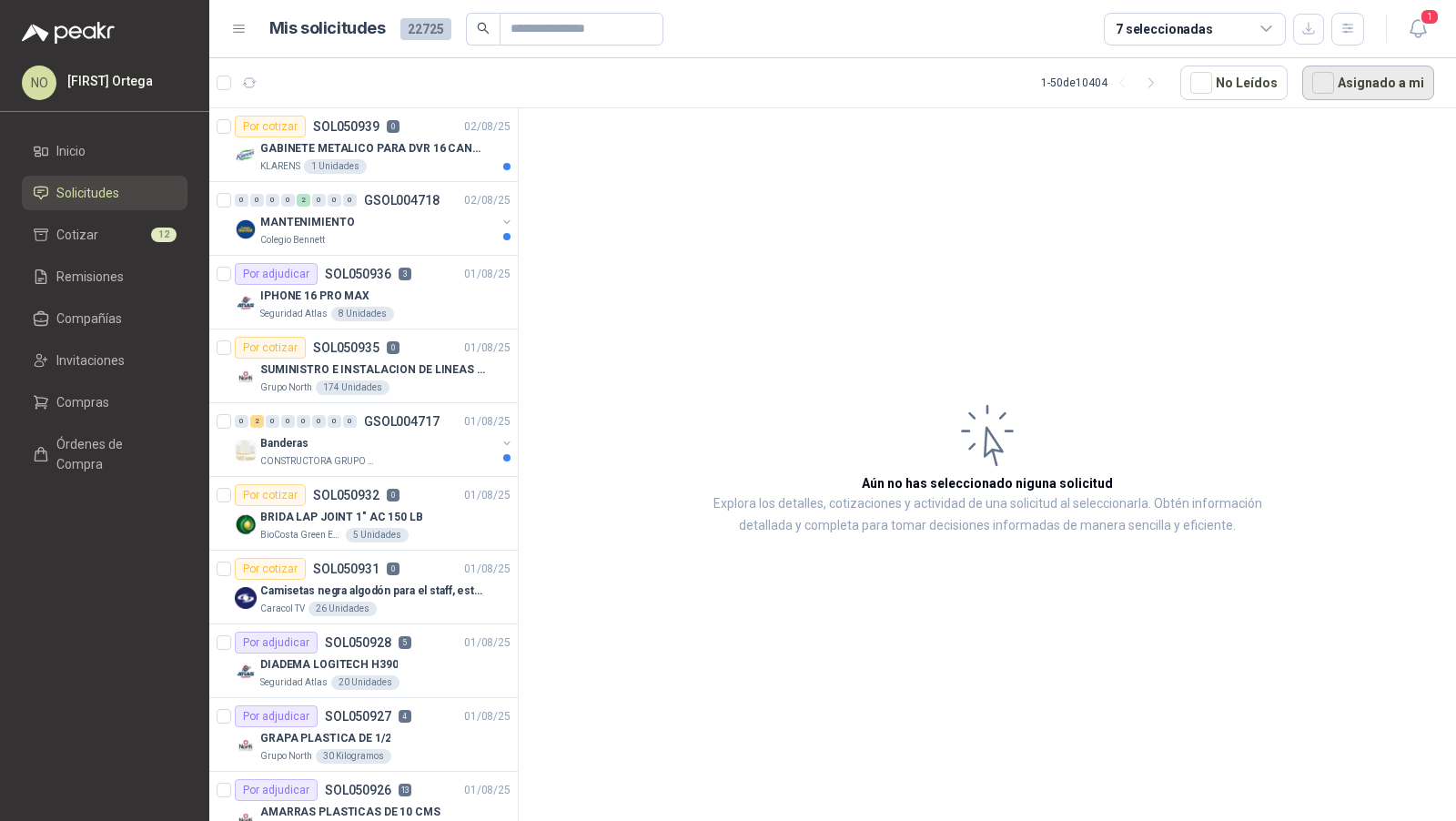 click on "Asignado a mi" at bounding box center (1368, 83) 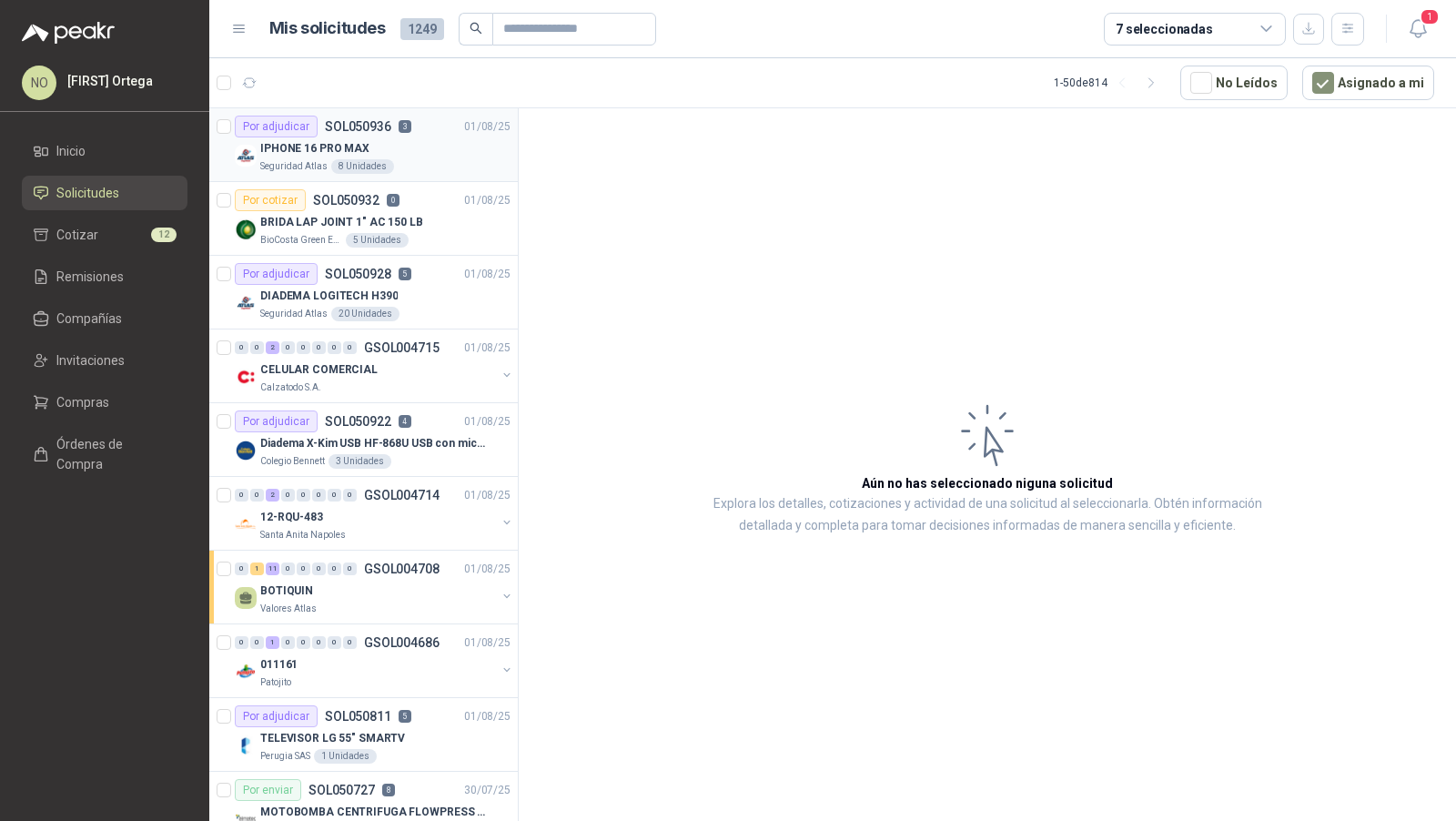 click on "IPHONE 16 PRO MAX" at bounding box center [385, 148] 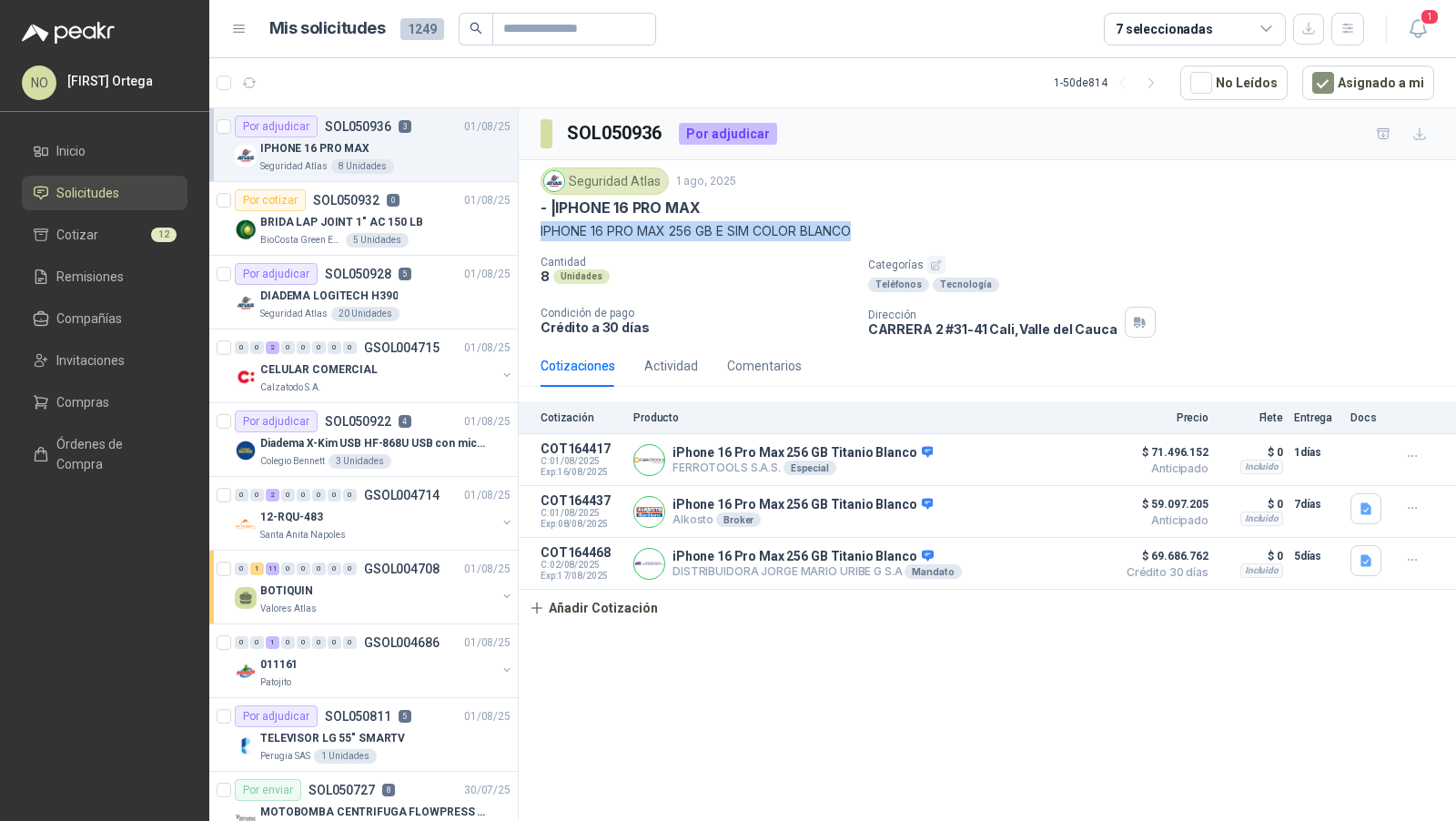 drag, startPoint x: 538, startPoint y: 228, endPoint x: 878, endPoint y: 231, distance: 340.01324 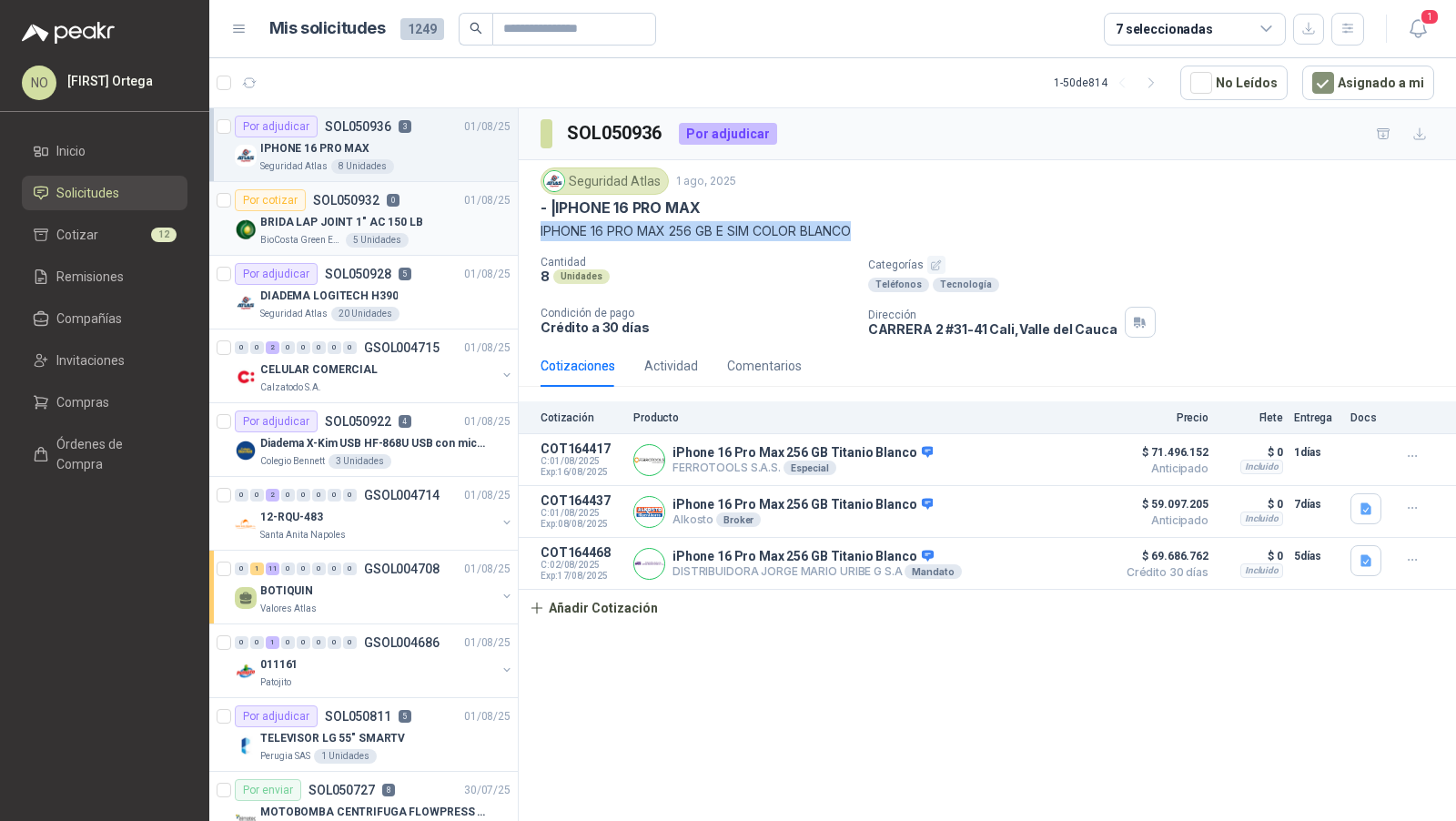 click on "BioCosta Green Energy S.A.S 5   Unidades" at bounding box center [385, 240] 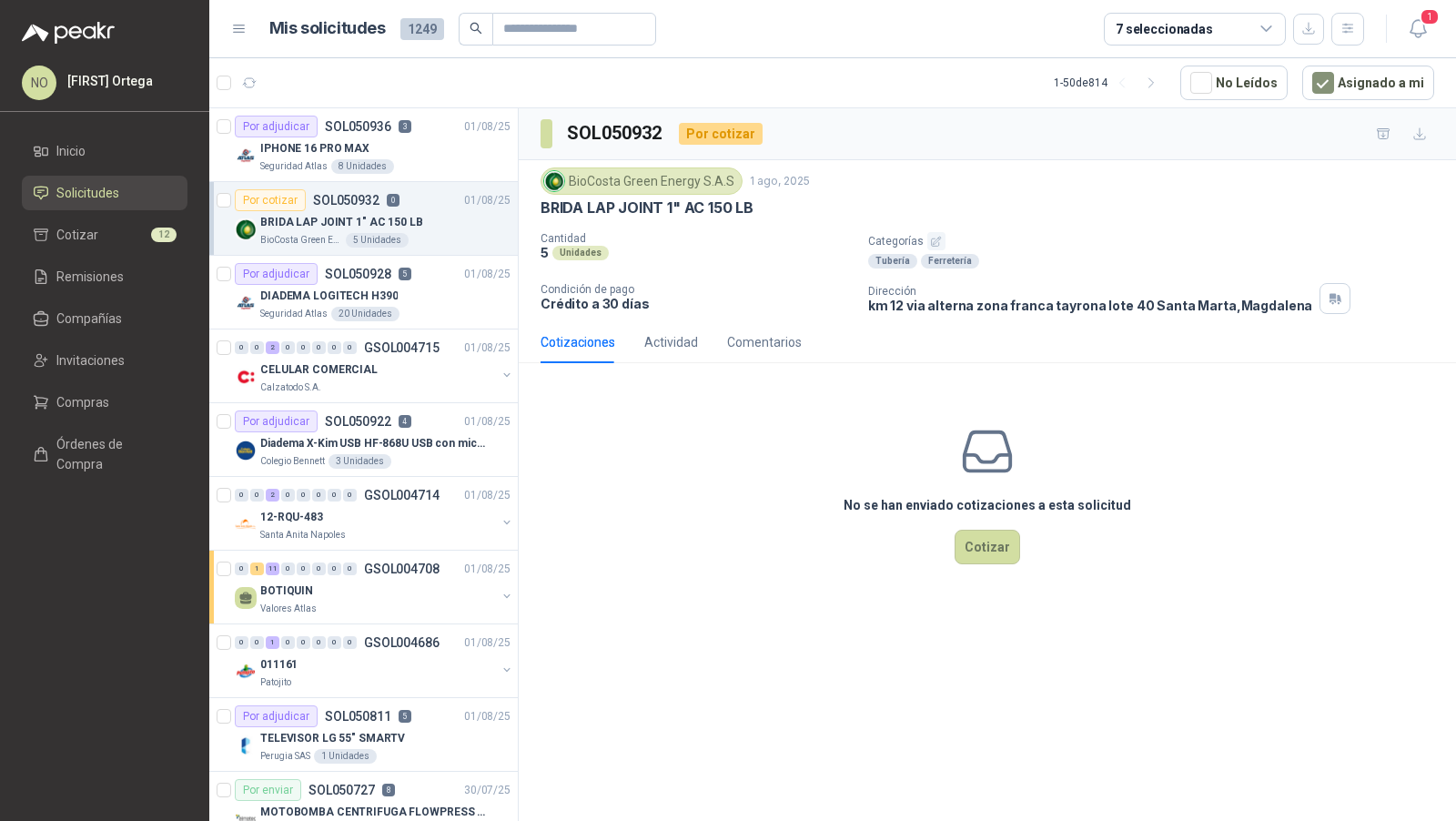 drag, startPoint x: 540, startPoint y: 208, endPoint x: 790, endPoint y: 218, distance: 250.1999 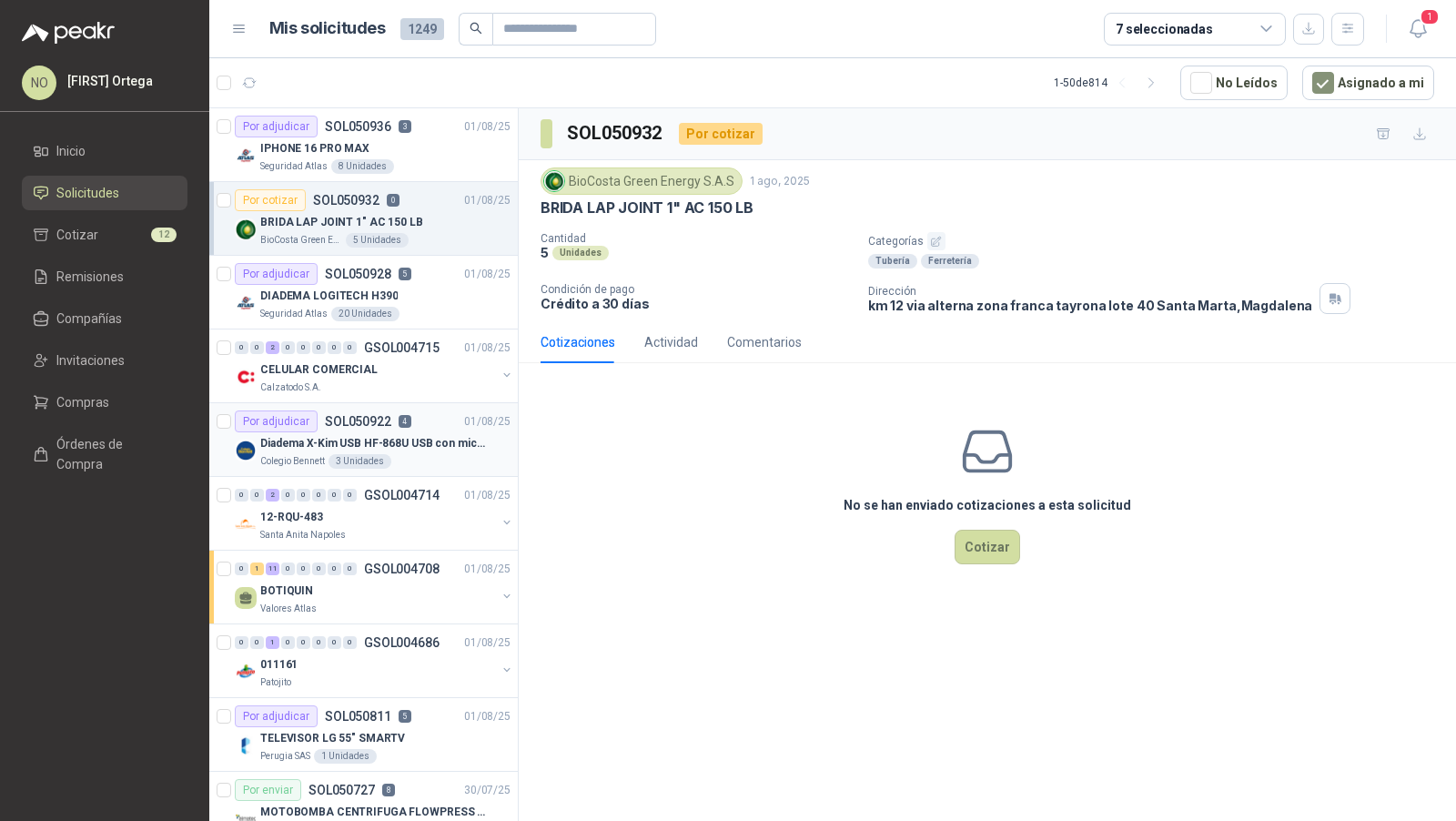 click on "01/08/25" at bounding box center [487, 421] 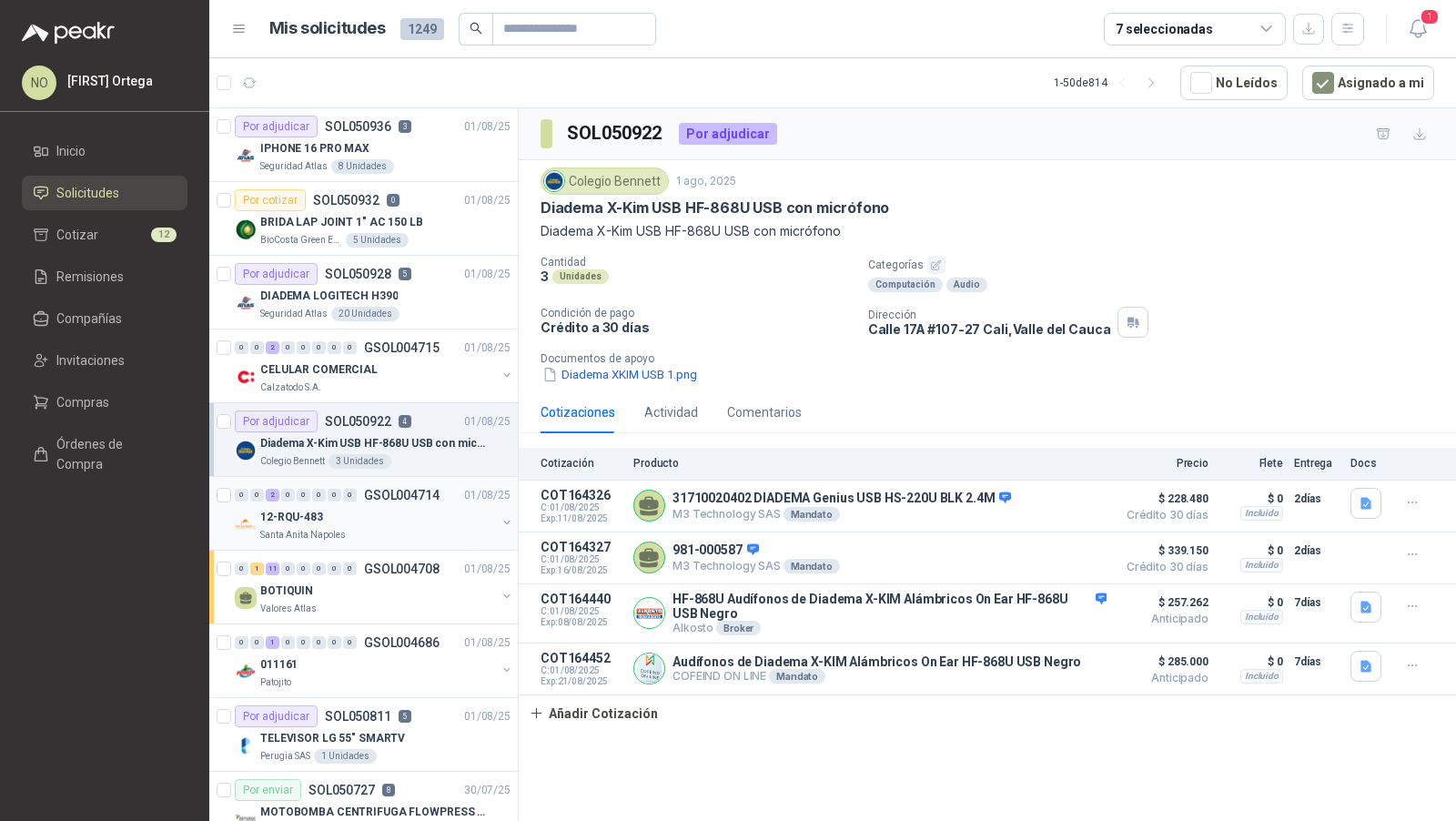 click on "0   0   2   0   0   0   0   0   GSOL004714 01/08/25" at bounding box center [374, 495] 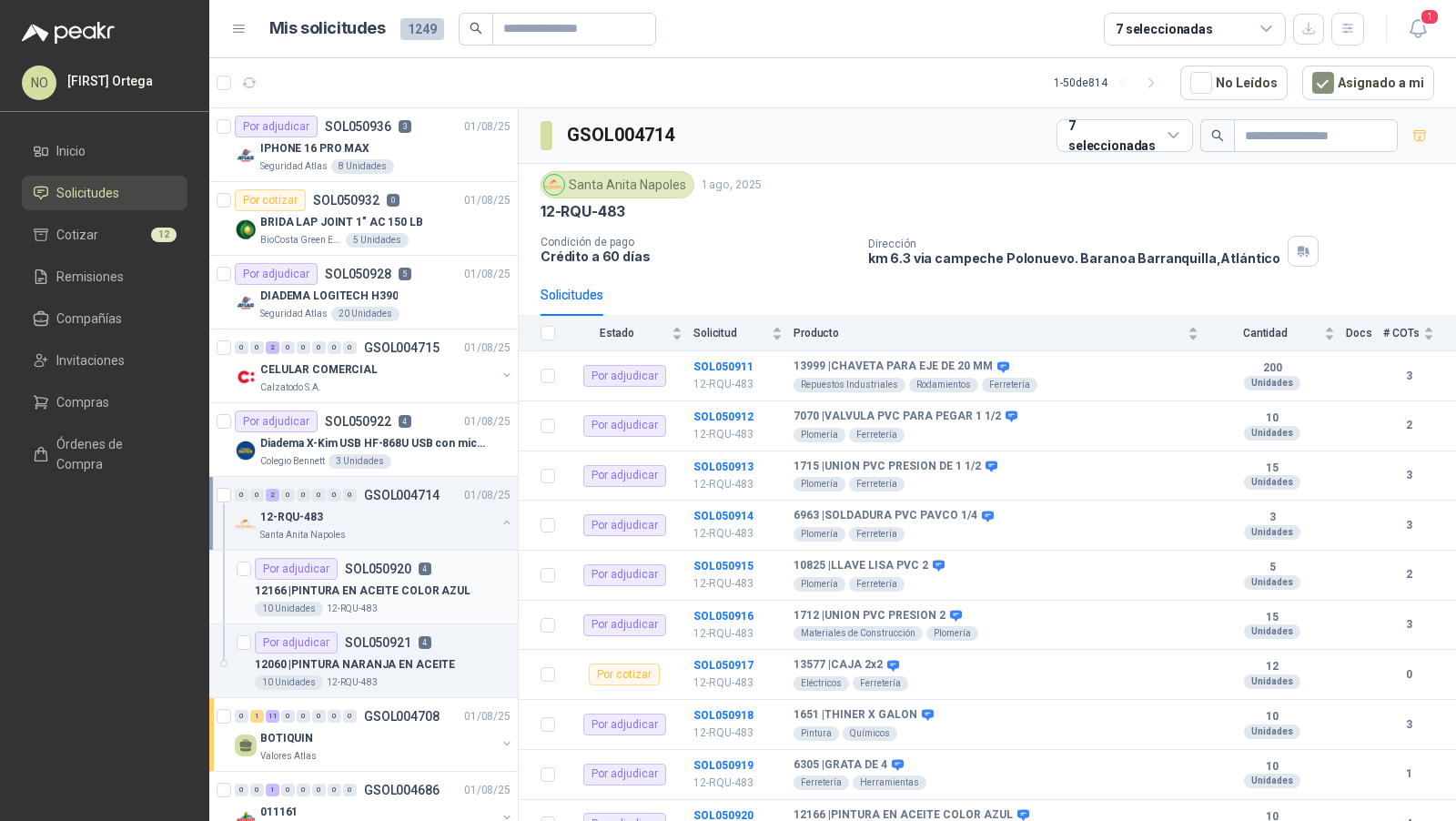 click on "Por adjudicar SOL050920 4" at bounding box center [343, 569] 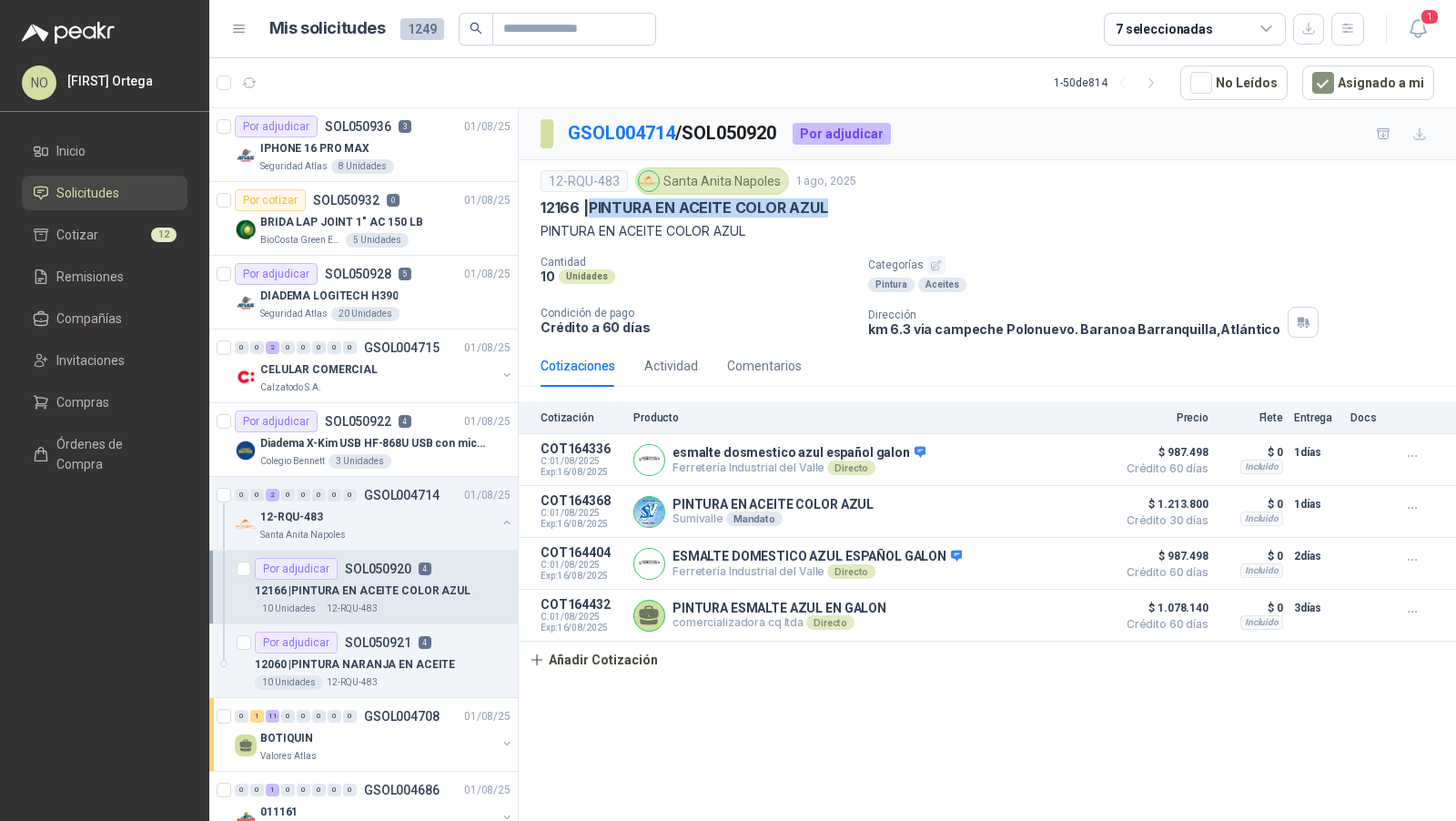 drag, startPoint x: 592, startPoint y: 206, endPoint x: 837, endPoint y: 209, distance: 245.01837 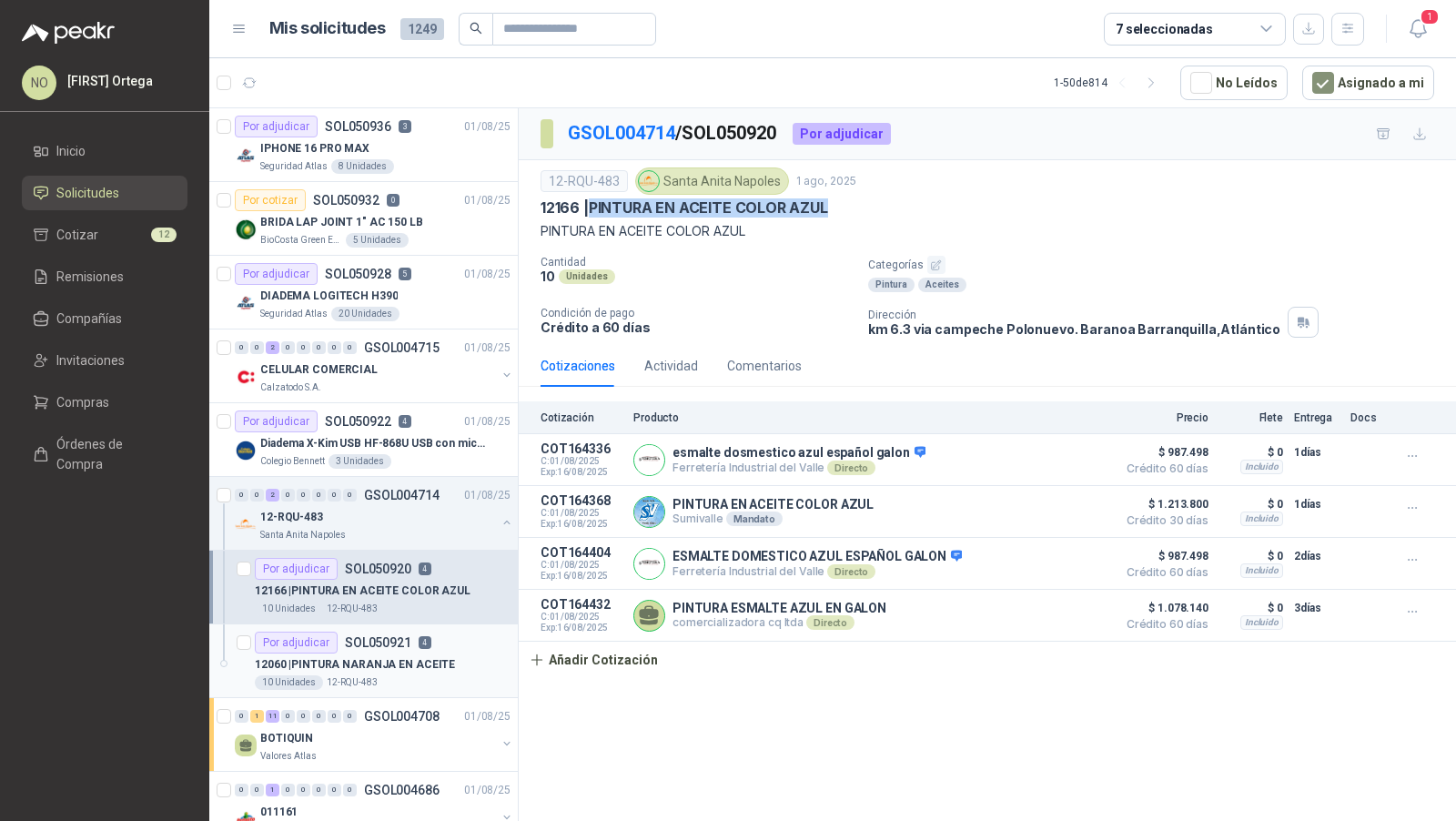 click on "12060 |  PINTURA NARANJA EN ACEITE" at bounding box center [382, 664] 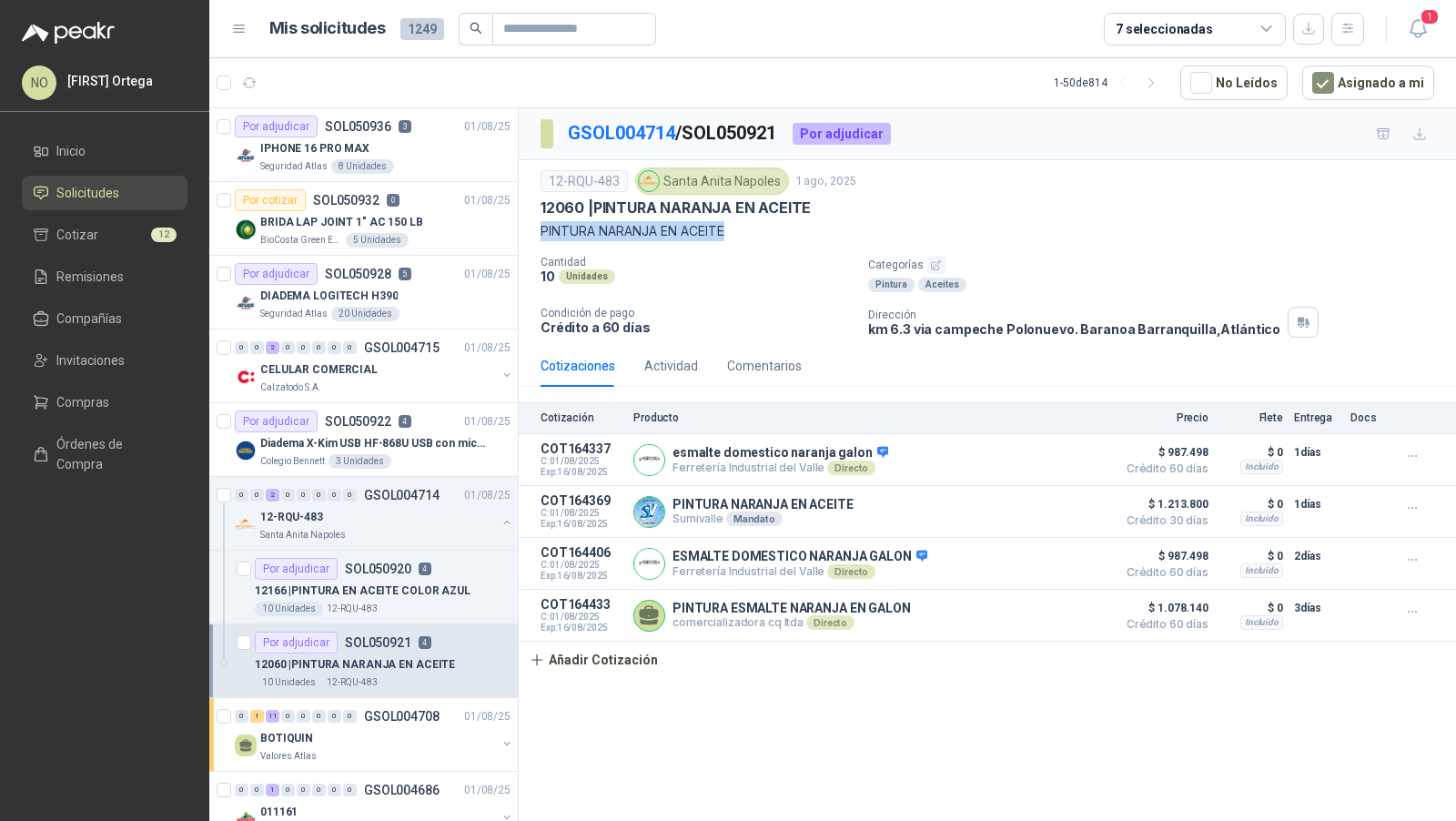 drag, startPoint x: 543, startPoint y: 230, endPoint x: 869, endPoint y: 245, distance: 326.34491 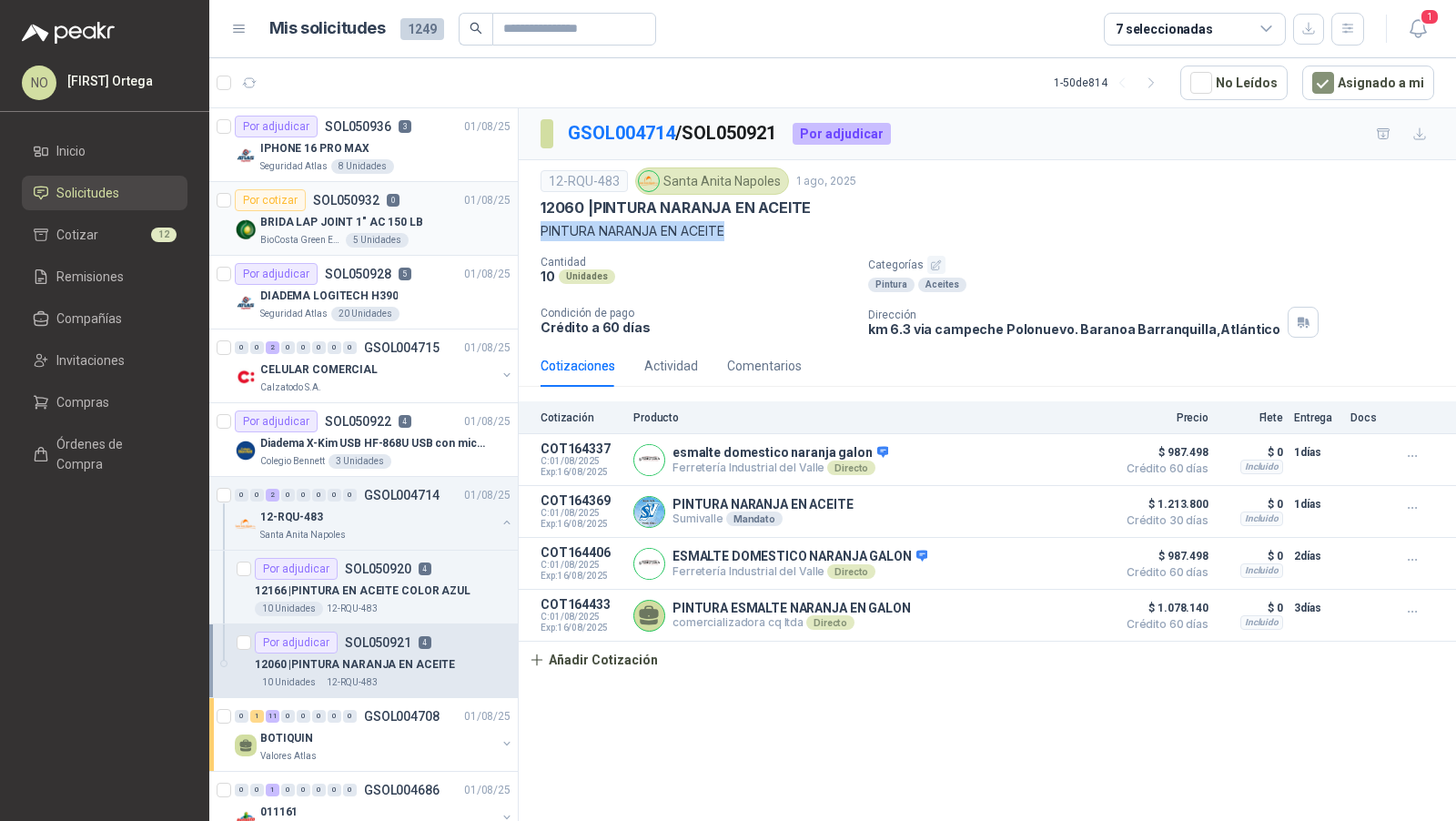 click on "BRIDA LAP JOINT 1" AC 150 LB" at bounding box center (385, 222) 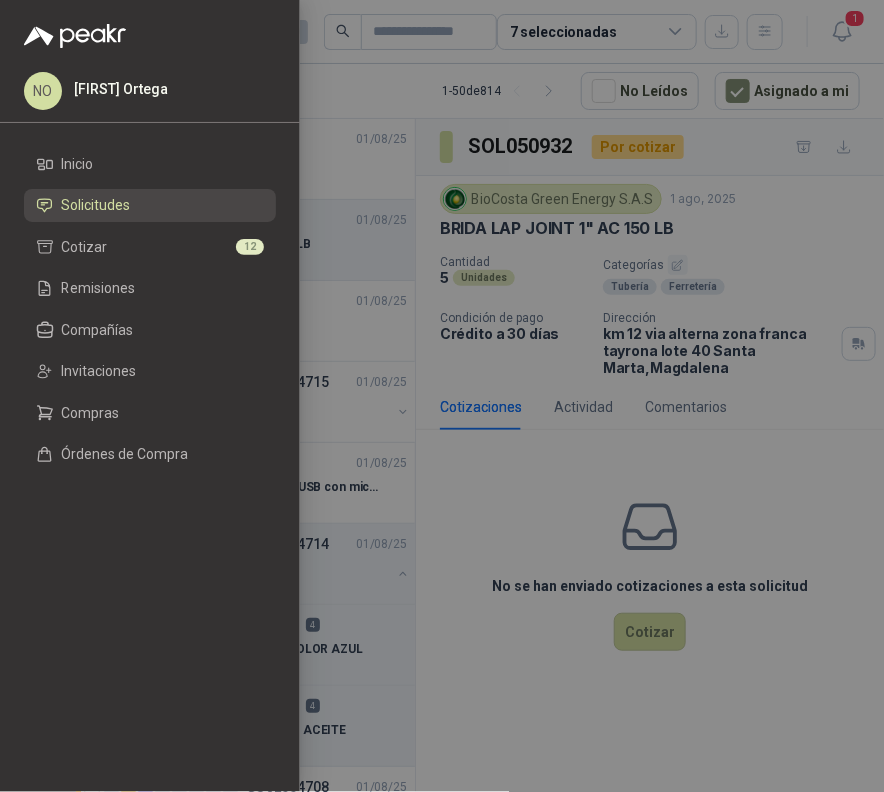 click at bounding box center (442, 396) 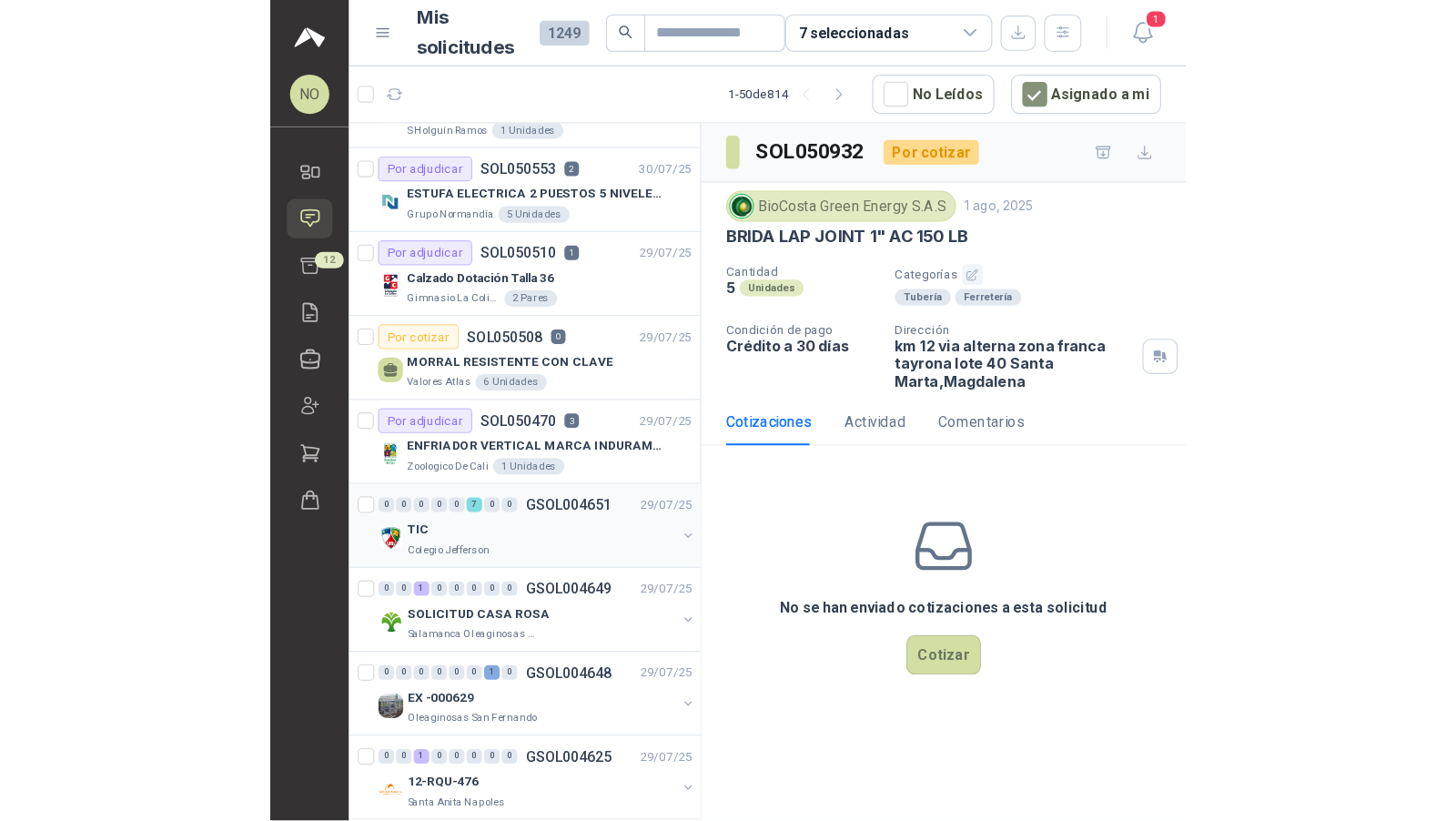 scroll, scrollTop: 1127, scrollLeft: 0, axis: vertical 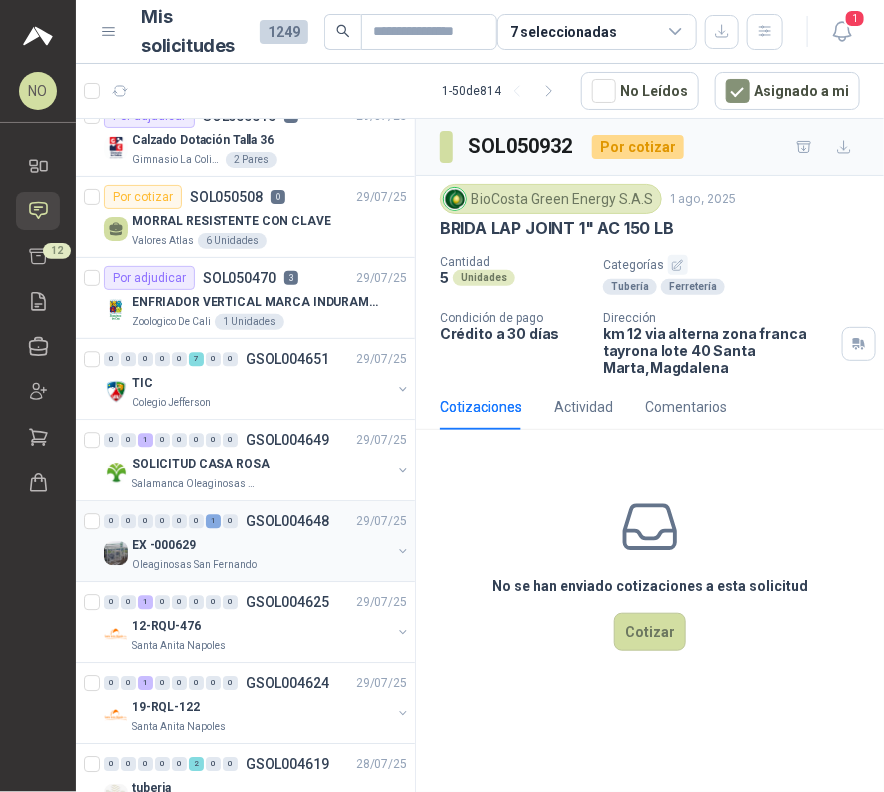 click on "0   0   0   0   0   0   1   0   GSOL004648 29/07/25   EX -000629 Oleaginosas San Fernando" at bounding box center (245, 541) 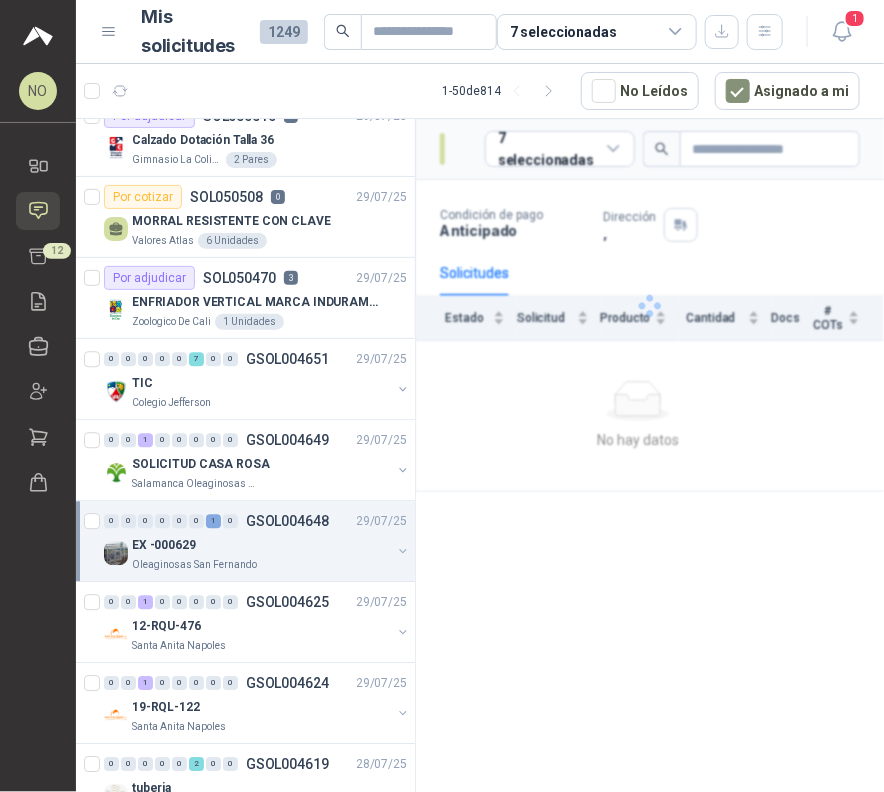 click on "EX -000629" at bounding box center [261, 545] 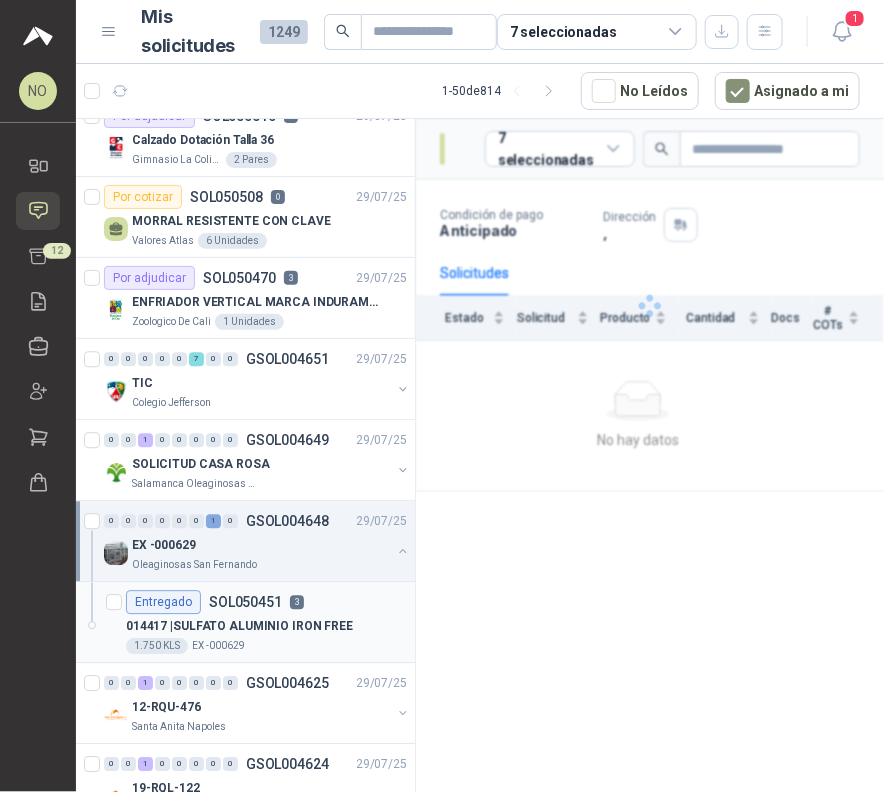 click on "014417 |  SULFATO ALUMINIO IRON FREE" at bounding box center [239, 626] 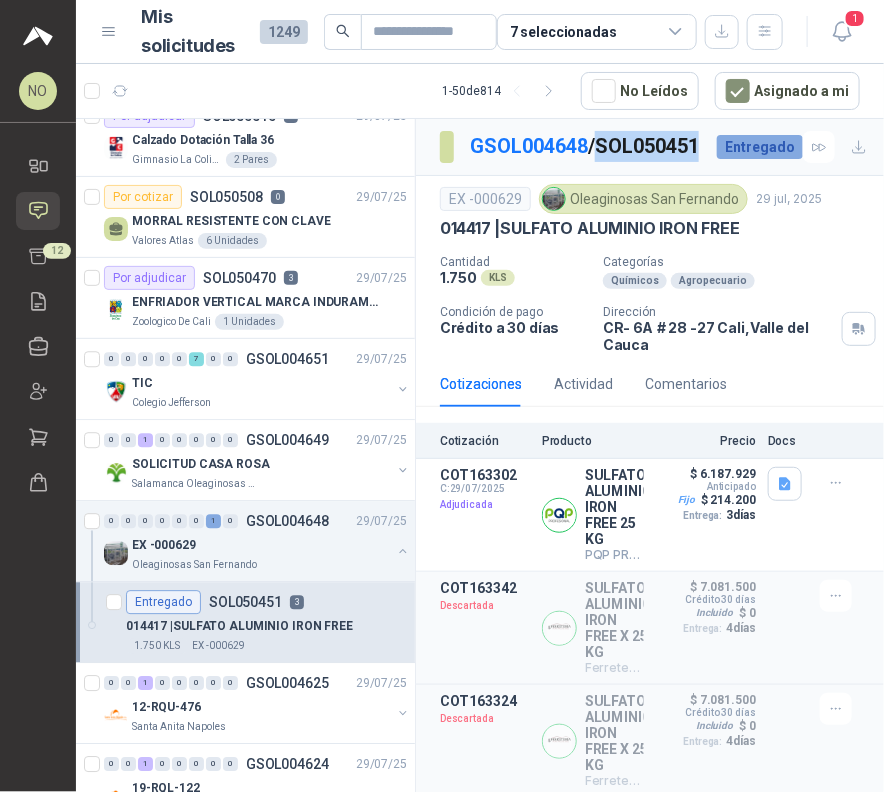 drag, startPoint x: 467, startPoint y: 174, endPoint x: 579, endPoint y: 177, distance: 112.04017 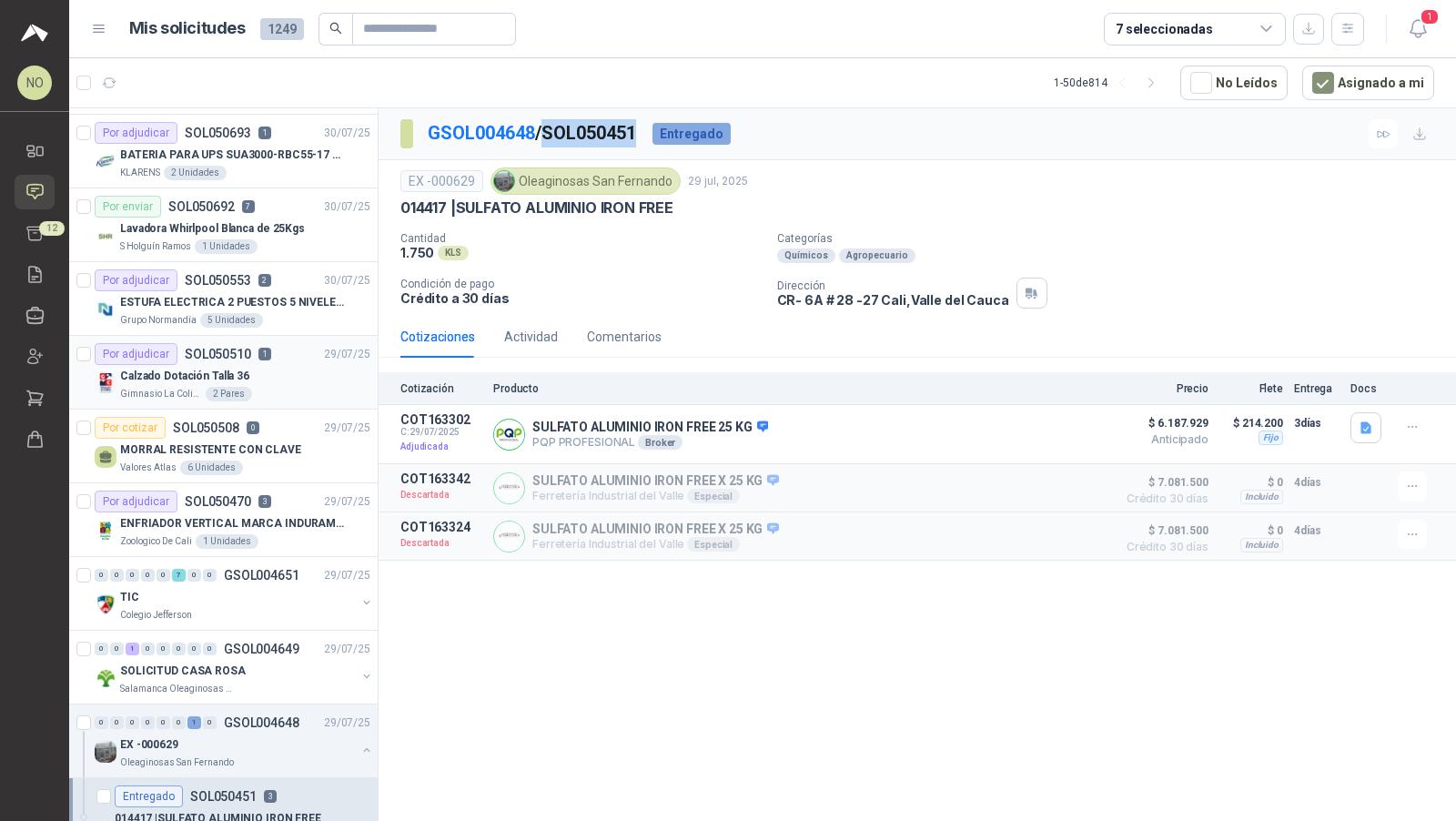 scroll, scrollTop: 892, scrollLeft: 0, axis: vertical 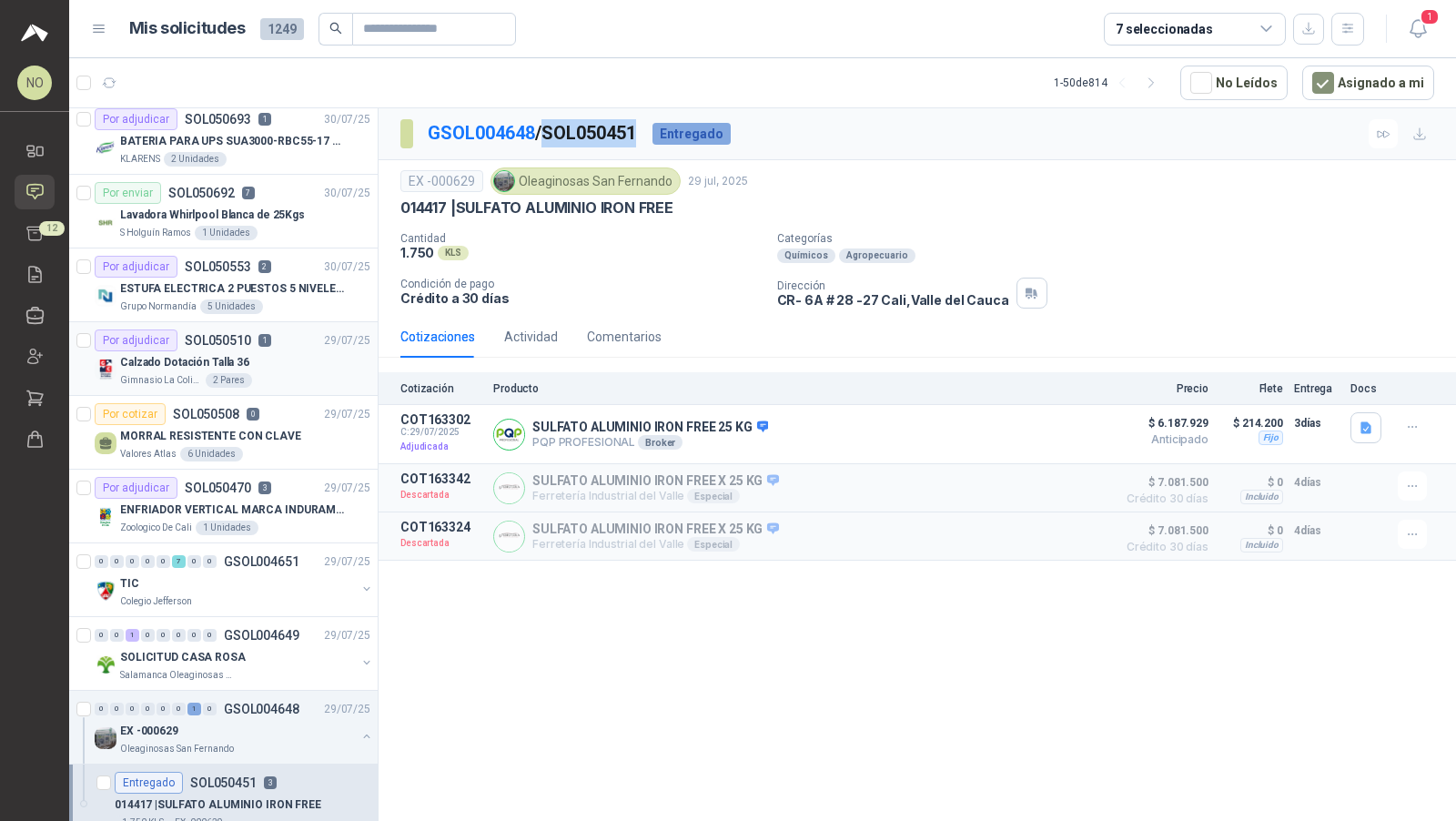 click on "Por adjudicar SOL050510 1 29/07/25" at bounding box center (232, 340) 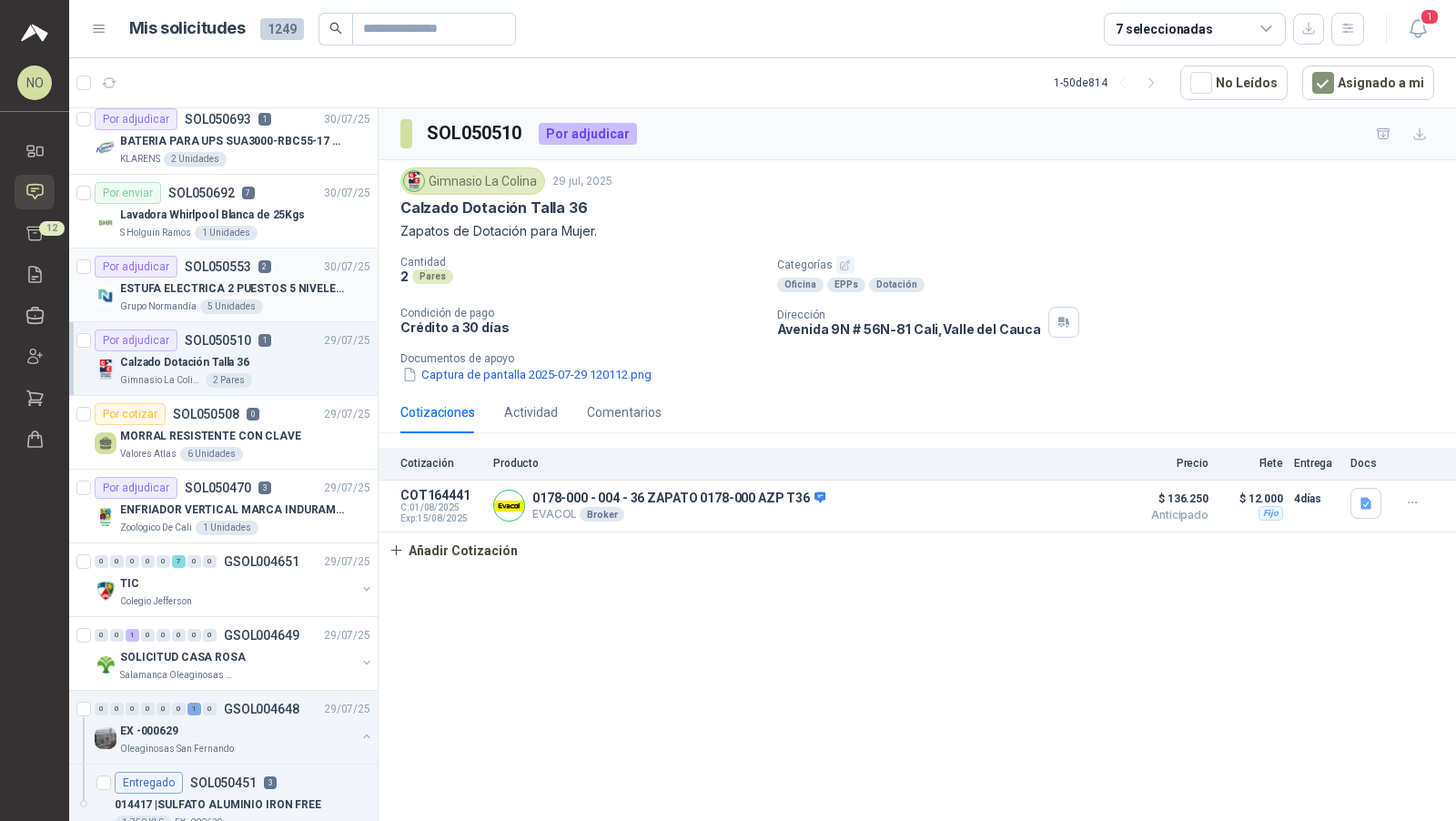 scroll, scrollTop: 0, scrollLeft: 0, axis: both 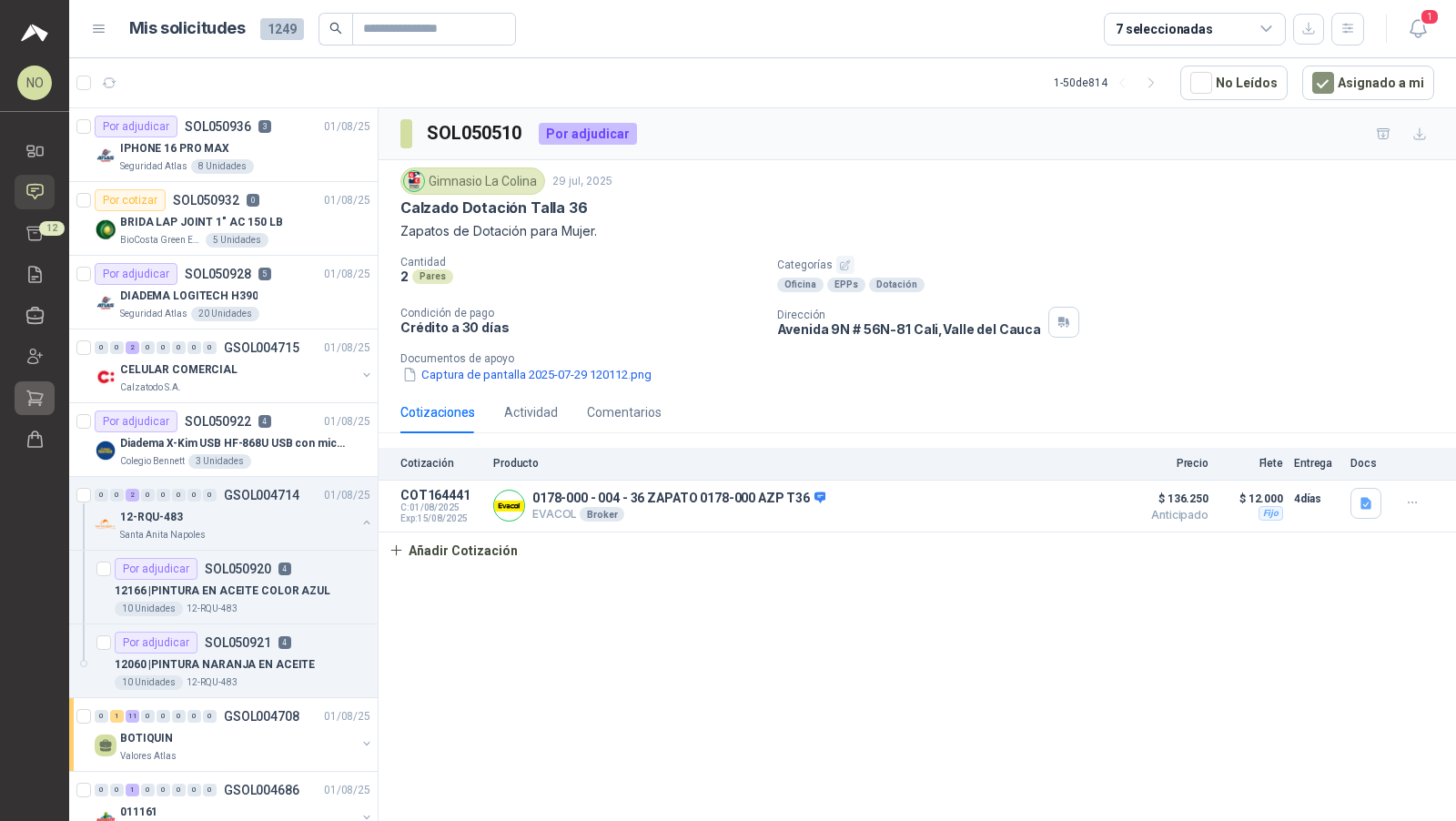 click 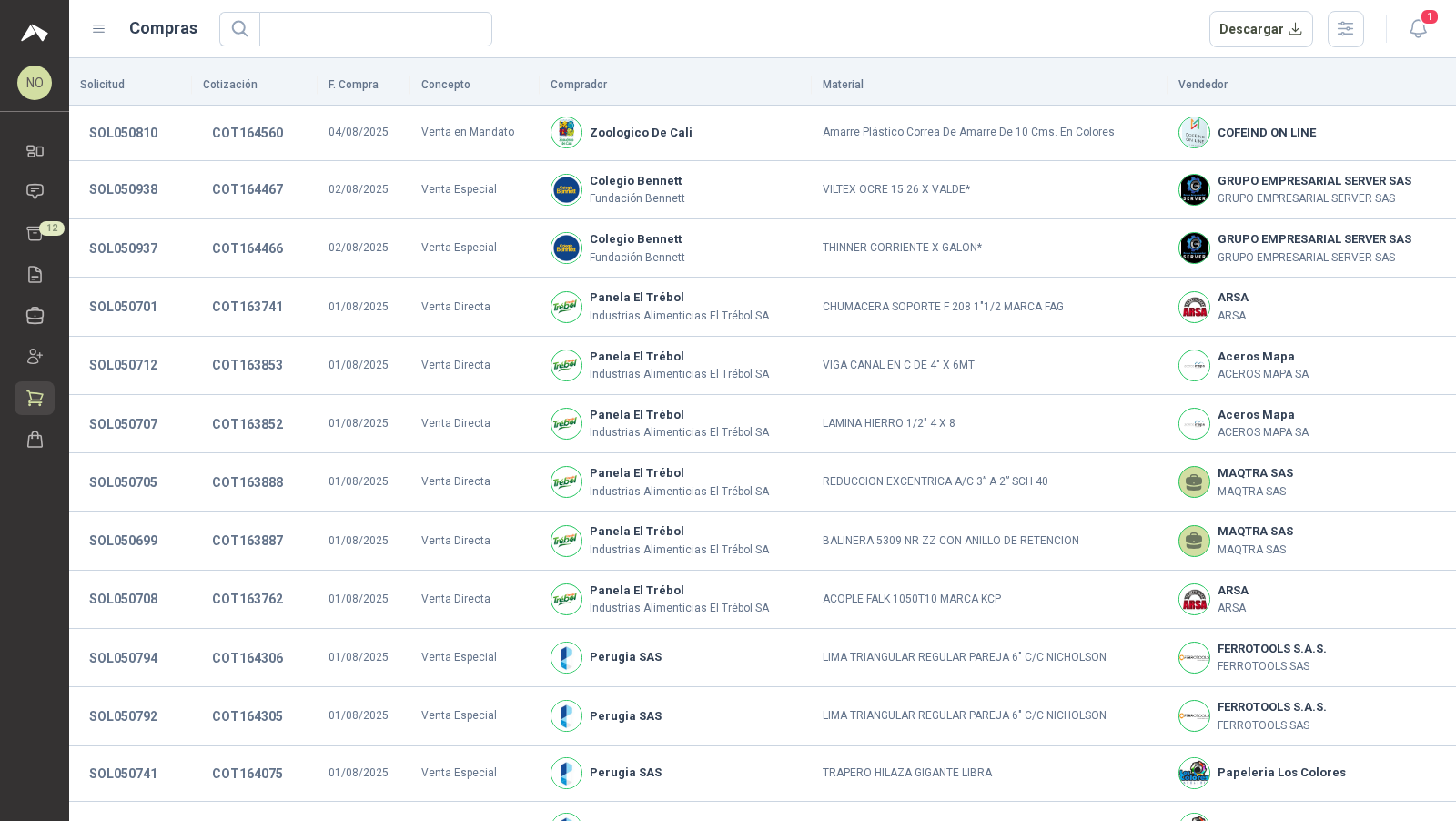 click on "Inicio   Solicitudes   Cotizar 12   Remisiones   Compañías   Invitaciones   Compras   Órdenes de Compra" at bounding box center [35, 299] 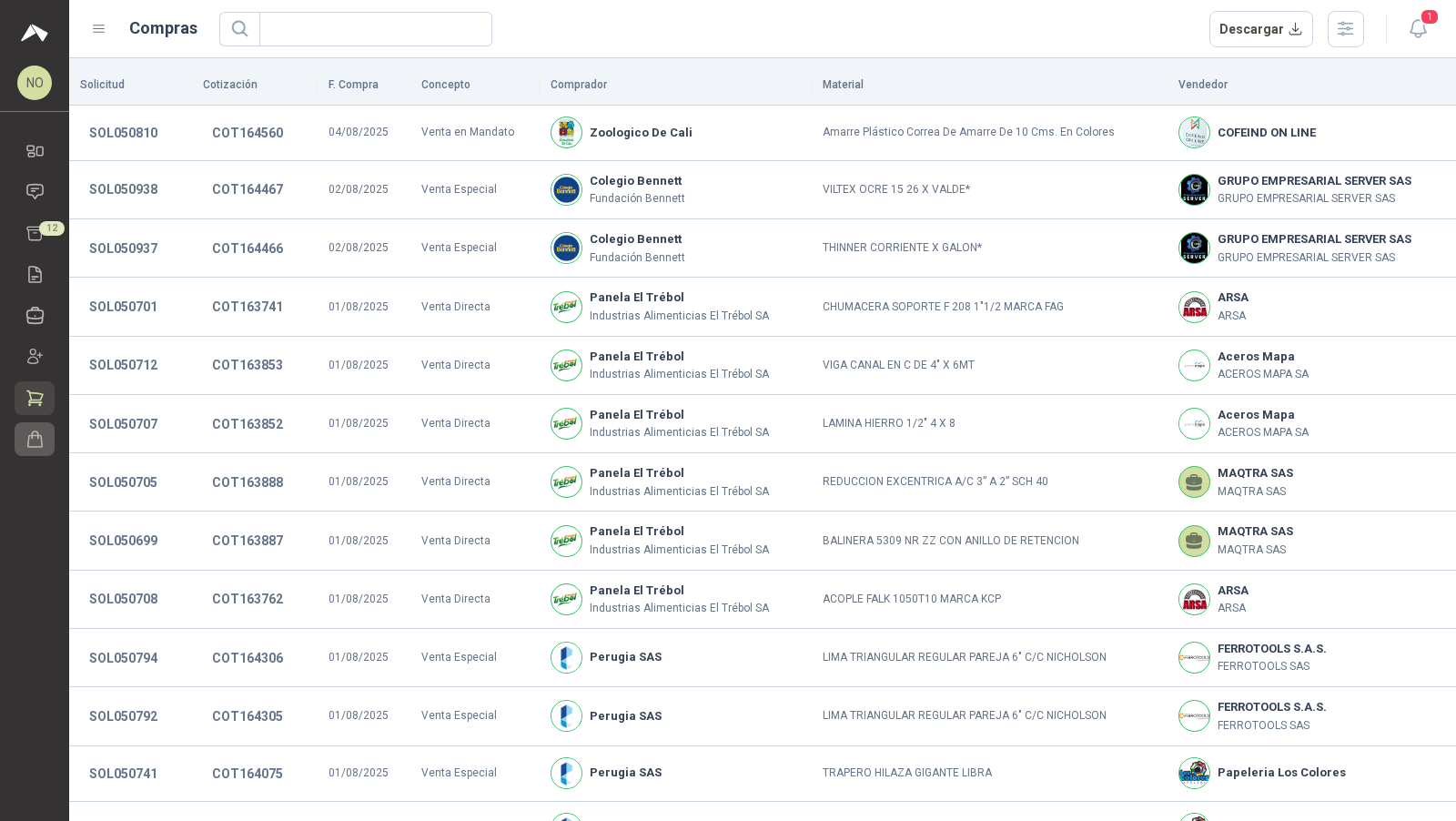 click 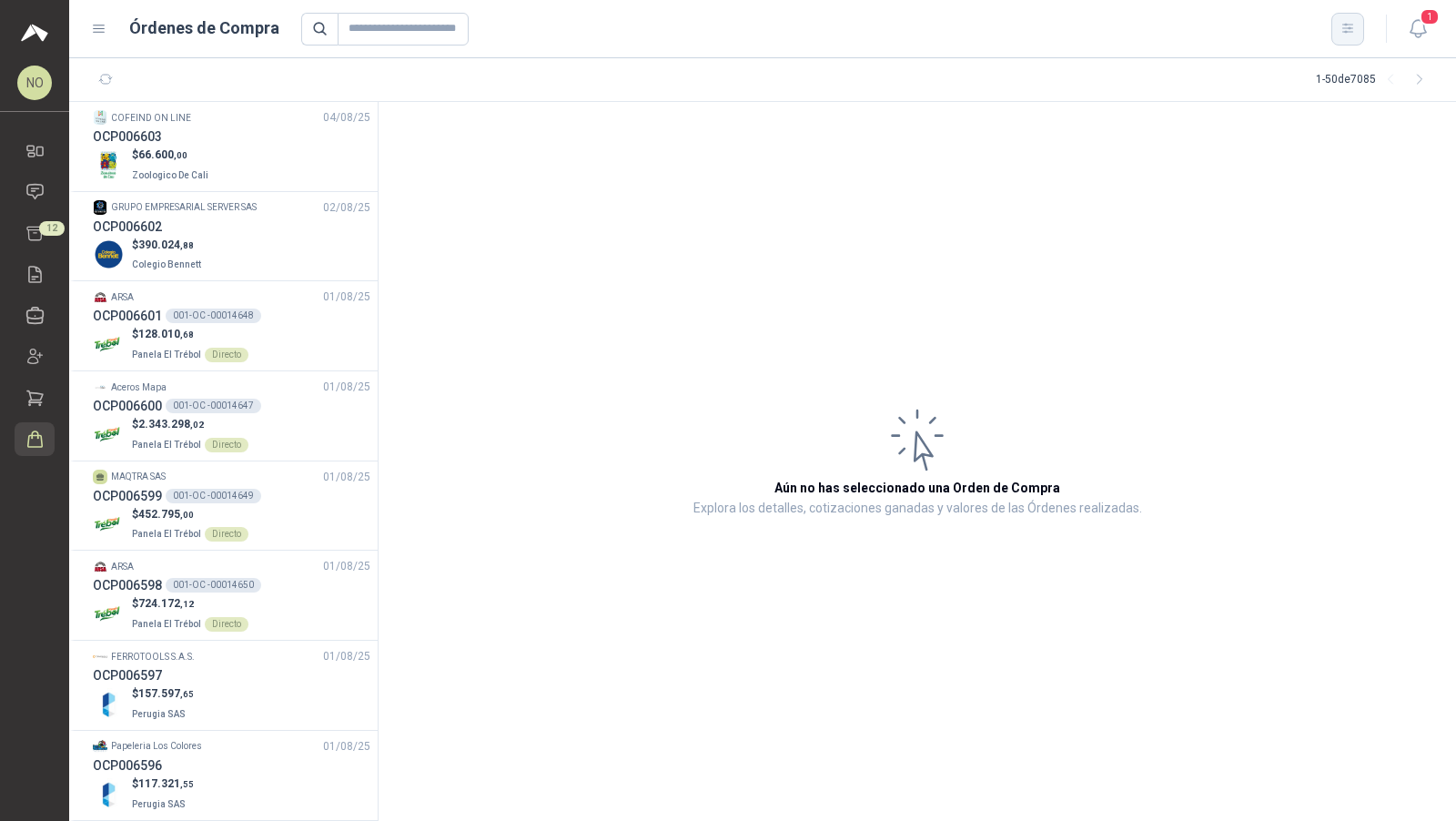 click at bounding box center [1348, 29] 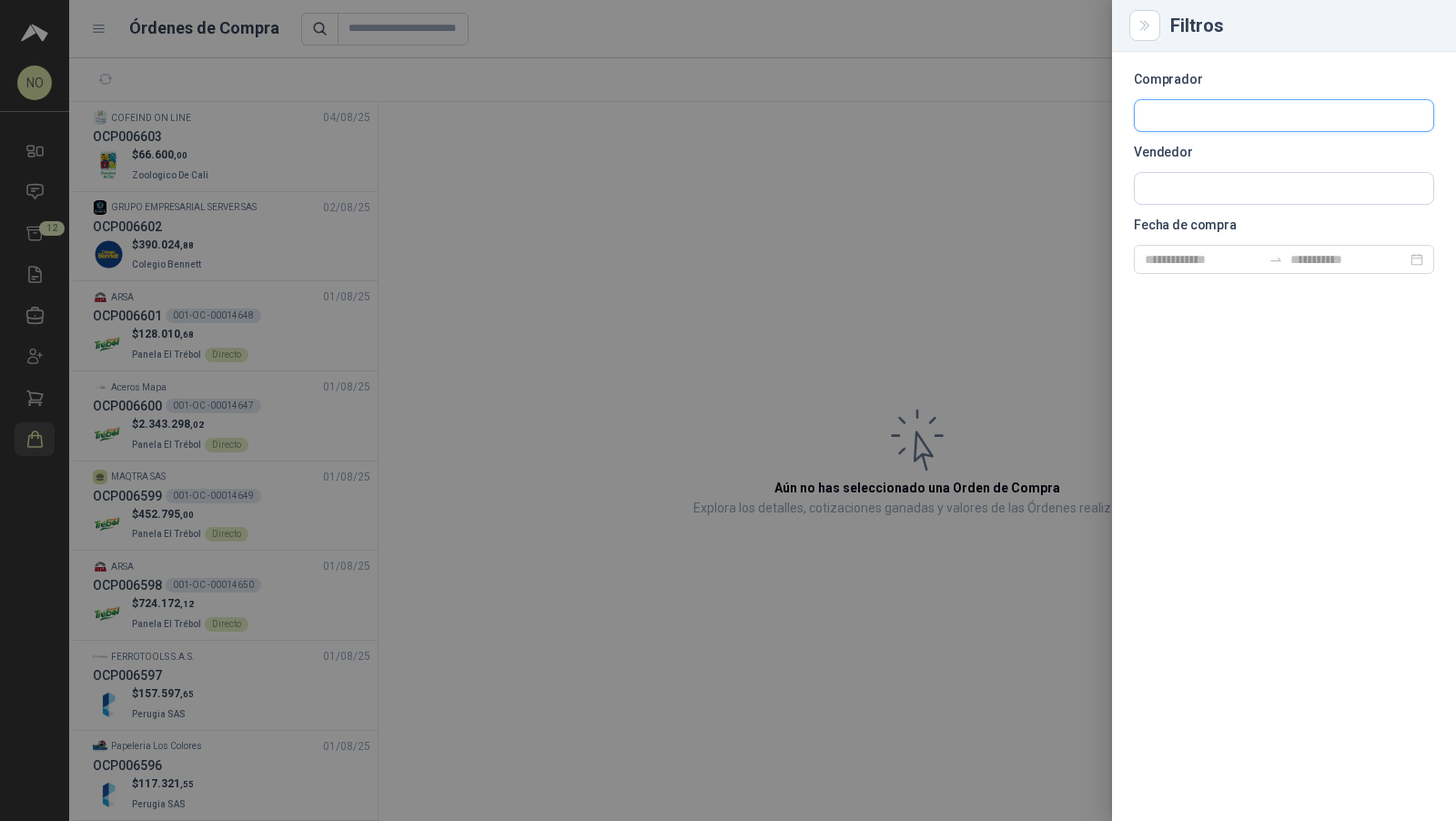 click at bounding box center [1284, 116] 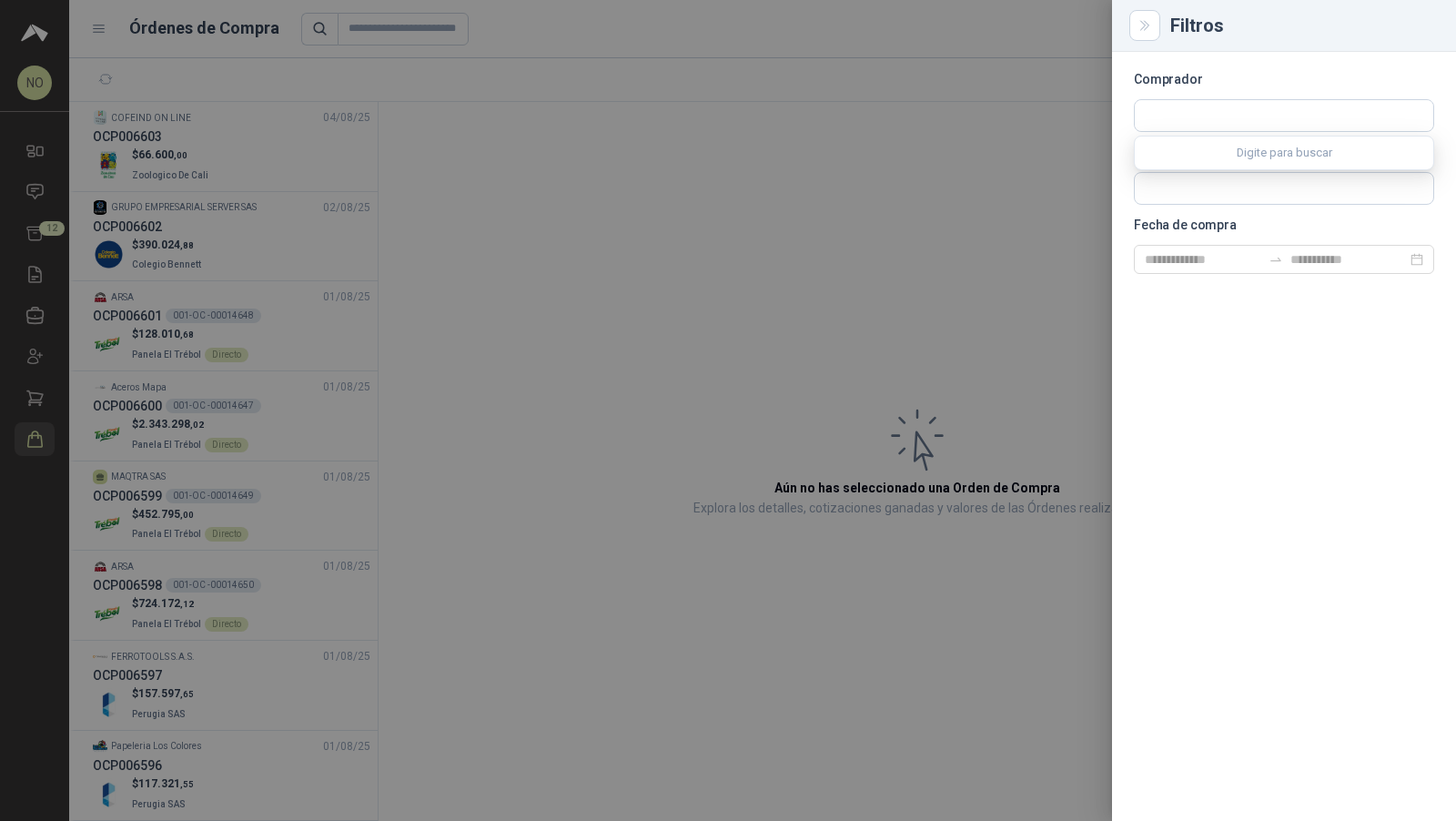 click at bounding box center (728, 410) 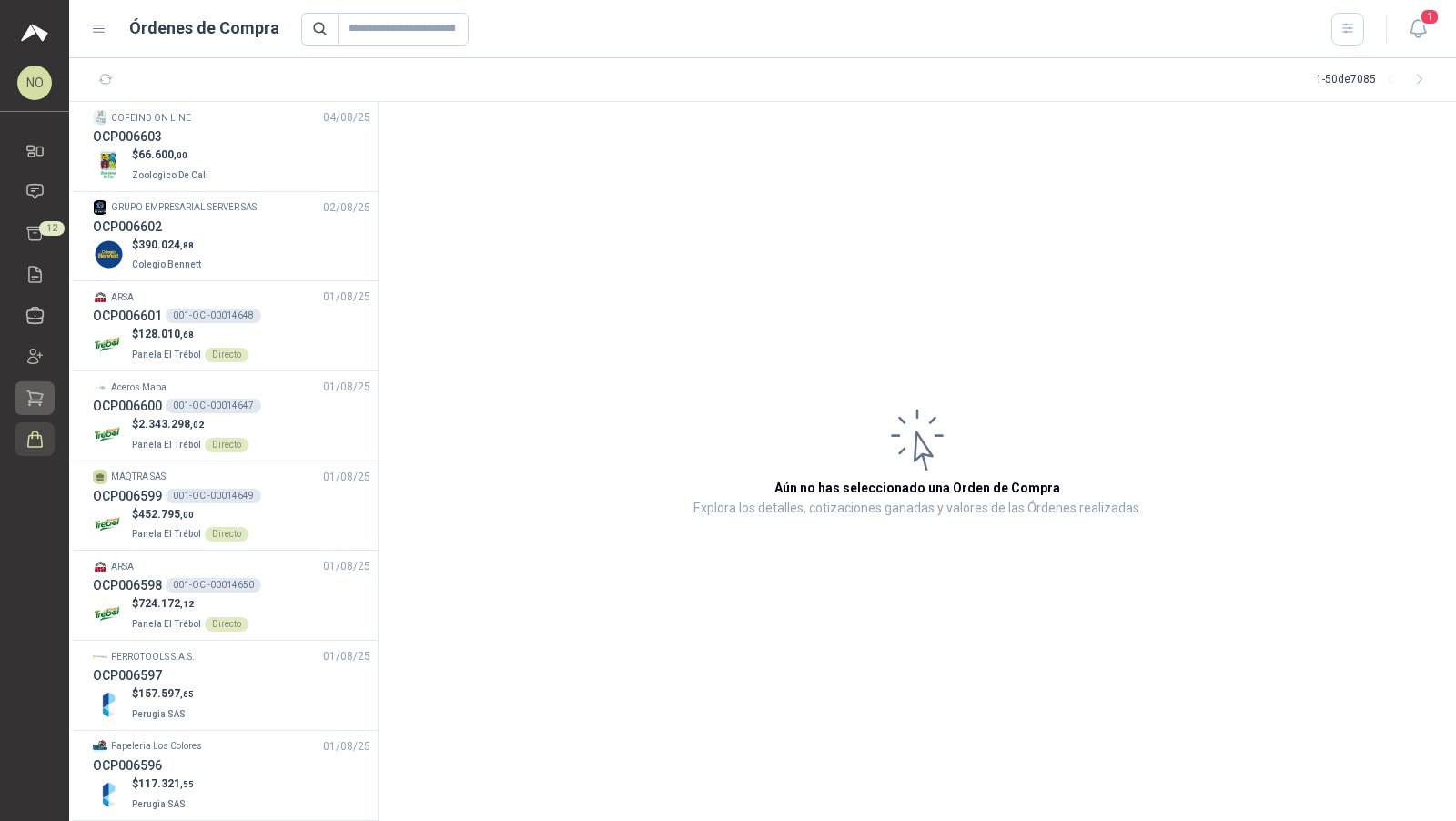click on "Compras" at bounding box center [35, 398] 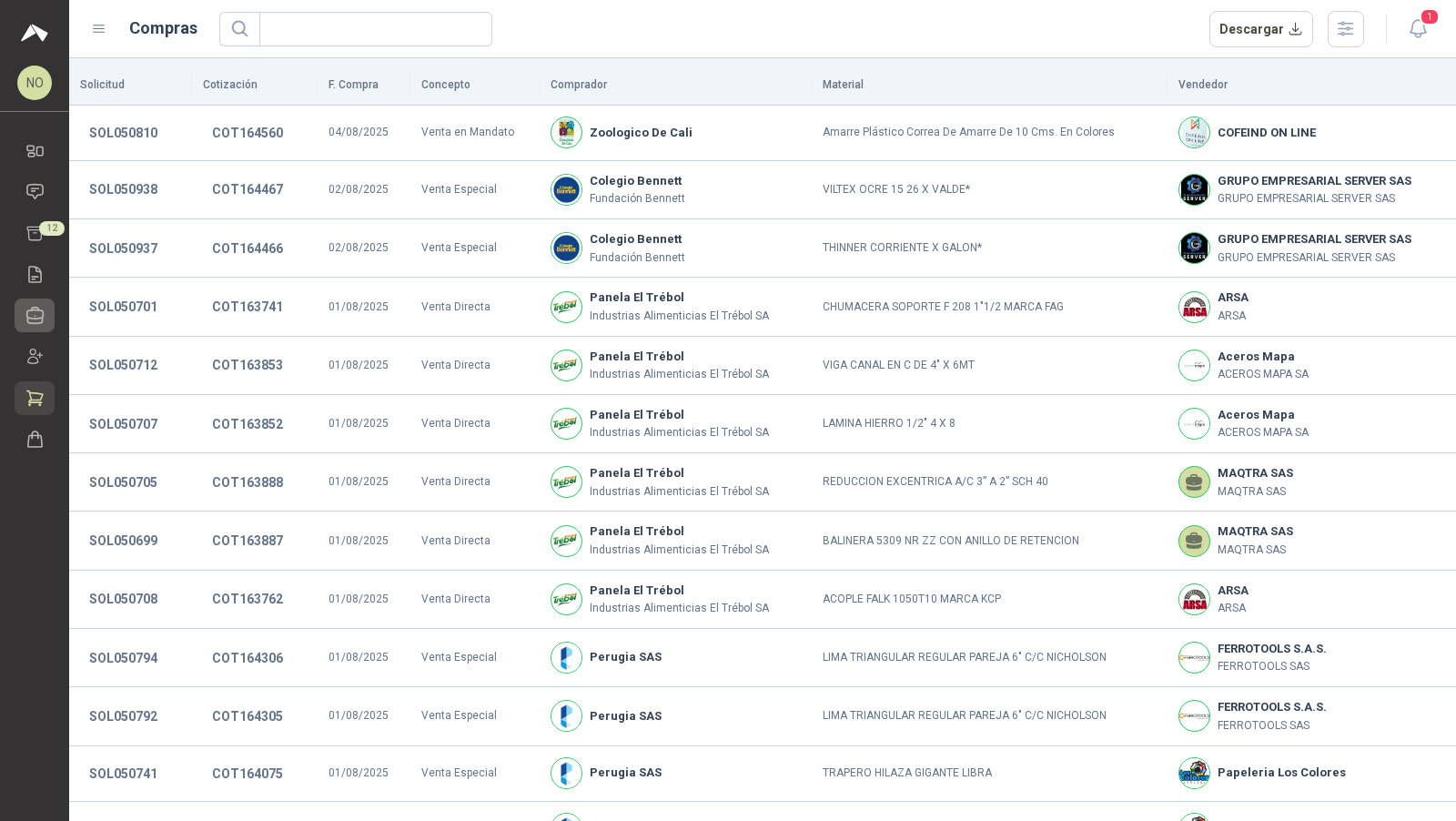 click on "Compañías" at bounding box center [35, 315] 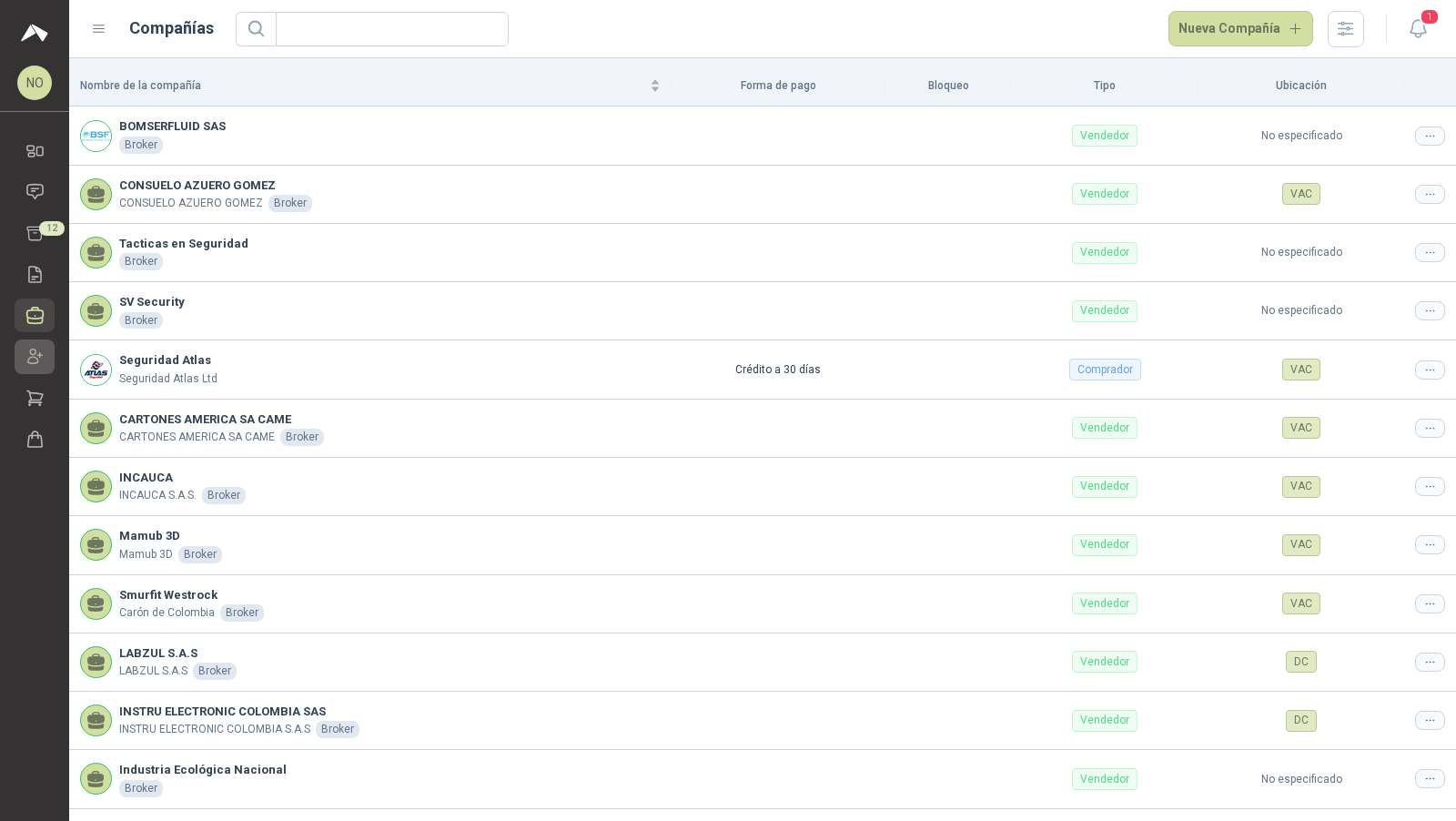 click on "Invitaciones" at bounding box center (35, 356) 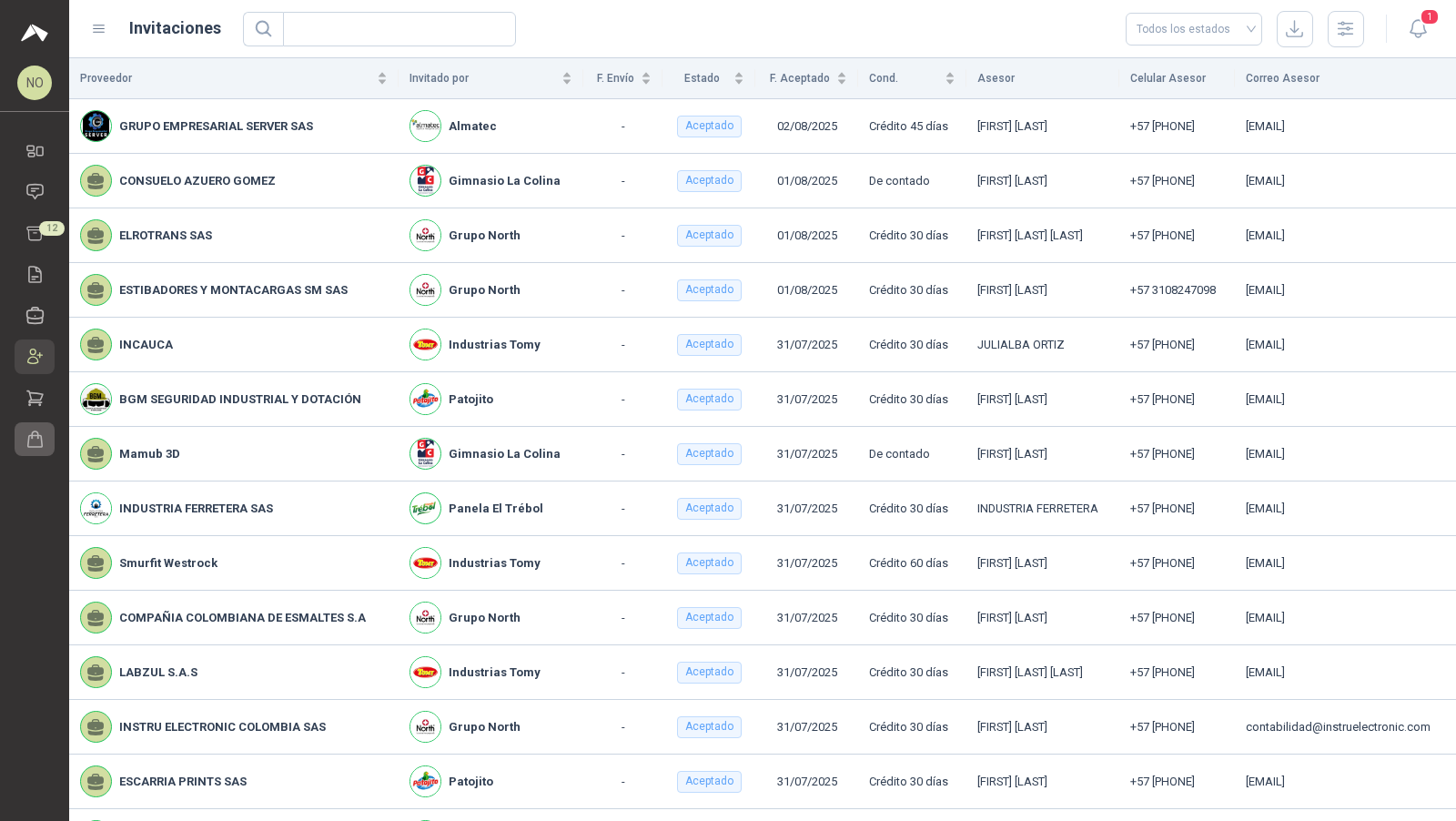 click 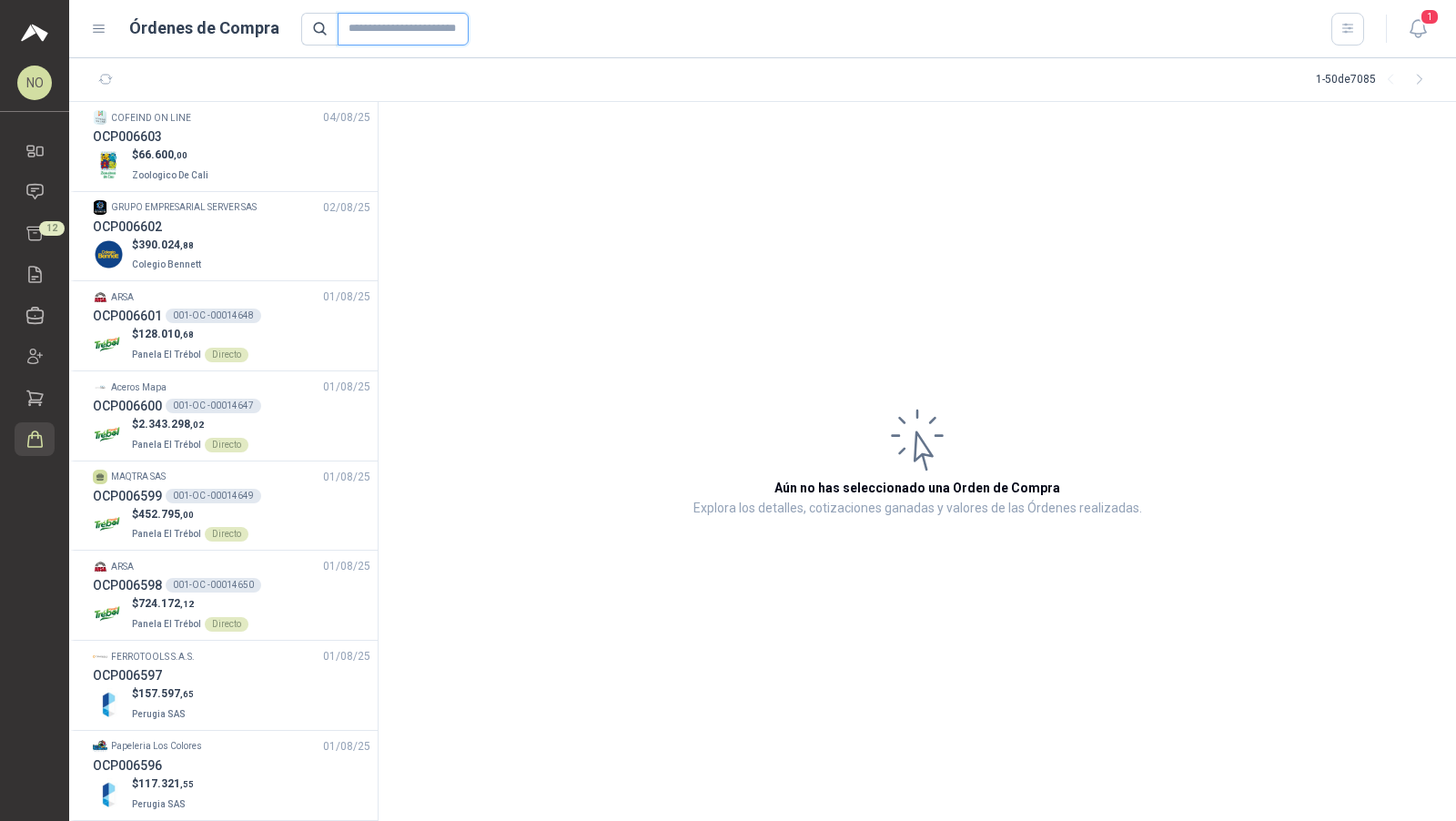 click at bounding box center (403, 29) 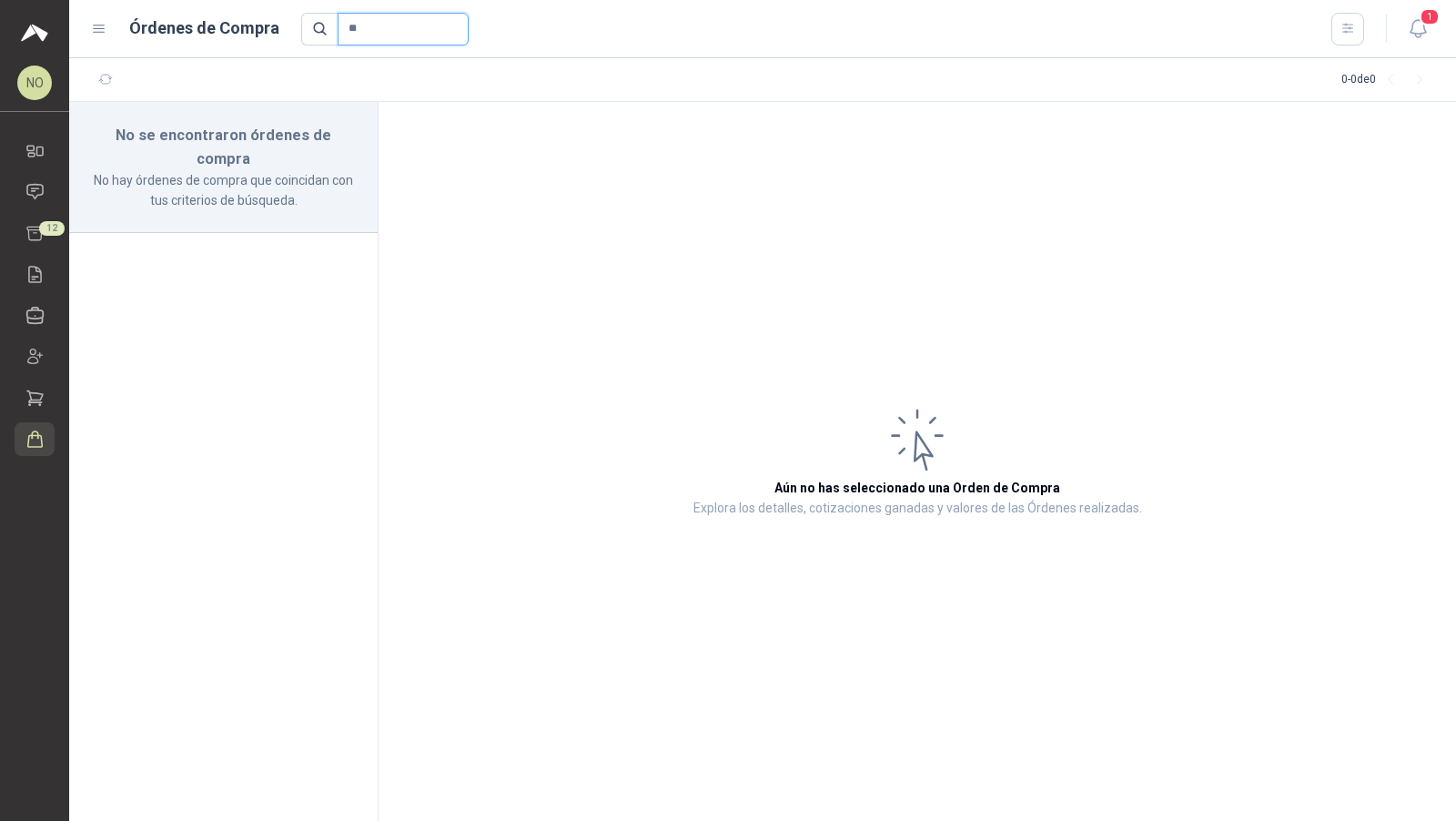 type on "*" 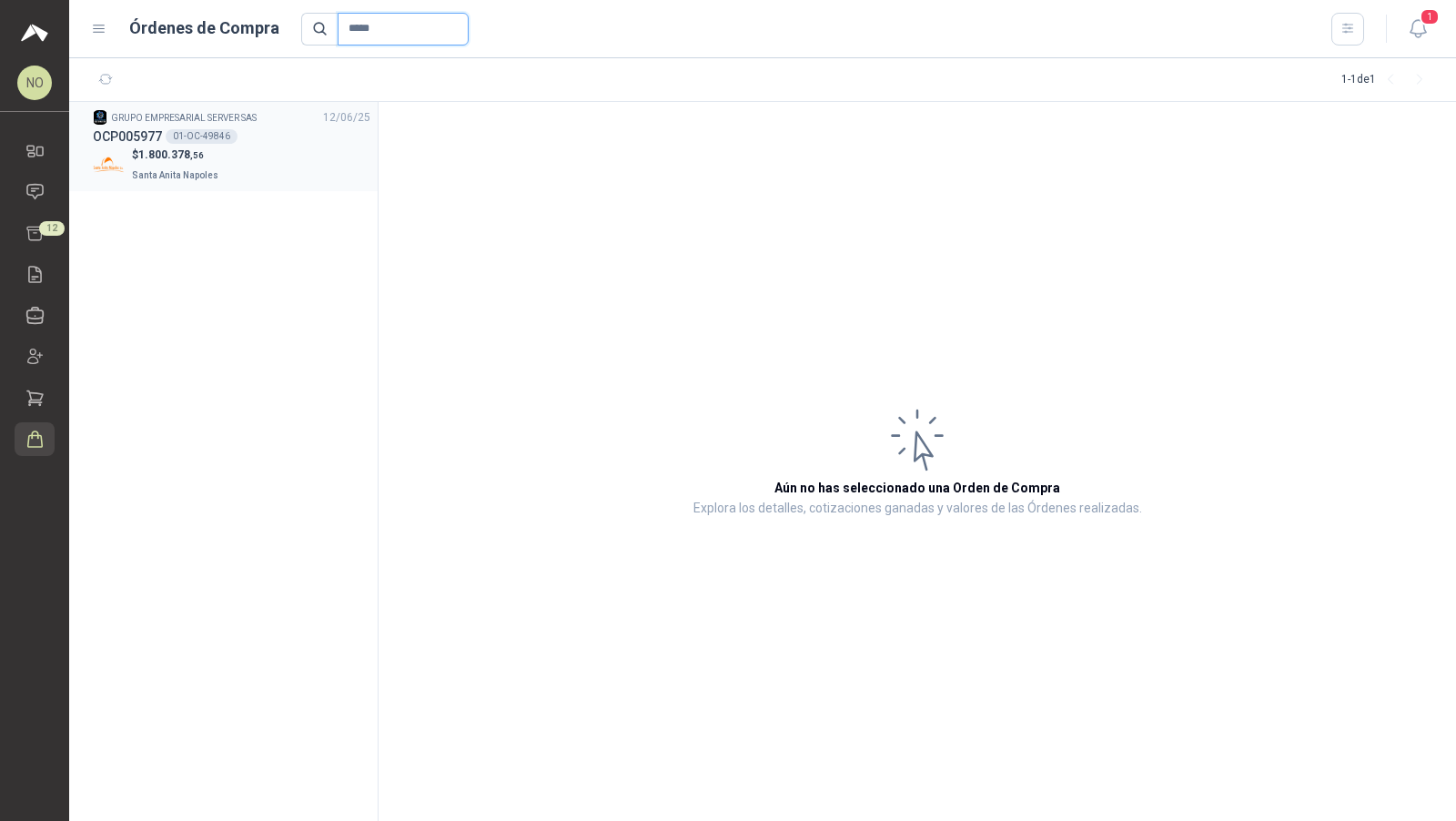 type on "*****" 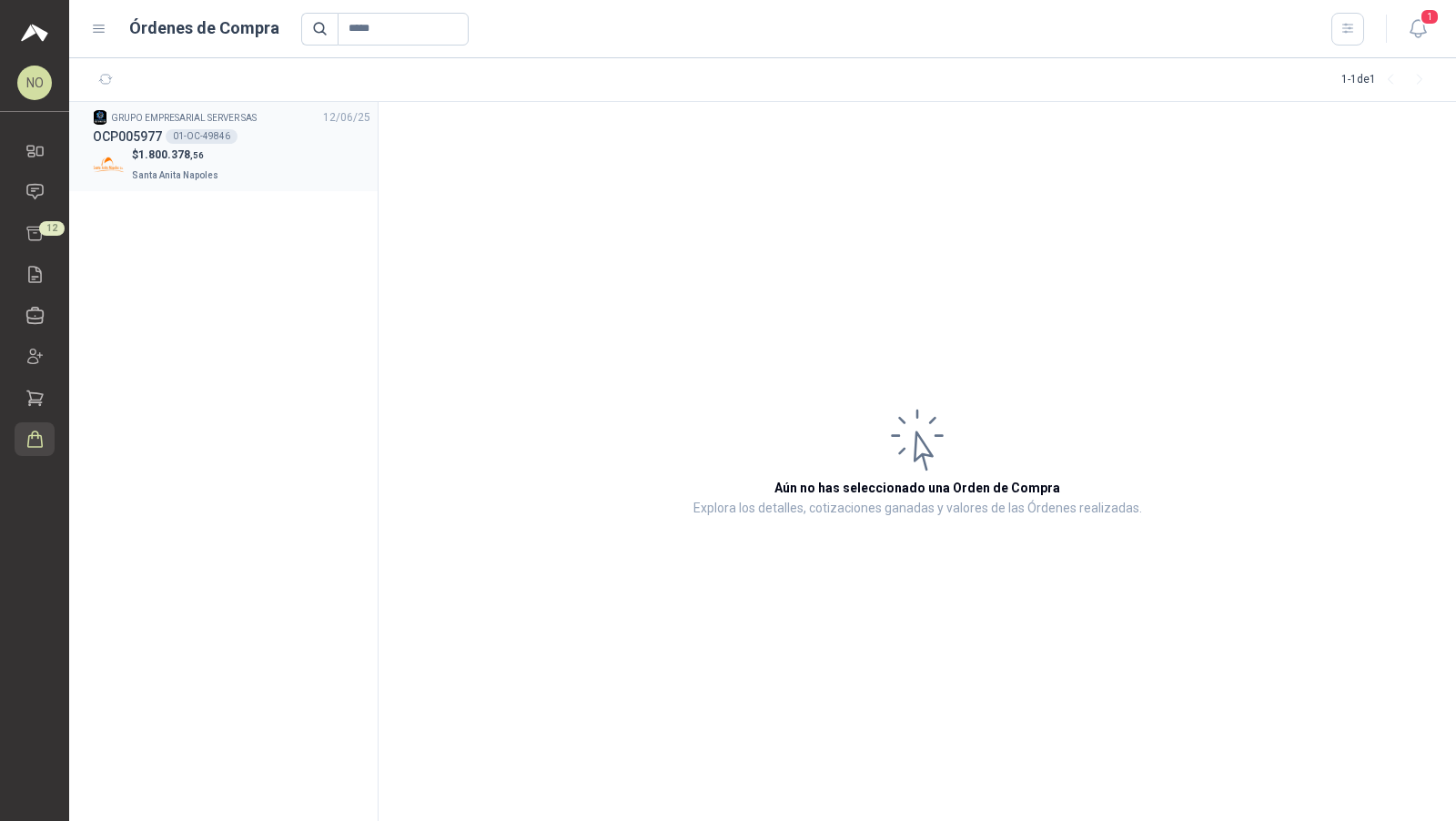 click on "OCP005977 01-OC-49846" at bounding box center [231, 137] 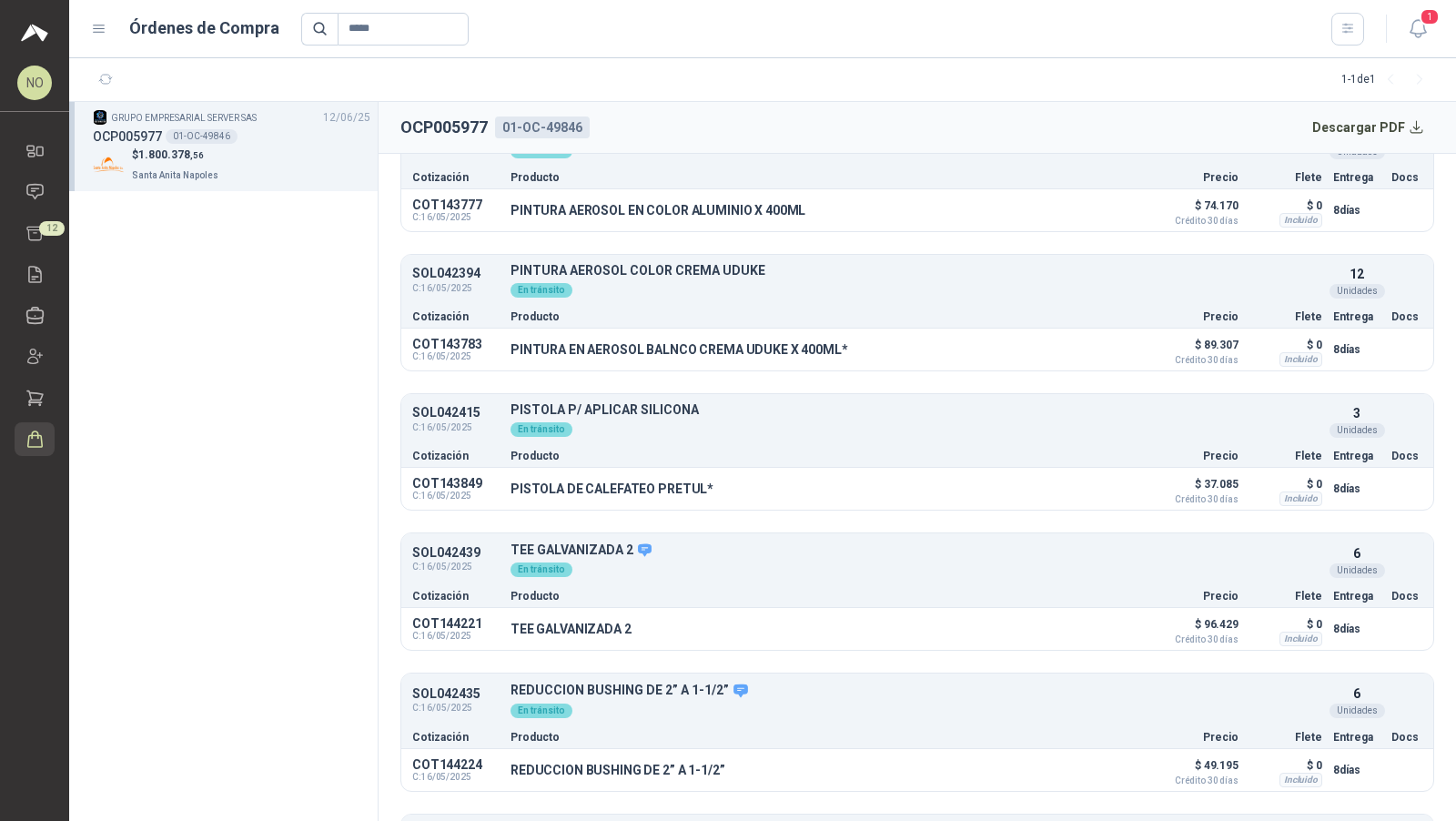 scroll, scrollTop: 0, scrollLeft: 0, axis: both 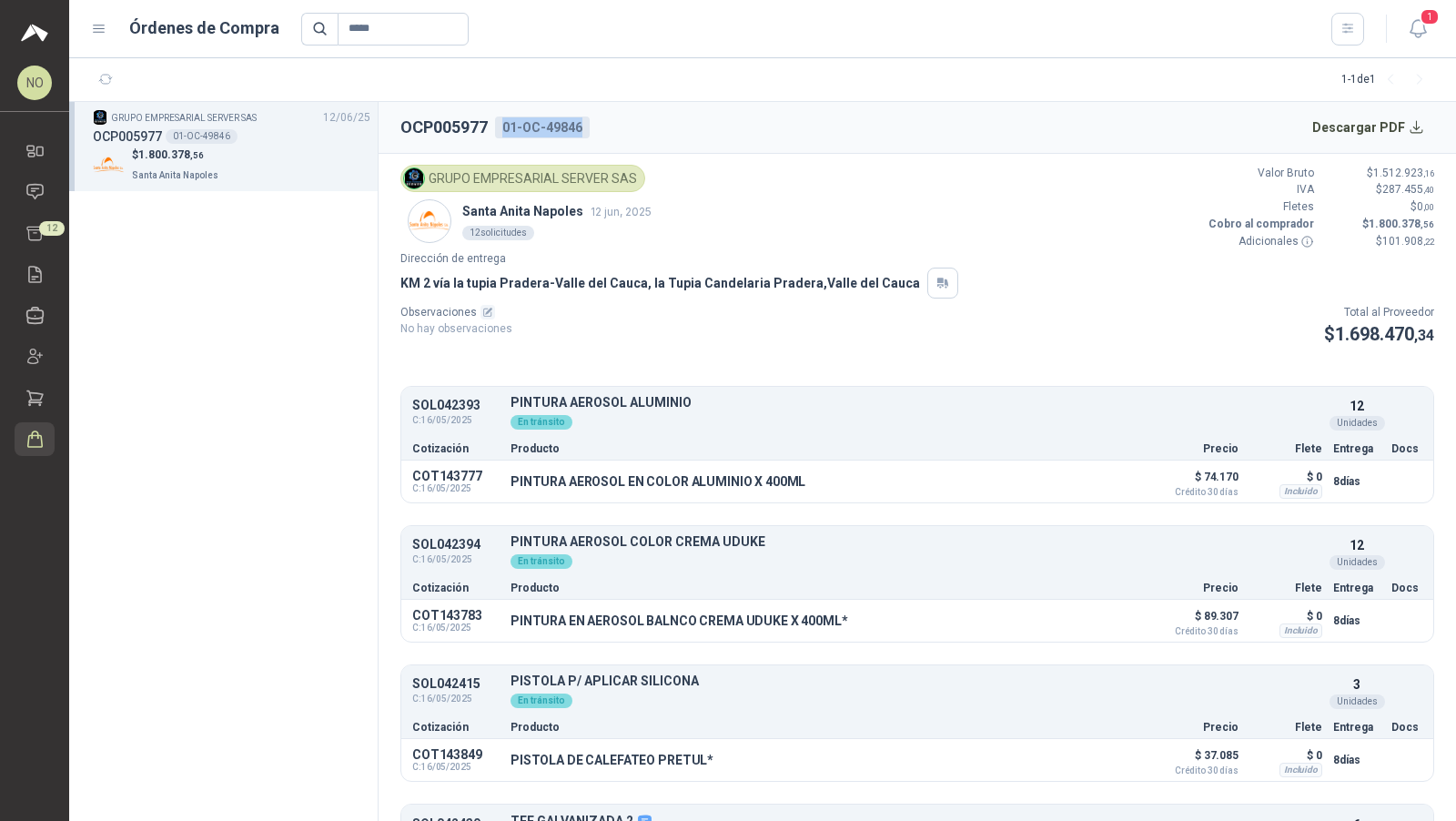 drag, startPoint x: 503, startPoint y: 129, endPoint x: 585, endPoint y: 129, distance: 82 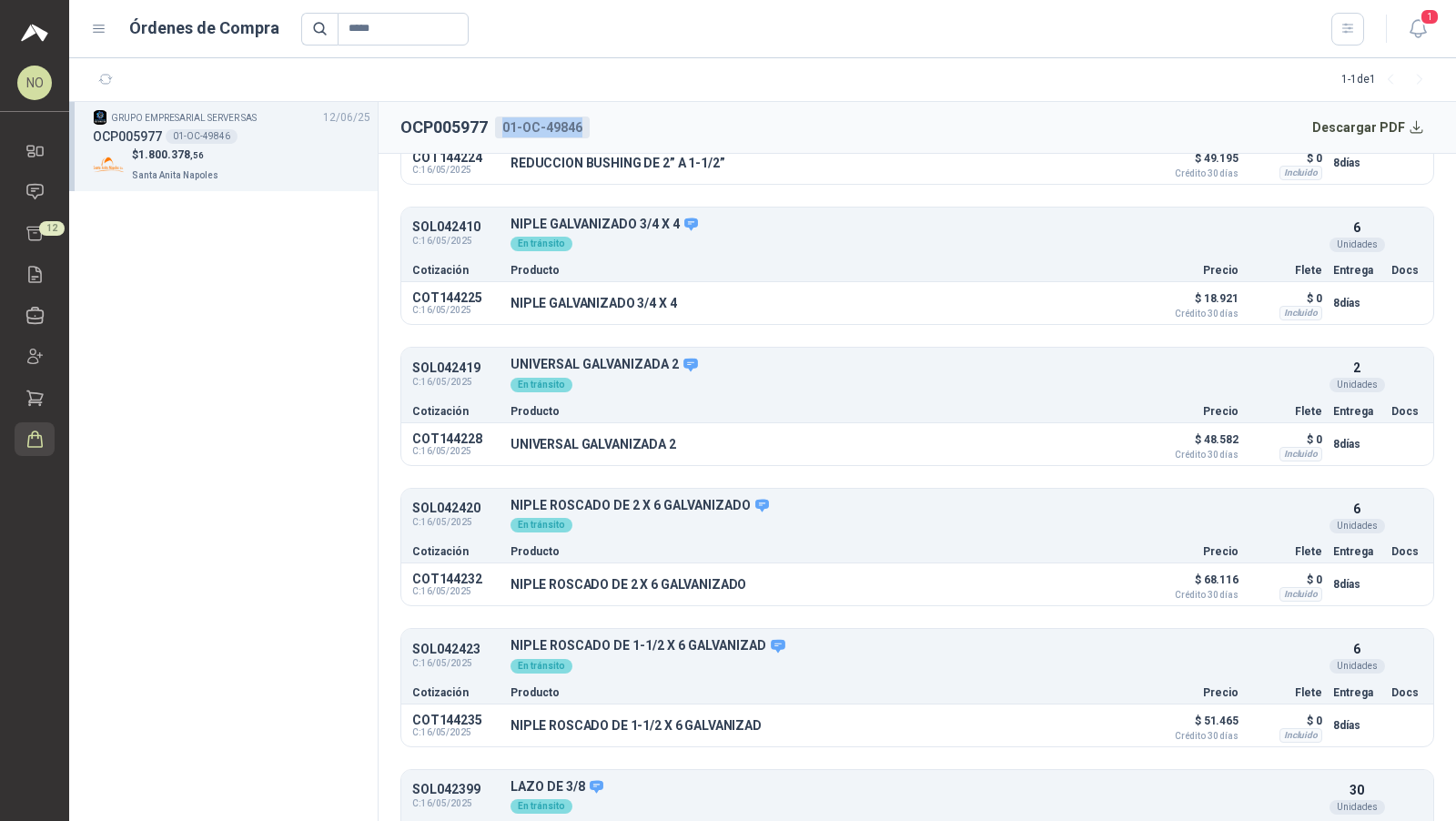 scroll, scrollTop: 1220, scrollLeft: 0, axis: vertical 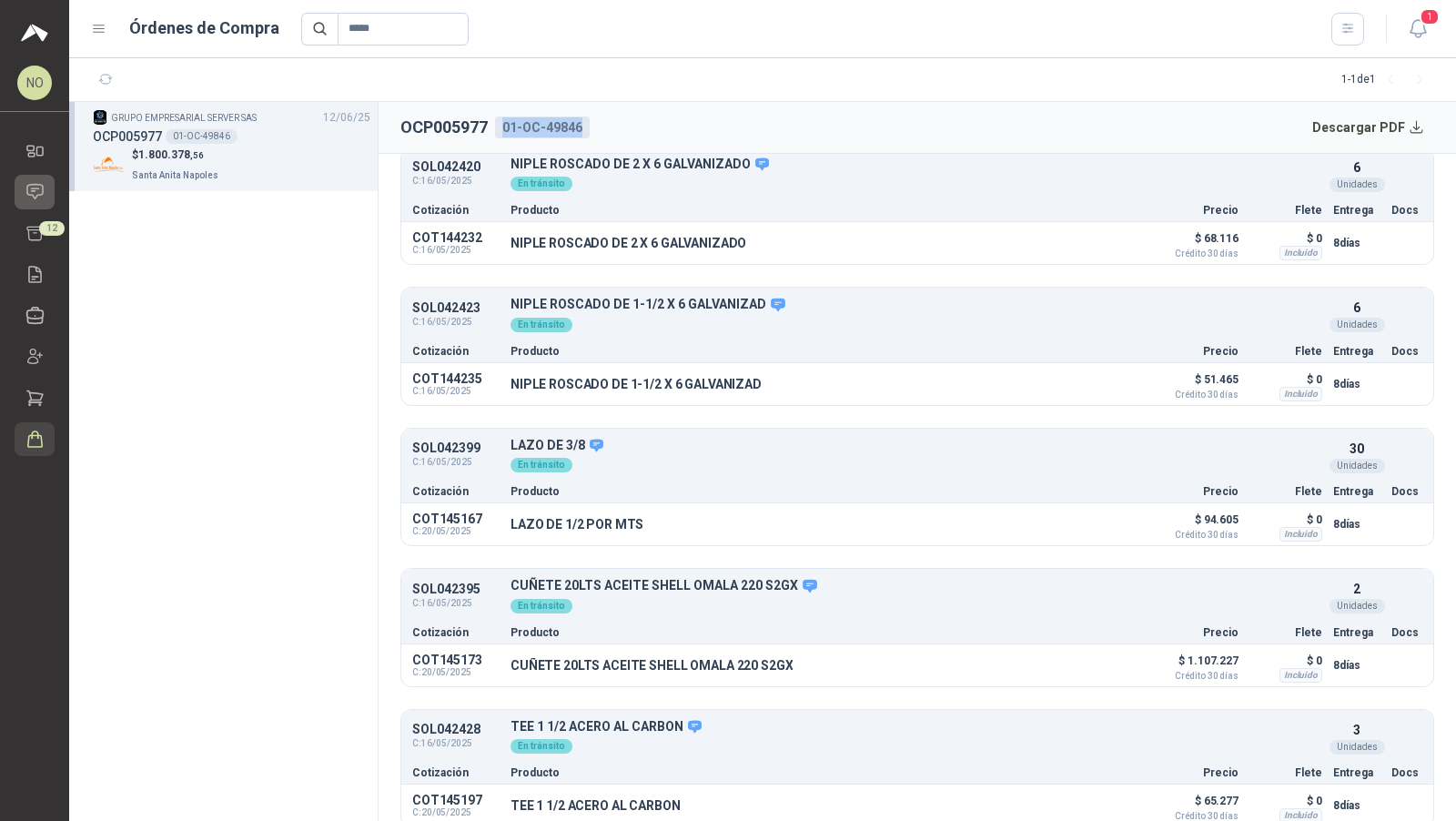 click 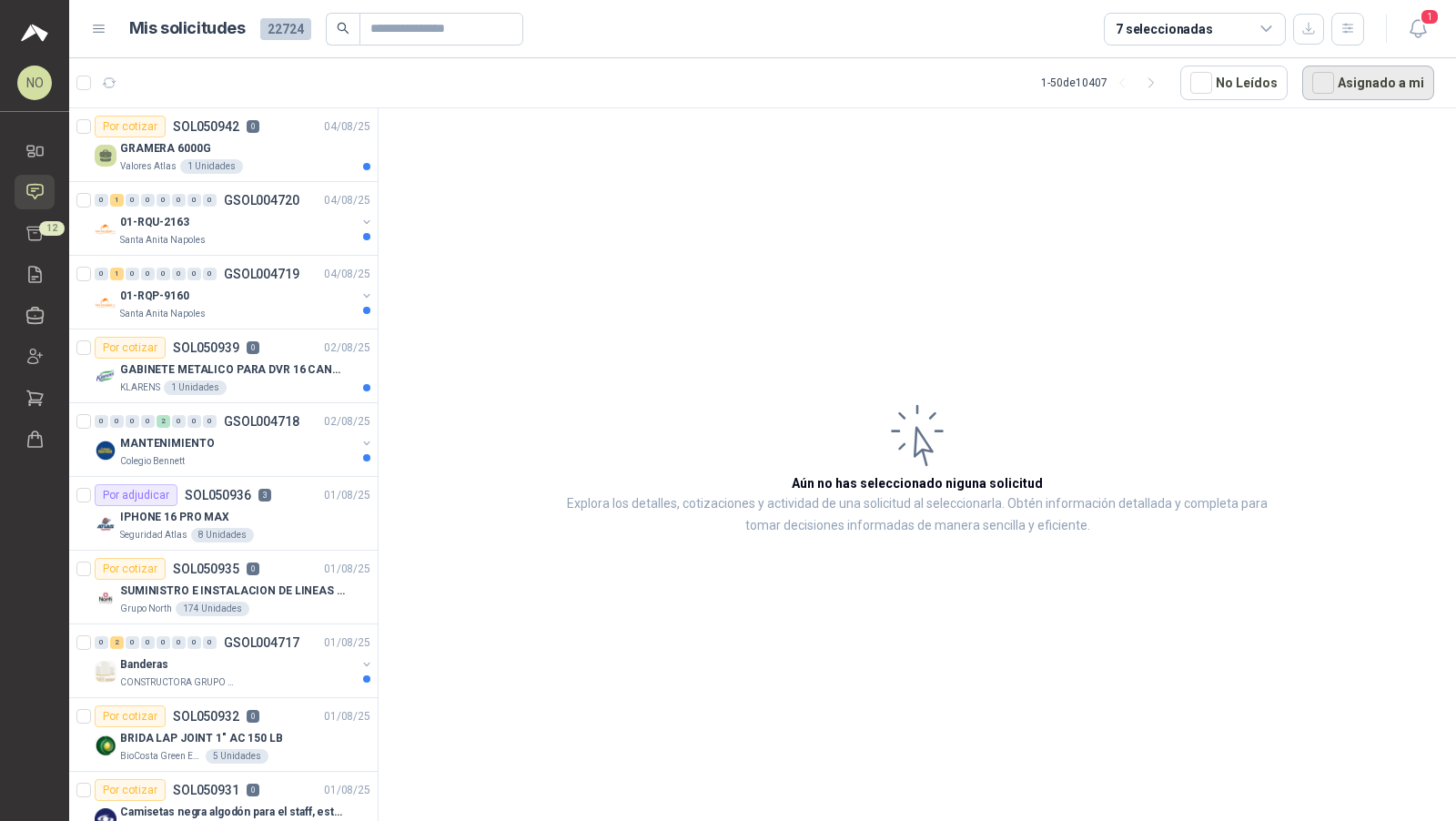 click on "Asignado a mi" at bounding box center (1368, 83) 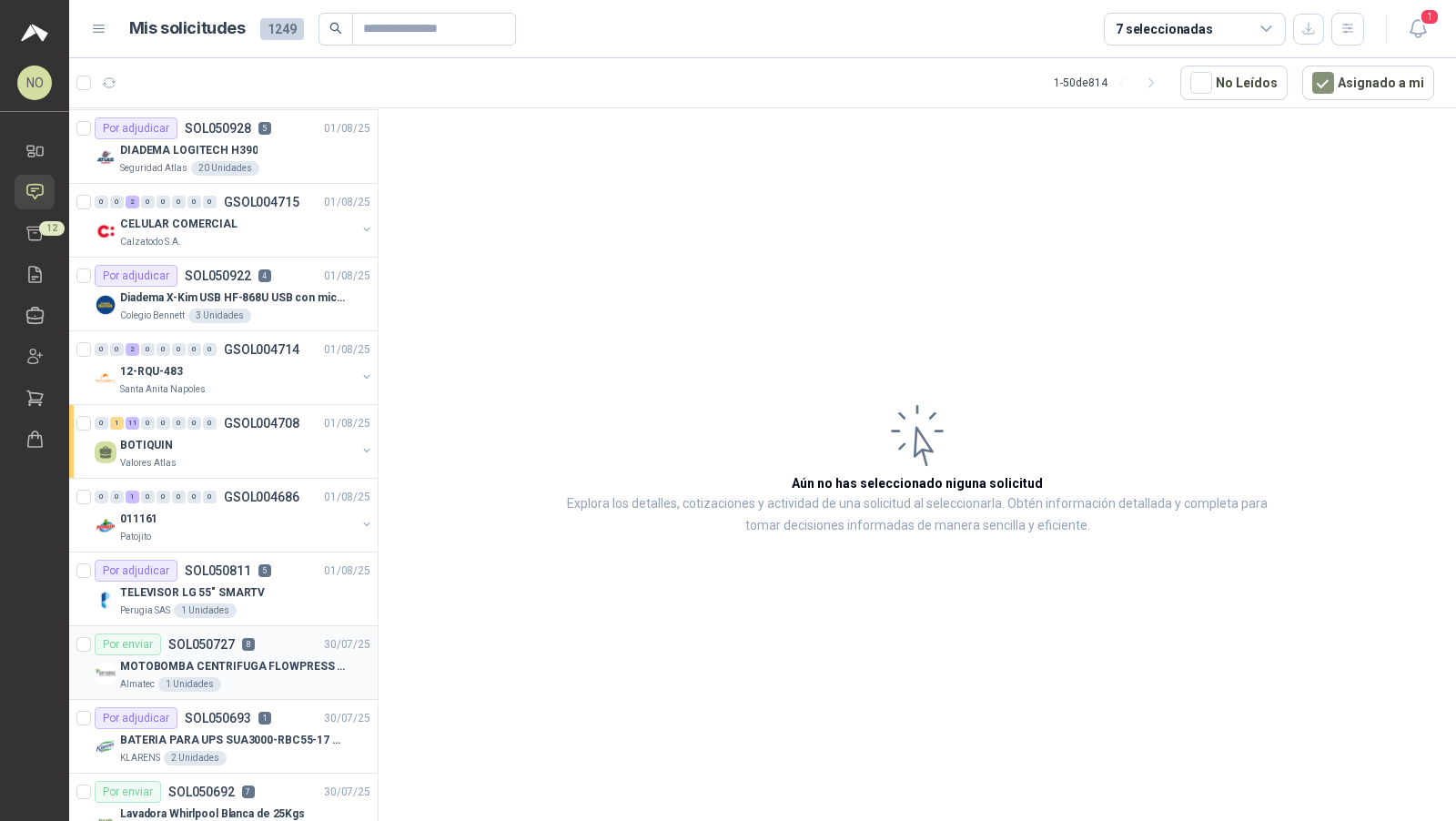 scroll, scrollTop: 152, scrollLeft: 0, axis: vertical 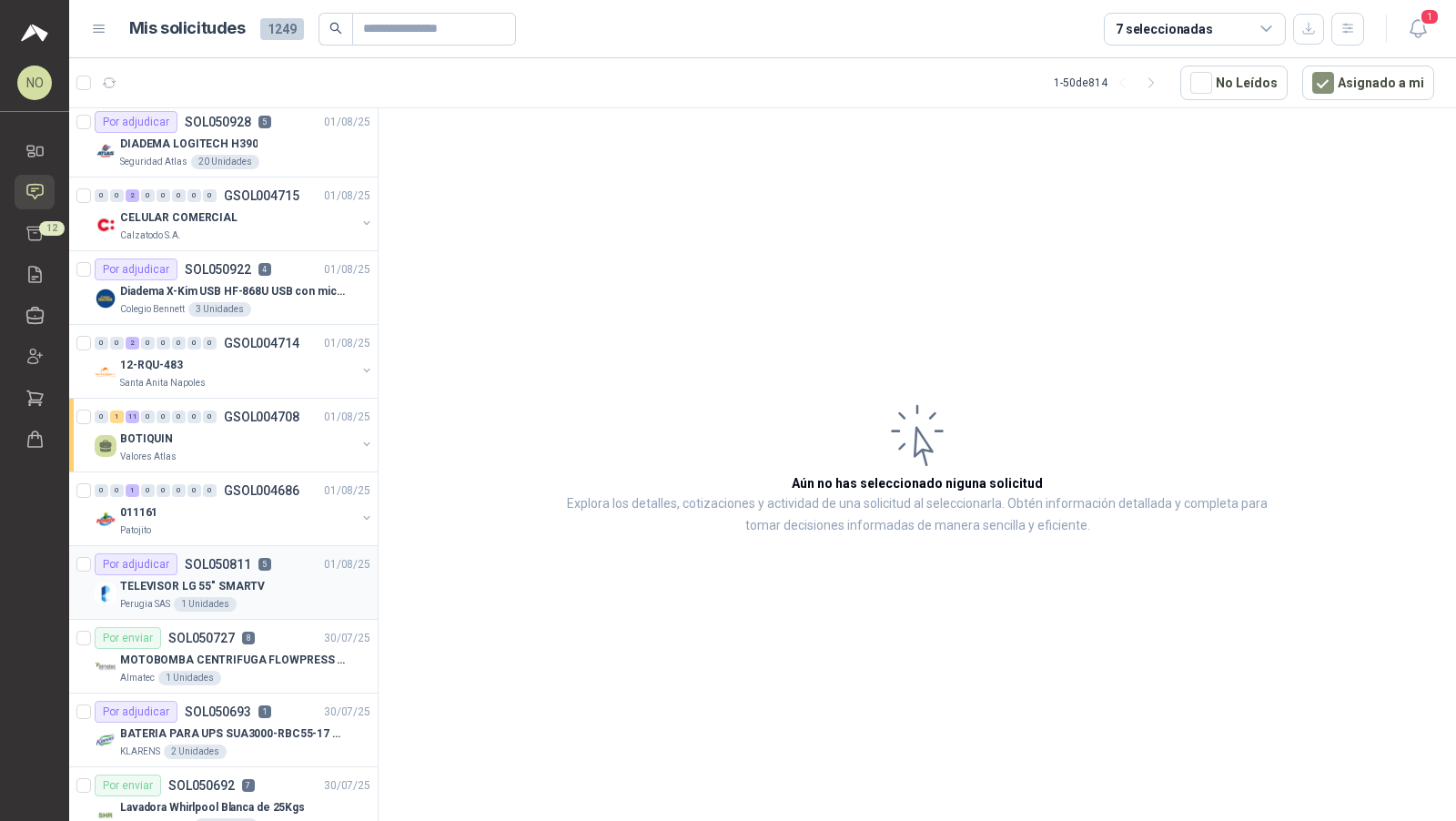 click on "Perugia SAS 1   Unidades" at bounding box center (245, 604) 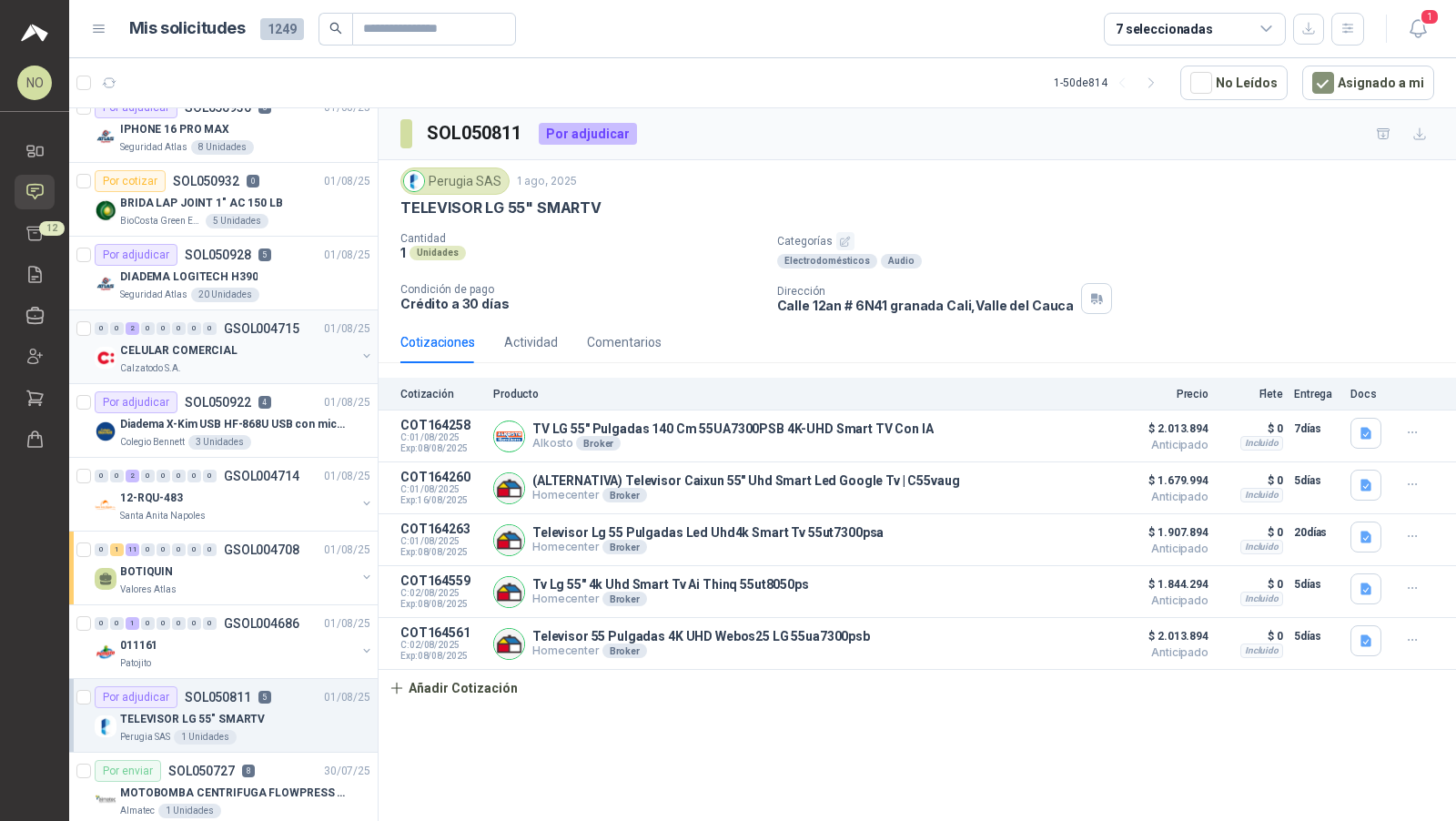 scroll, scrollTop: 18, scrollLeft: 0, axis: vertical 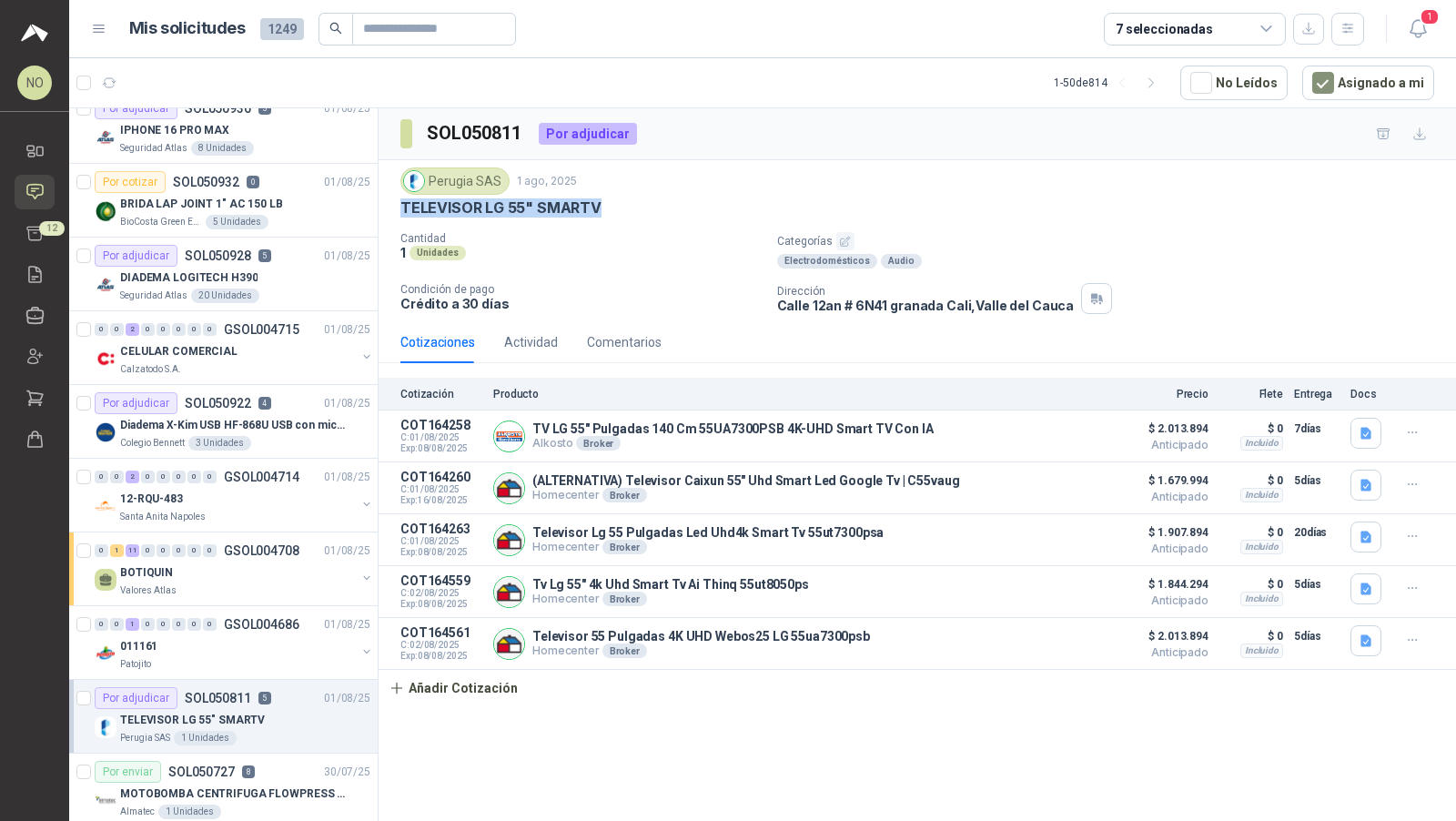 drag, startPoint x: 399, startPoint y: 207, endPoint x: 617, endPoint y: 208, distance: 218.00229 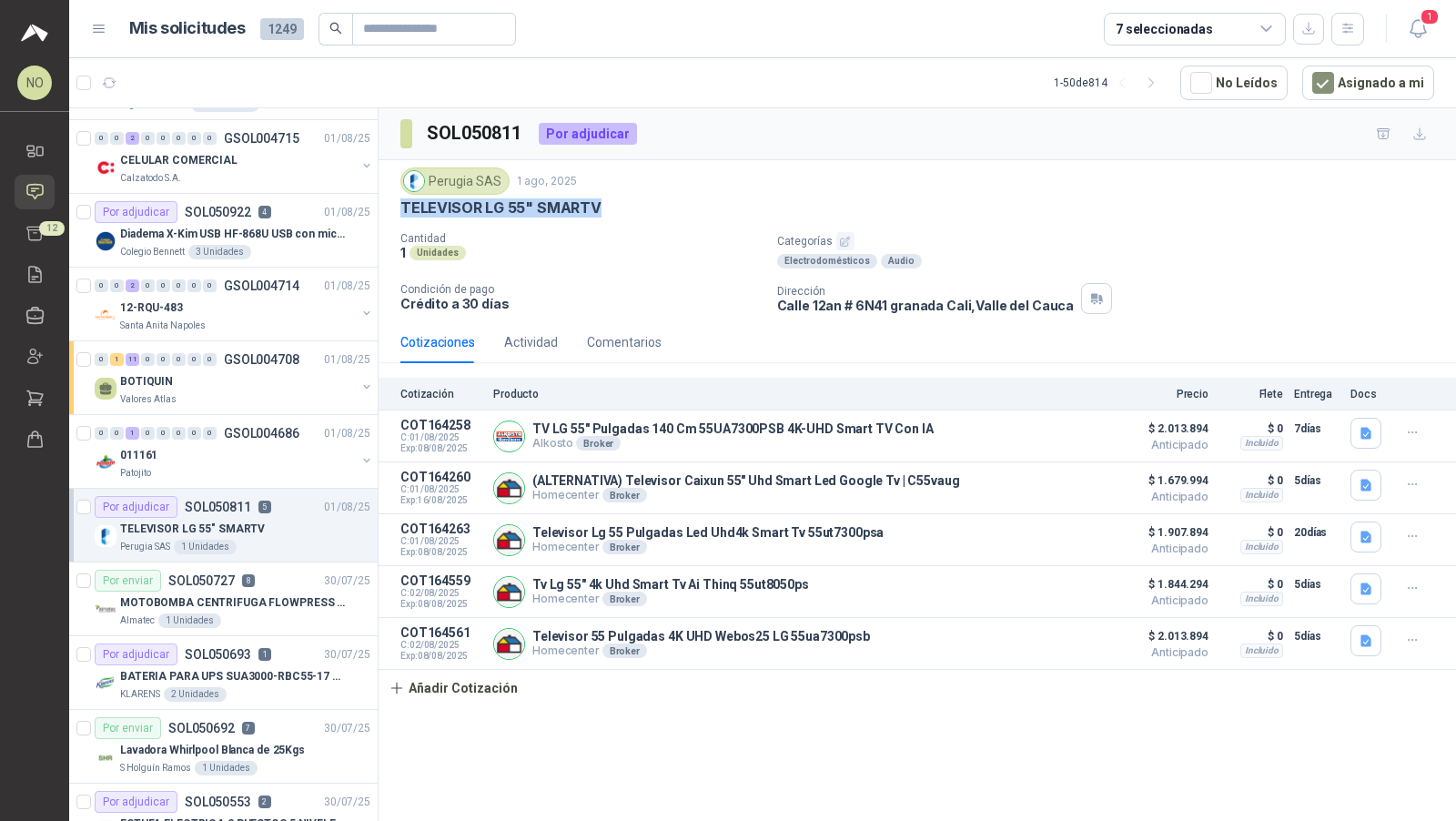scroll, scrollTop: 214, scrollLeft: 0, axis: vertical 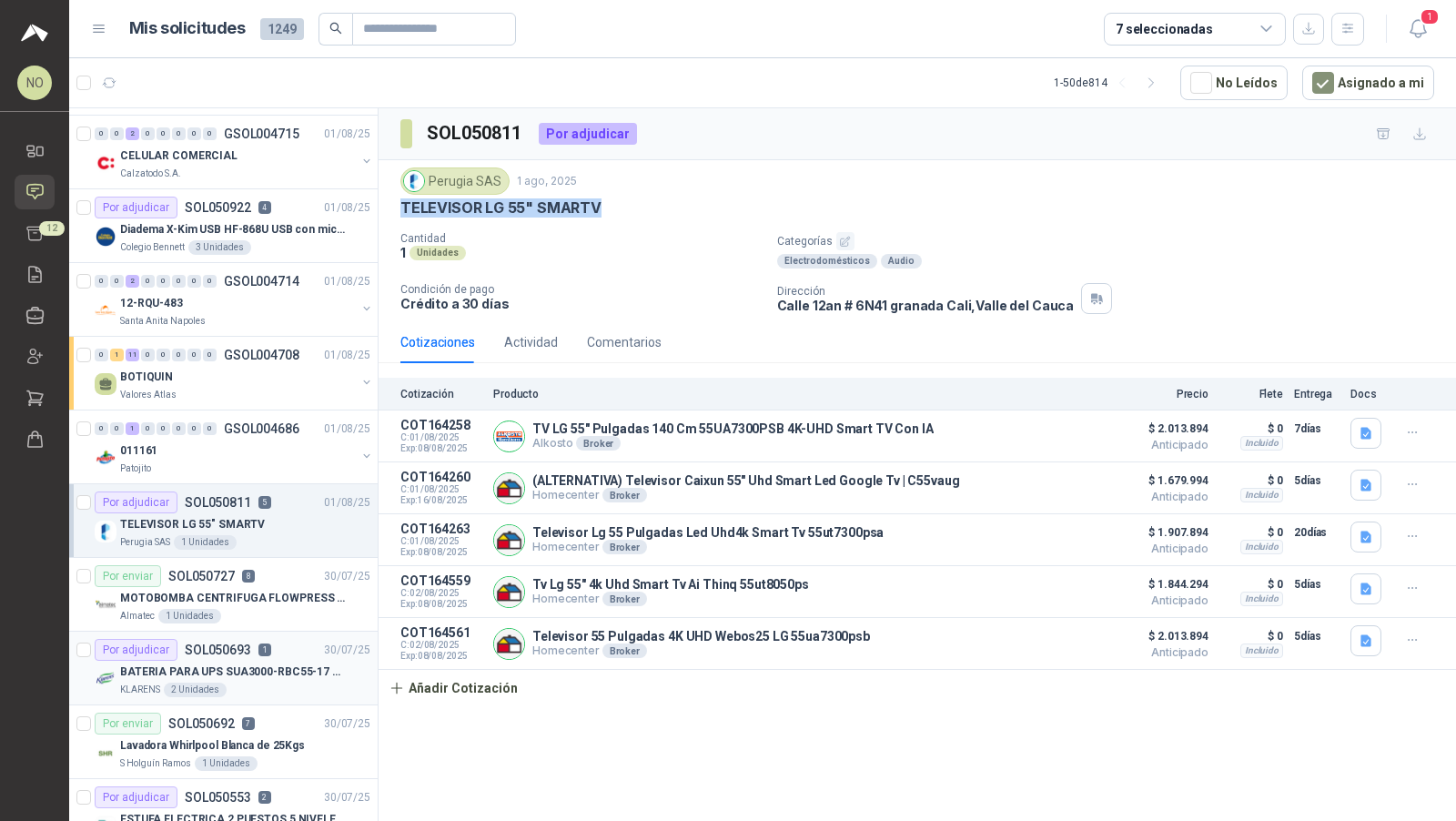 click on "Por adjudicar SOL050693 1 30/07/25" at bounding box center [232, 650] 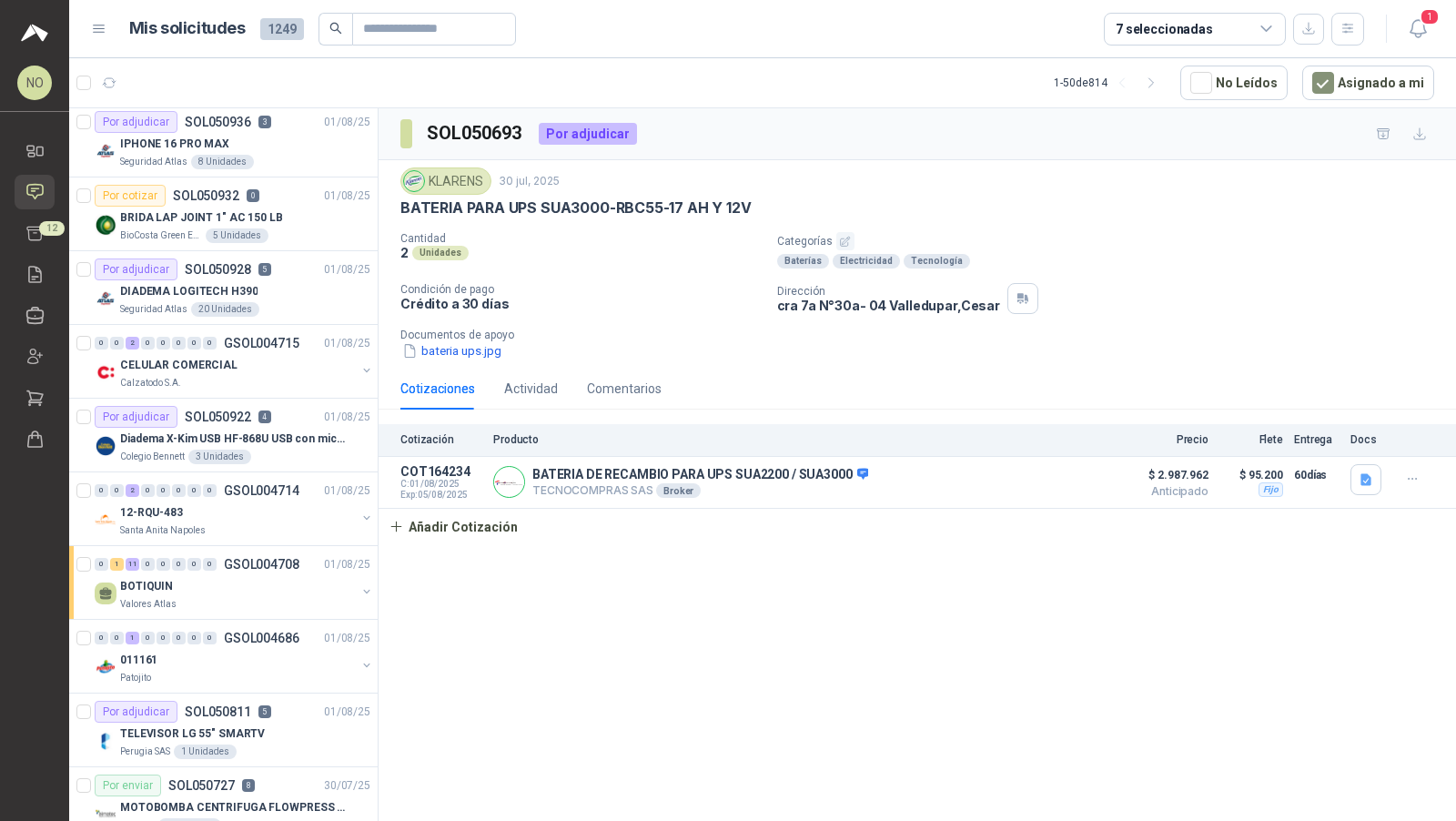 scroll, scrollTop: 0, scrollLeft: 0, axis: both 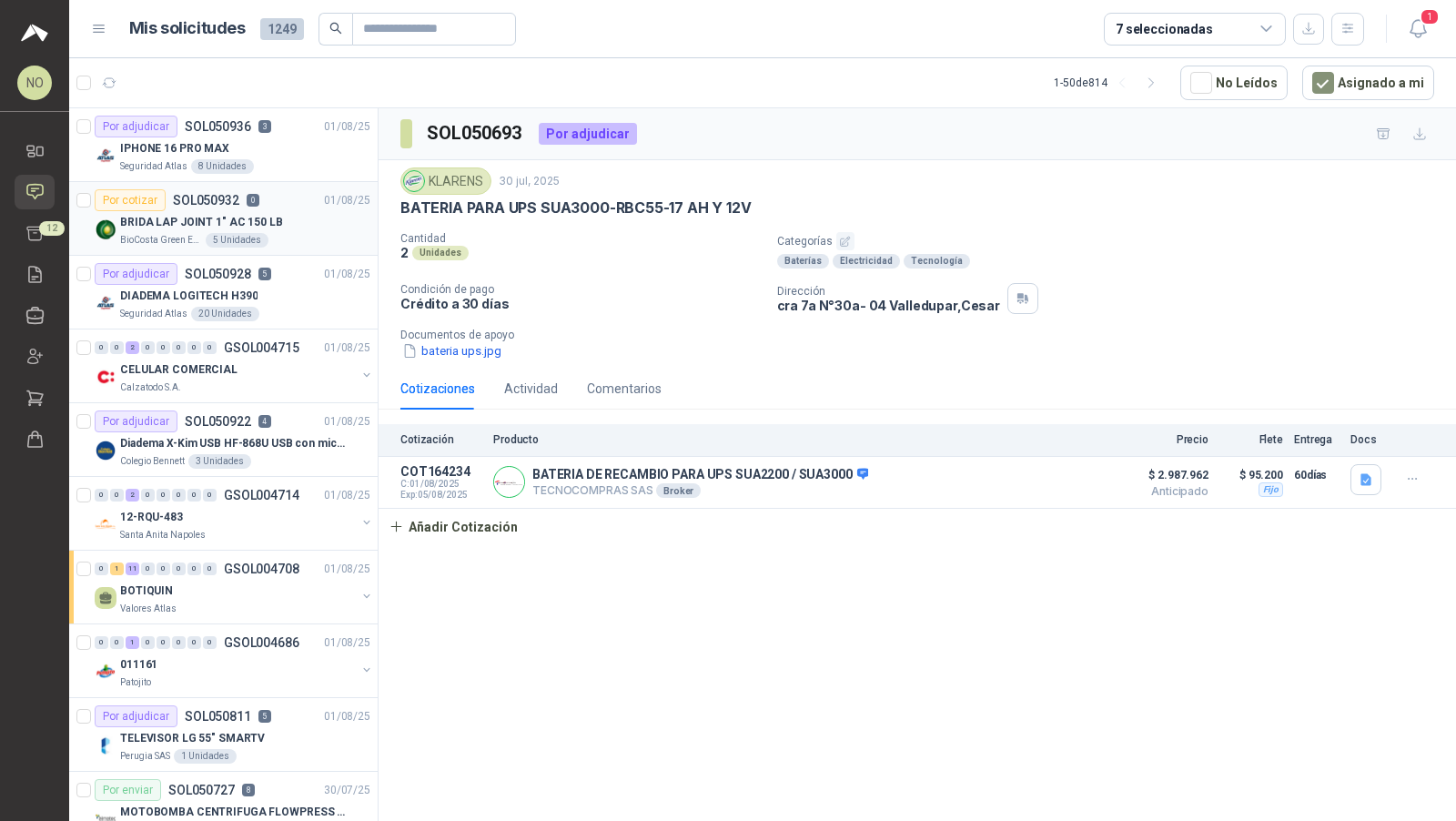 click on "BRIDA LAP JOINT 1" AC 150 LB" at bounding box center (245, 222) 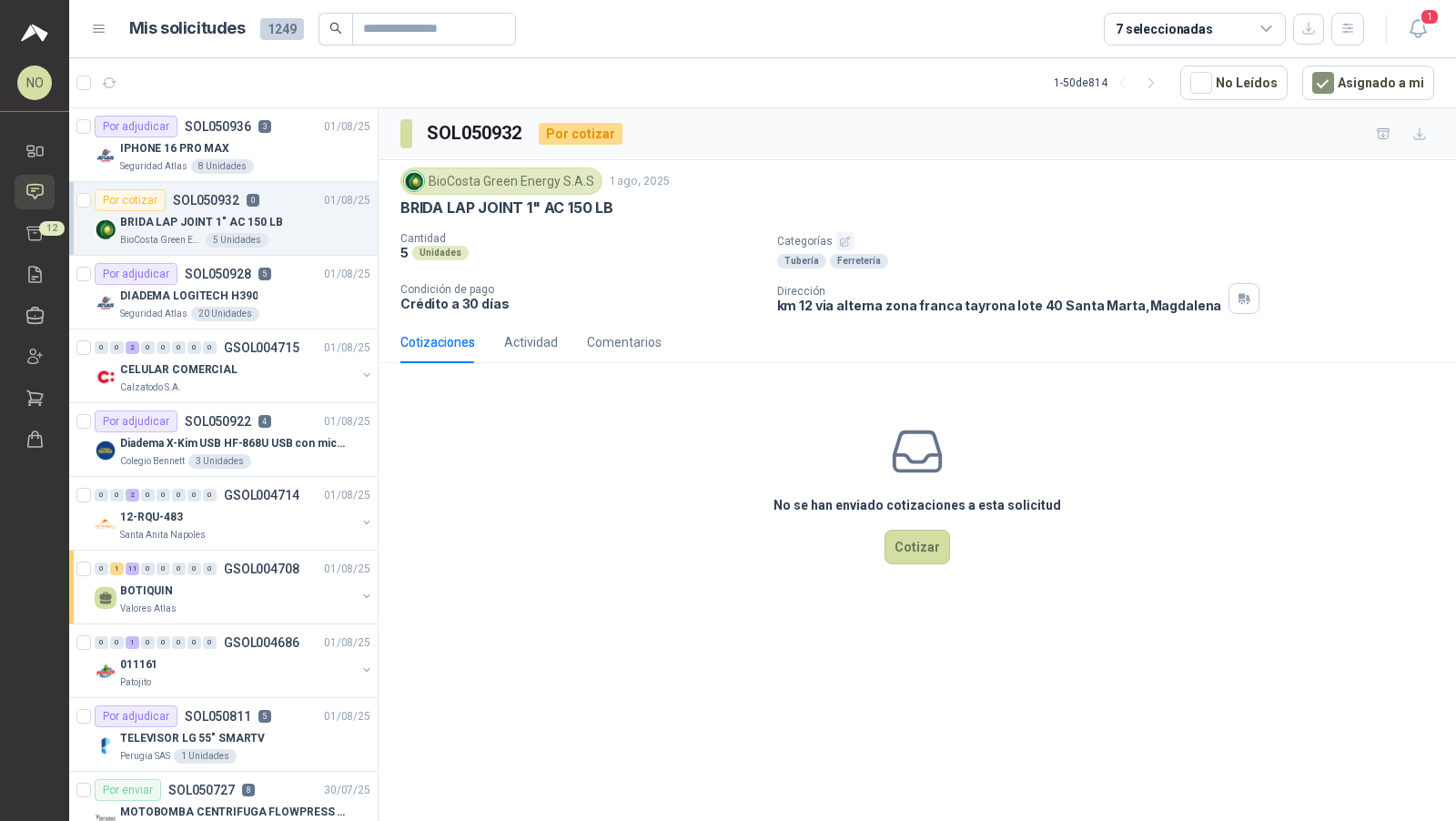 drag, startPoint x: 393, startPoint y: 204, endPoint x: 652, endPoint y: 205, distance: 259.00193 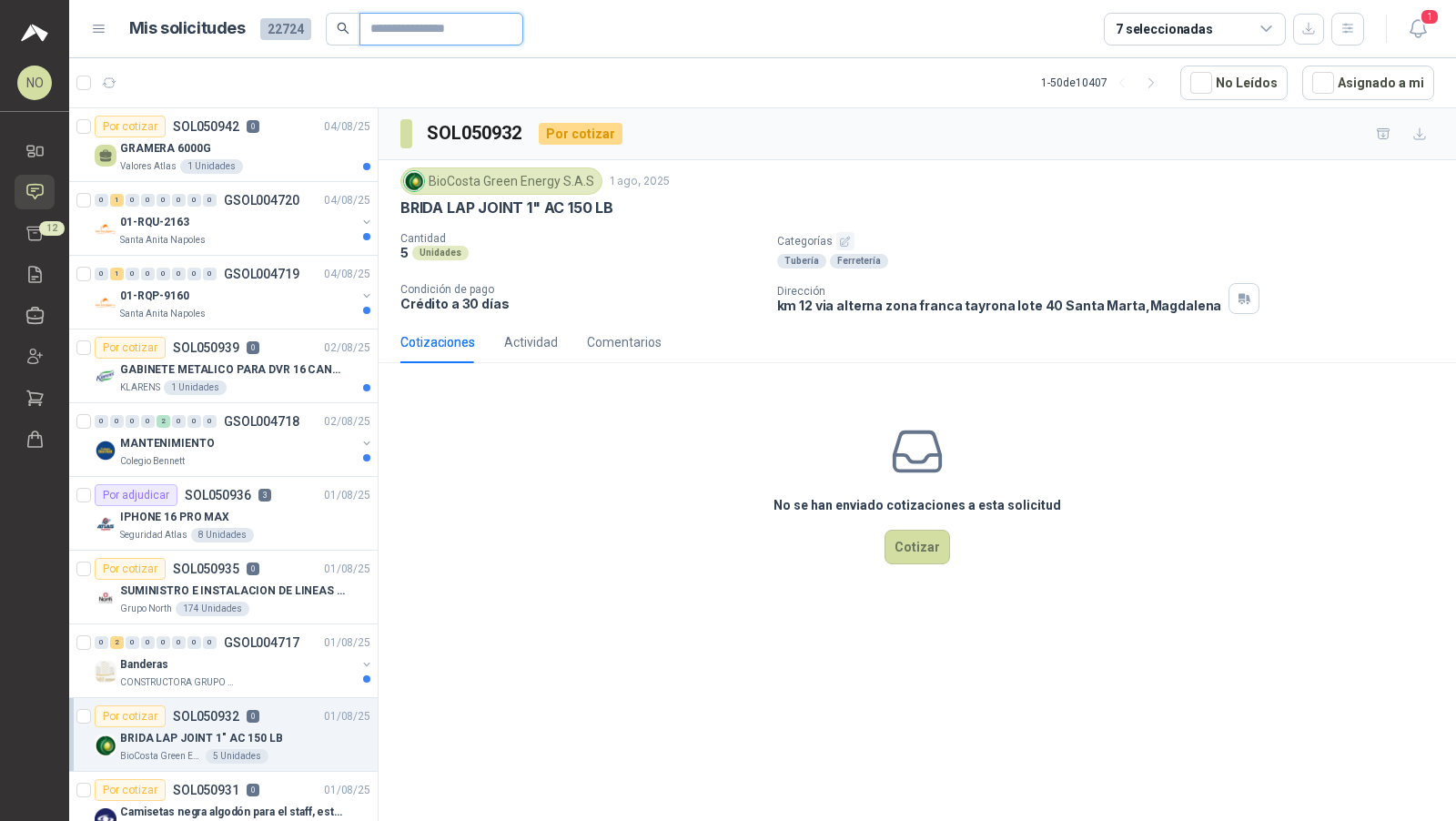 click at bounding box center (434, 29) 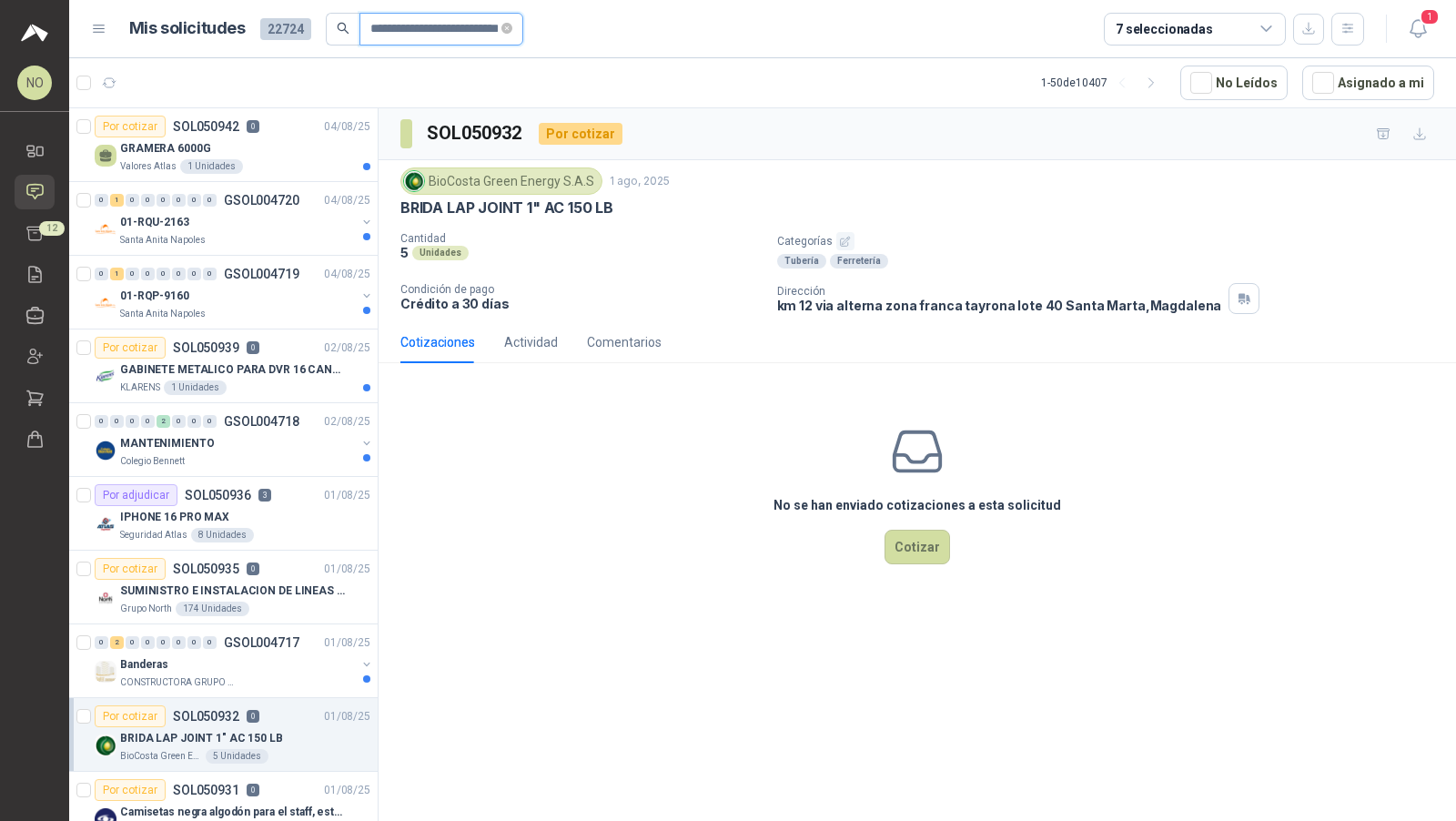 scroll, scrollTop: 0, scrollLeft: 41, axis: horizontal 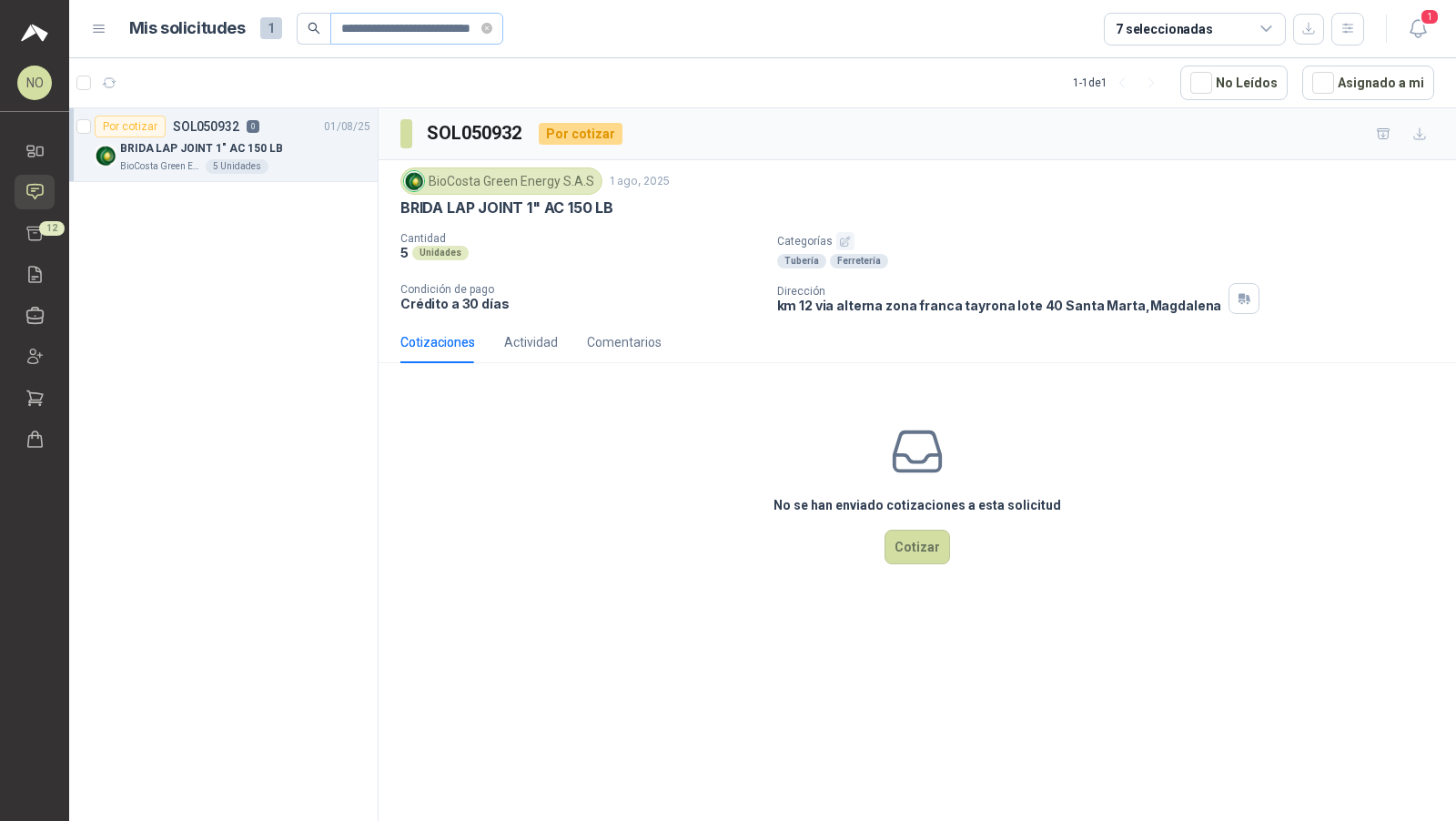 click on "**********" at bounding box center (747, 29) 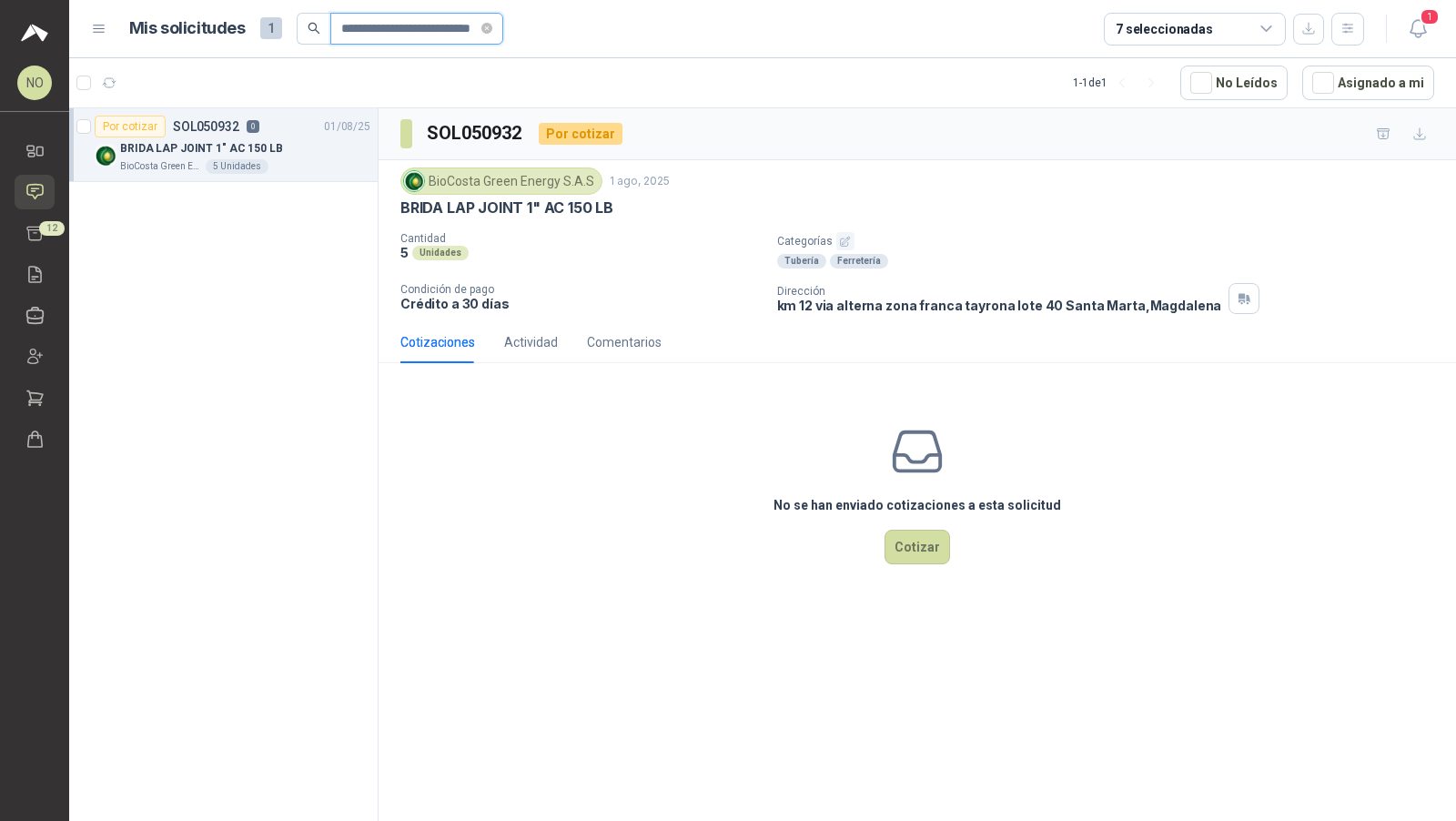 scroll, scrollTop: 0, scrollLeft: 41, axis: horizontal 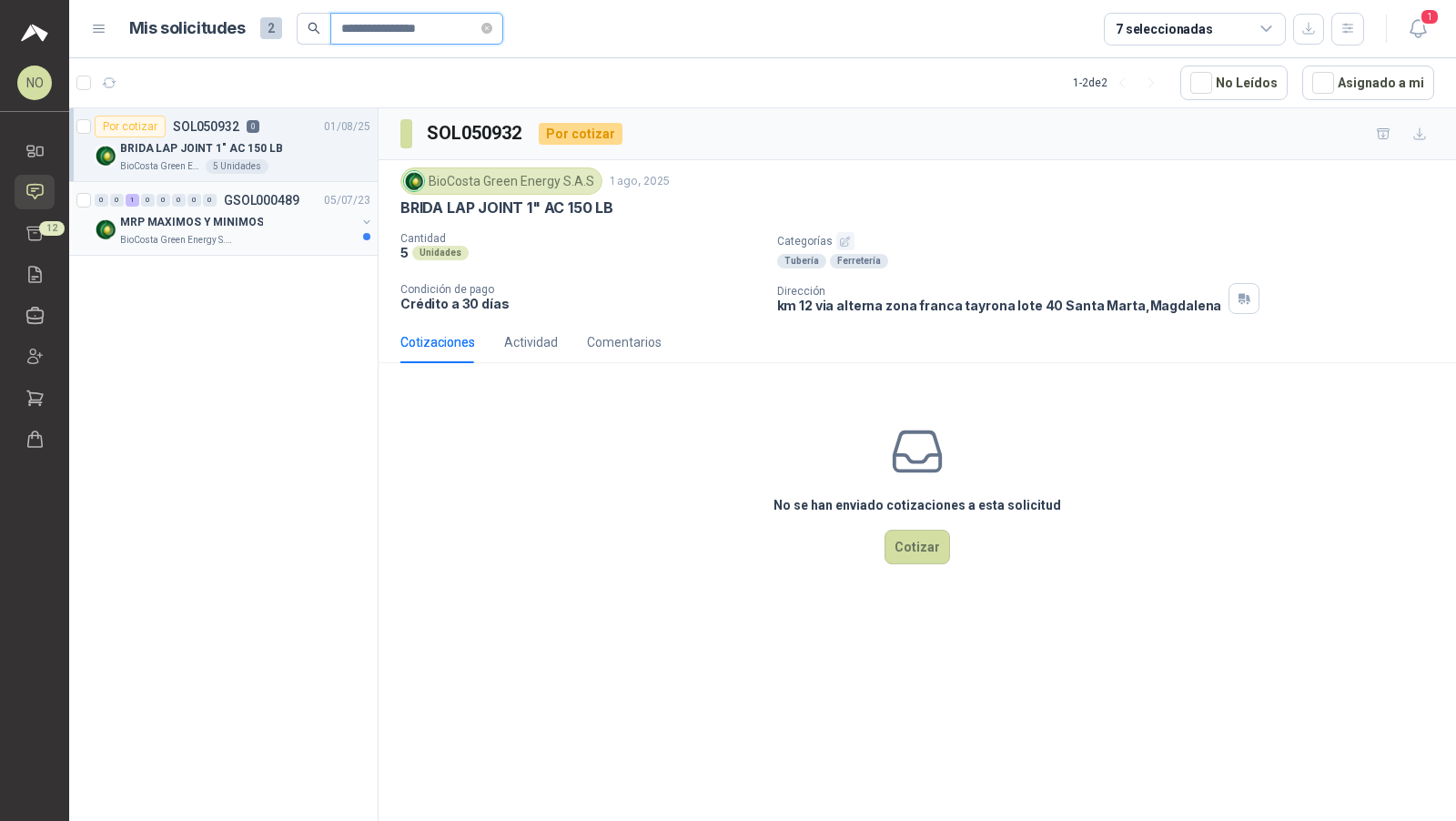 type on "**********" 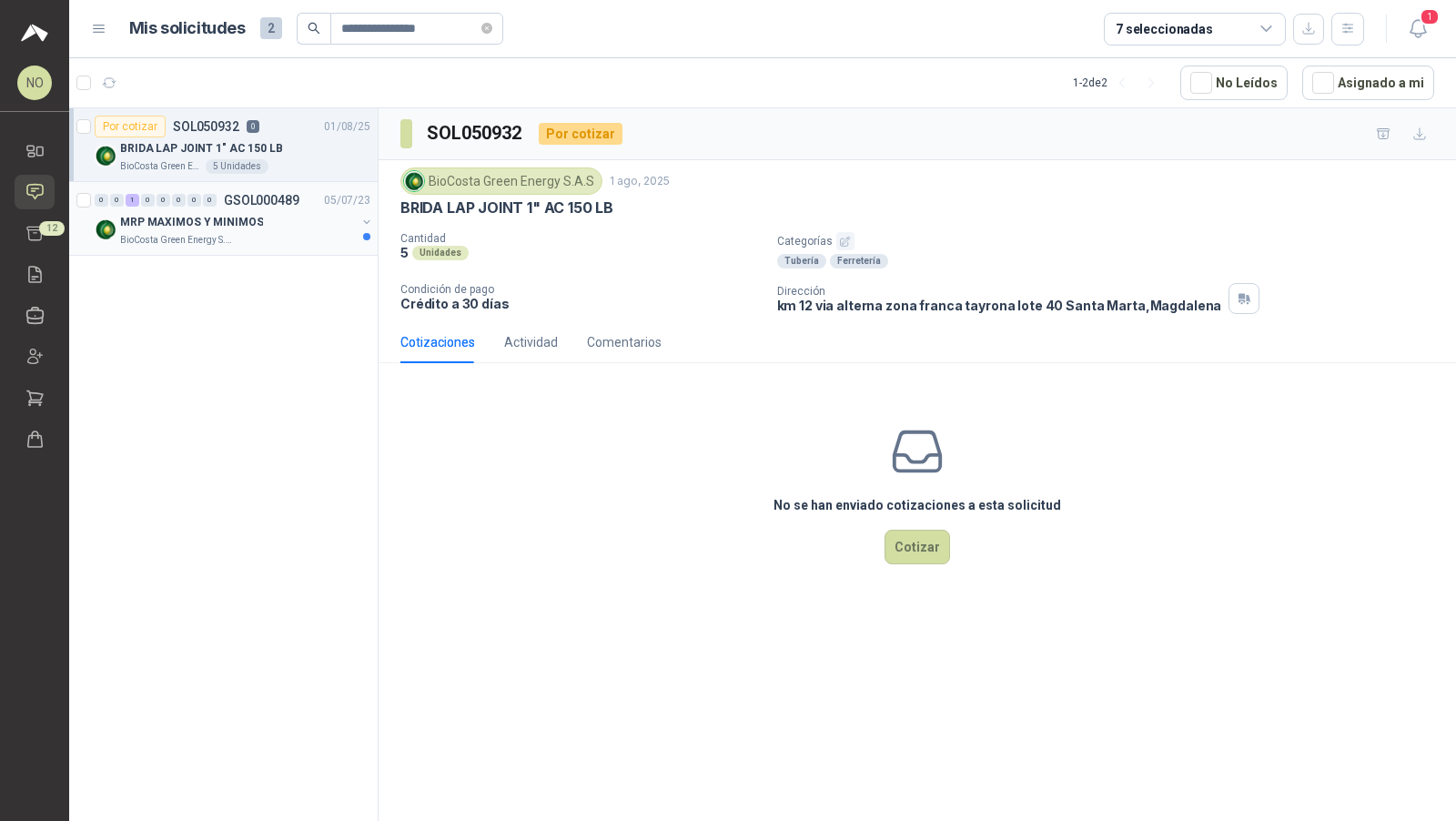 click on "MRP MAXIMOS Y MINIMOS" at bounding box center [191, 222] 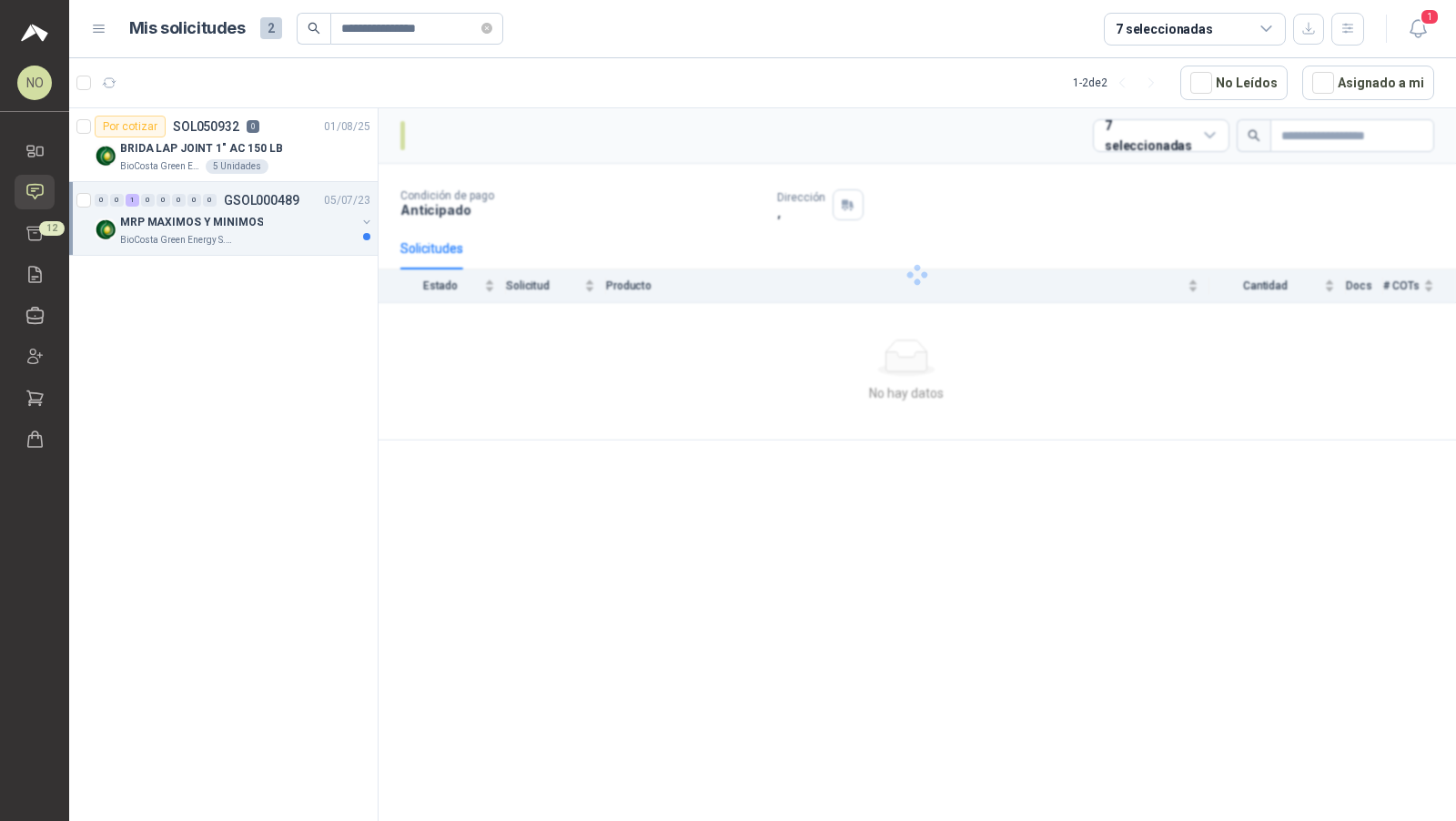 click on "MRP MAXIMOS Y MINIMOS" at bounding box center [191, 222] 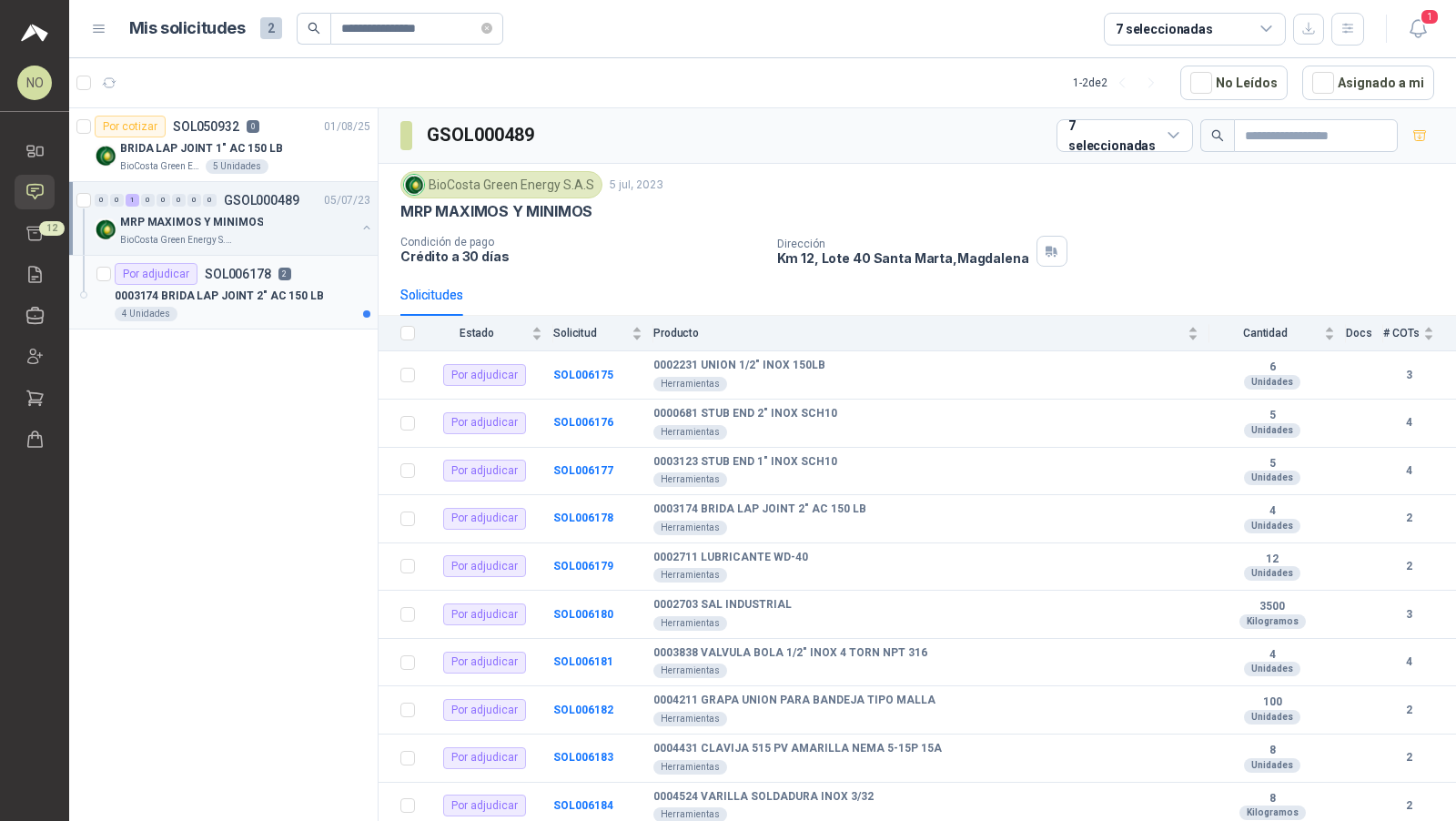 click on "4   Unidades" at bounding box center (242, 314) 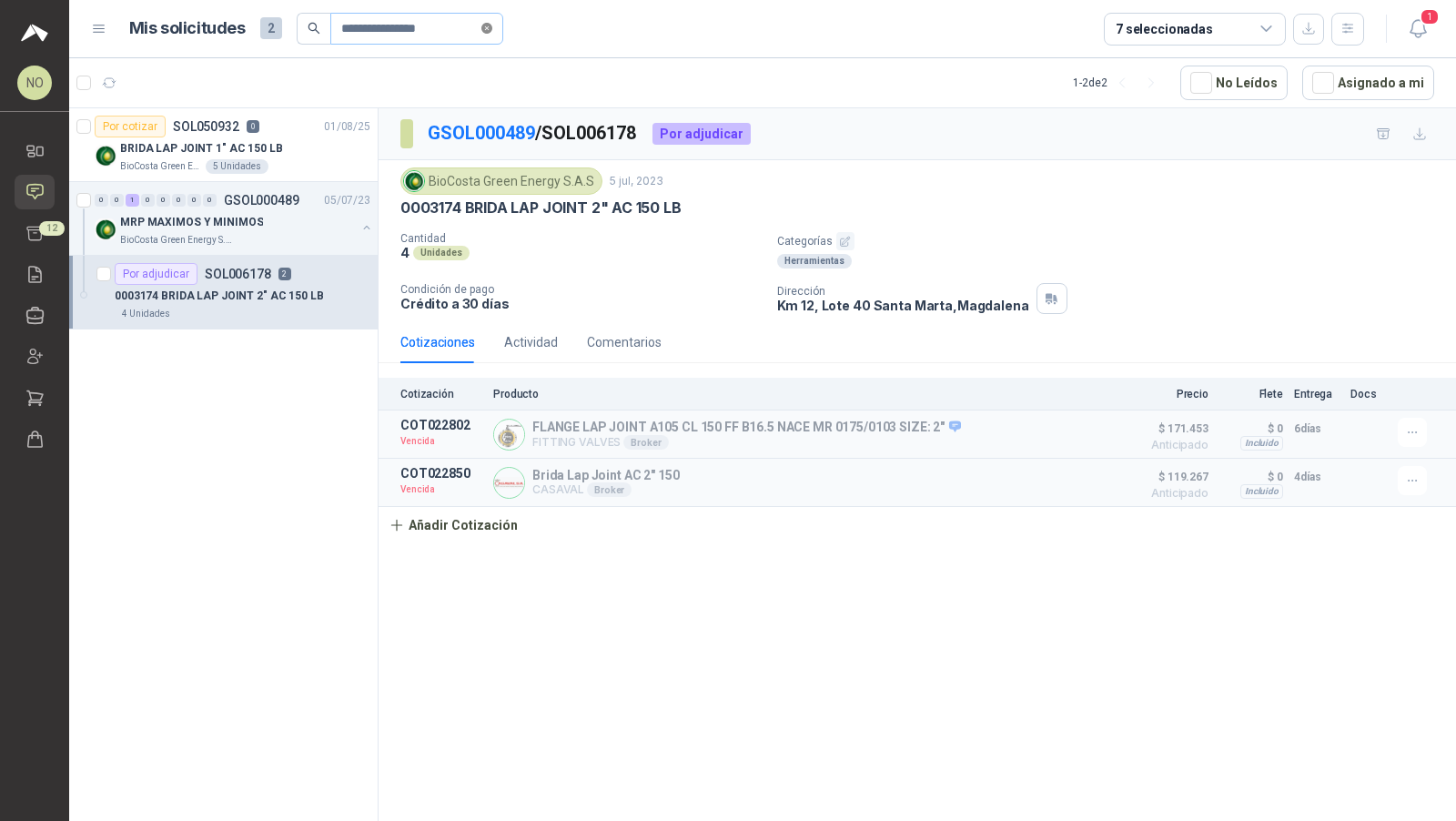 click 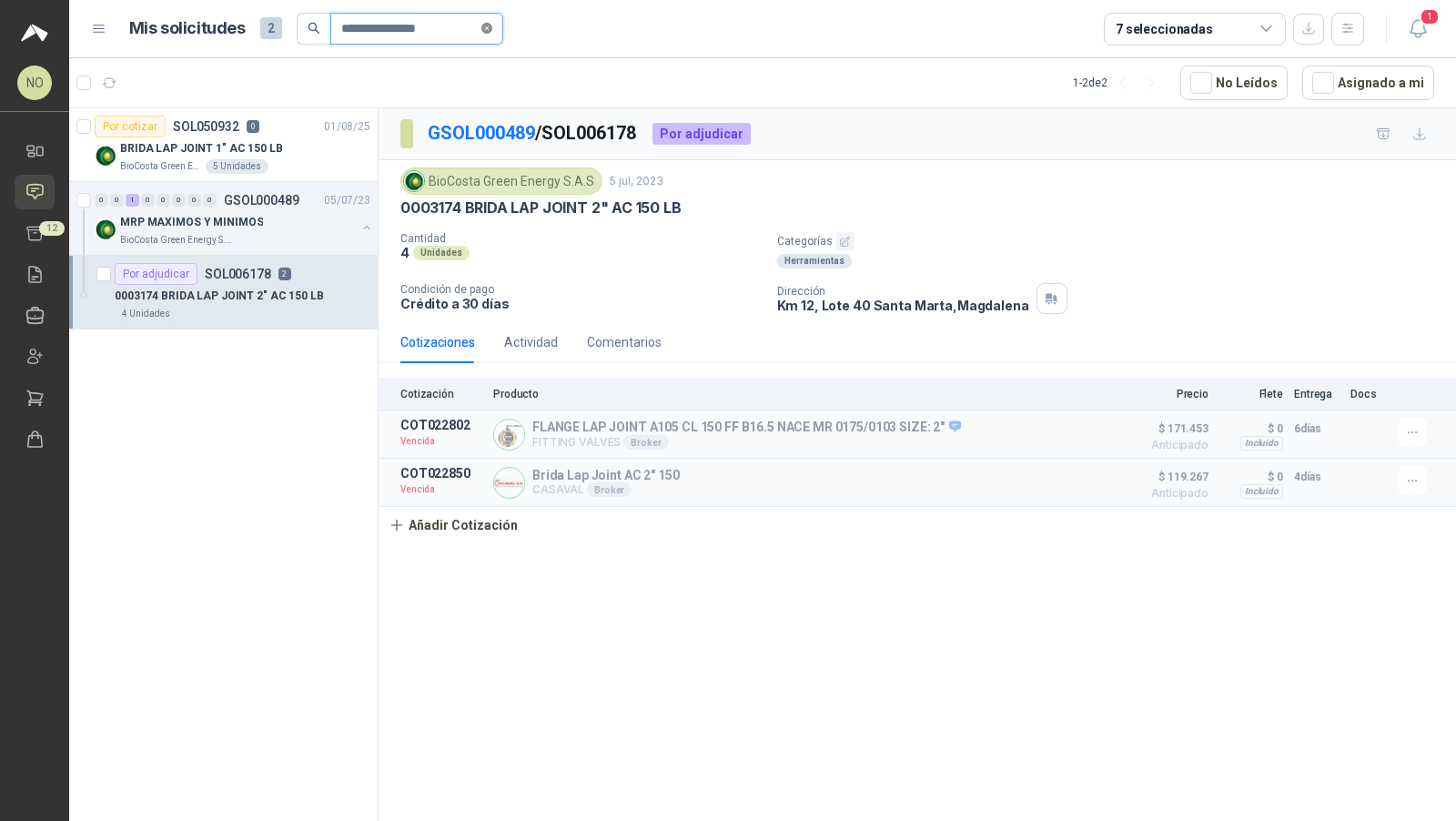 type 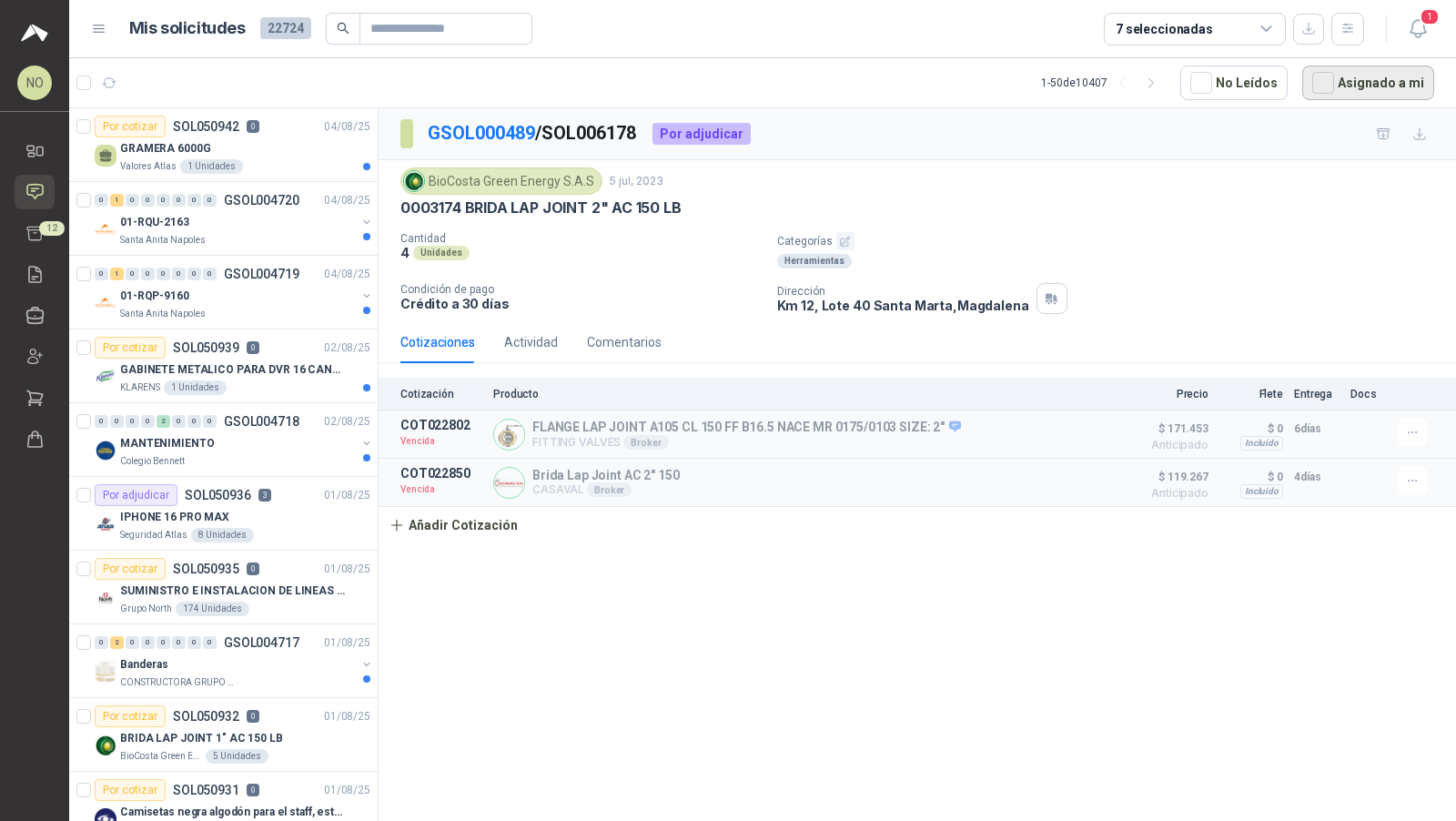click on "Asignado a mi" at bounding box center (1368, 83) 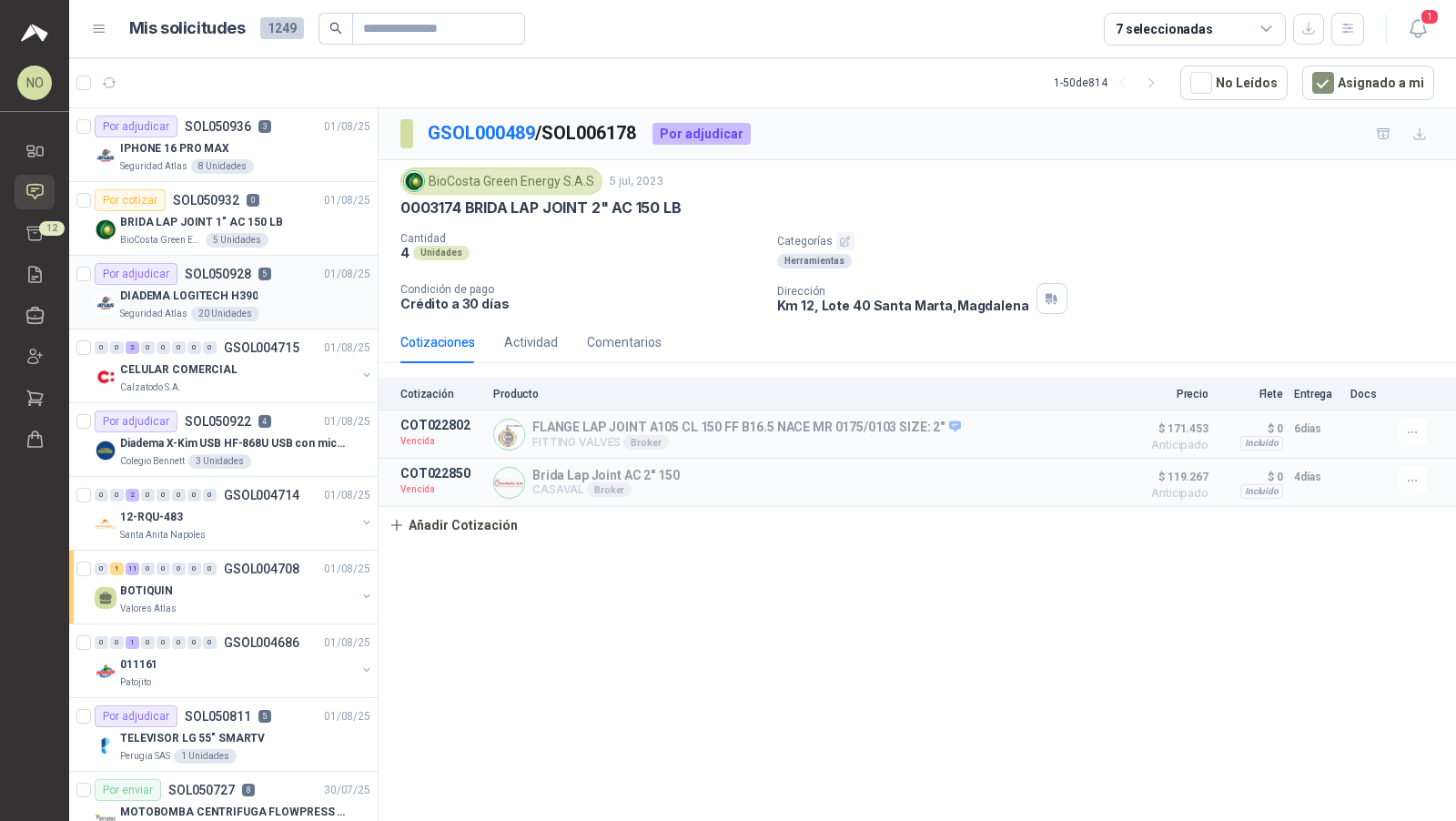 click on "Seguridad Atlas 20   Unidades" at bounding box center [245, 314] 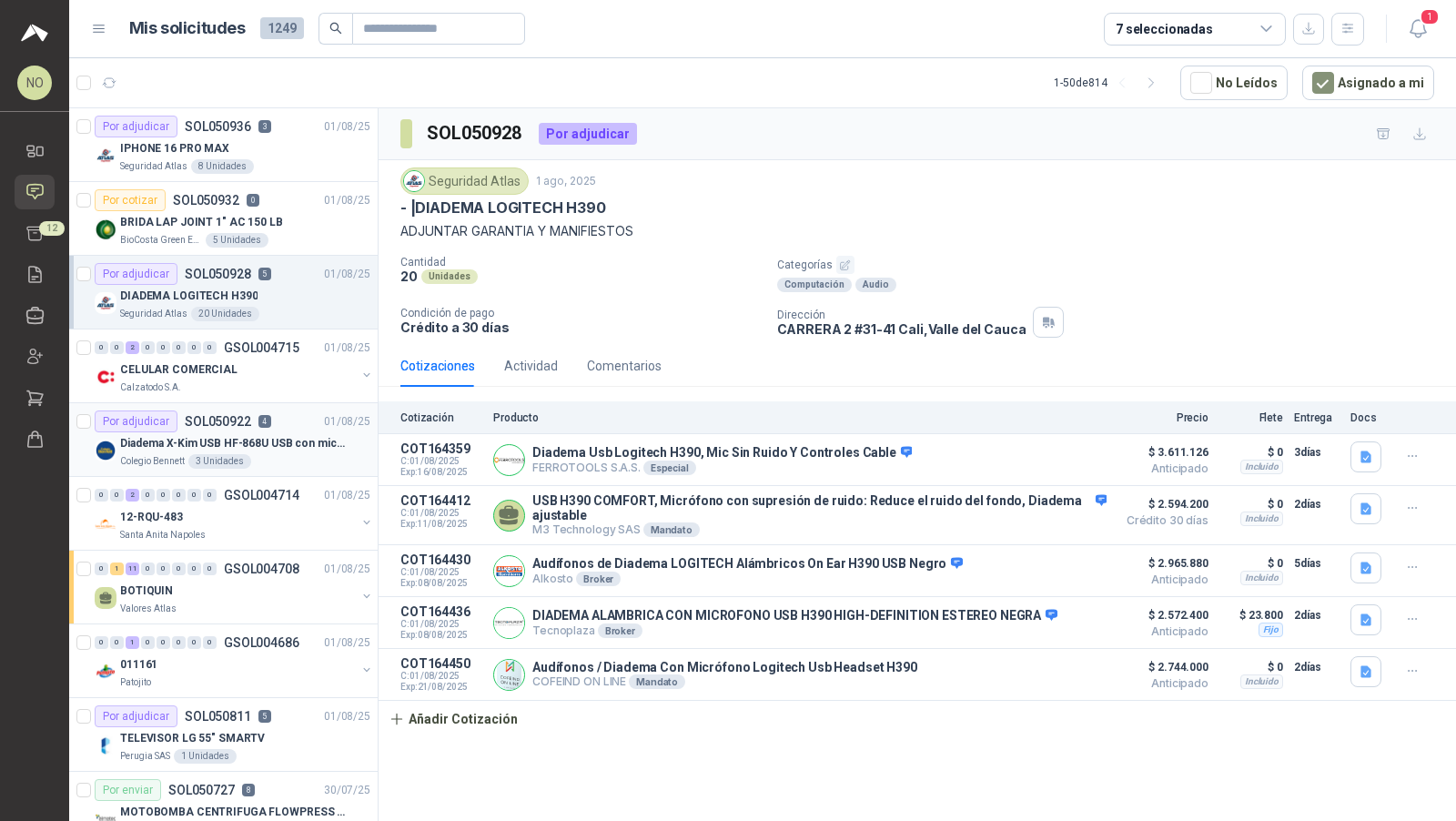 click on "Diadema X-Kim USB HF-868U USB con micrófono" at bounding box center [233, 443] 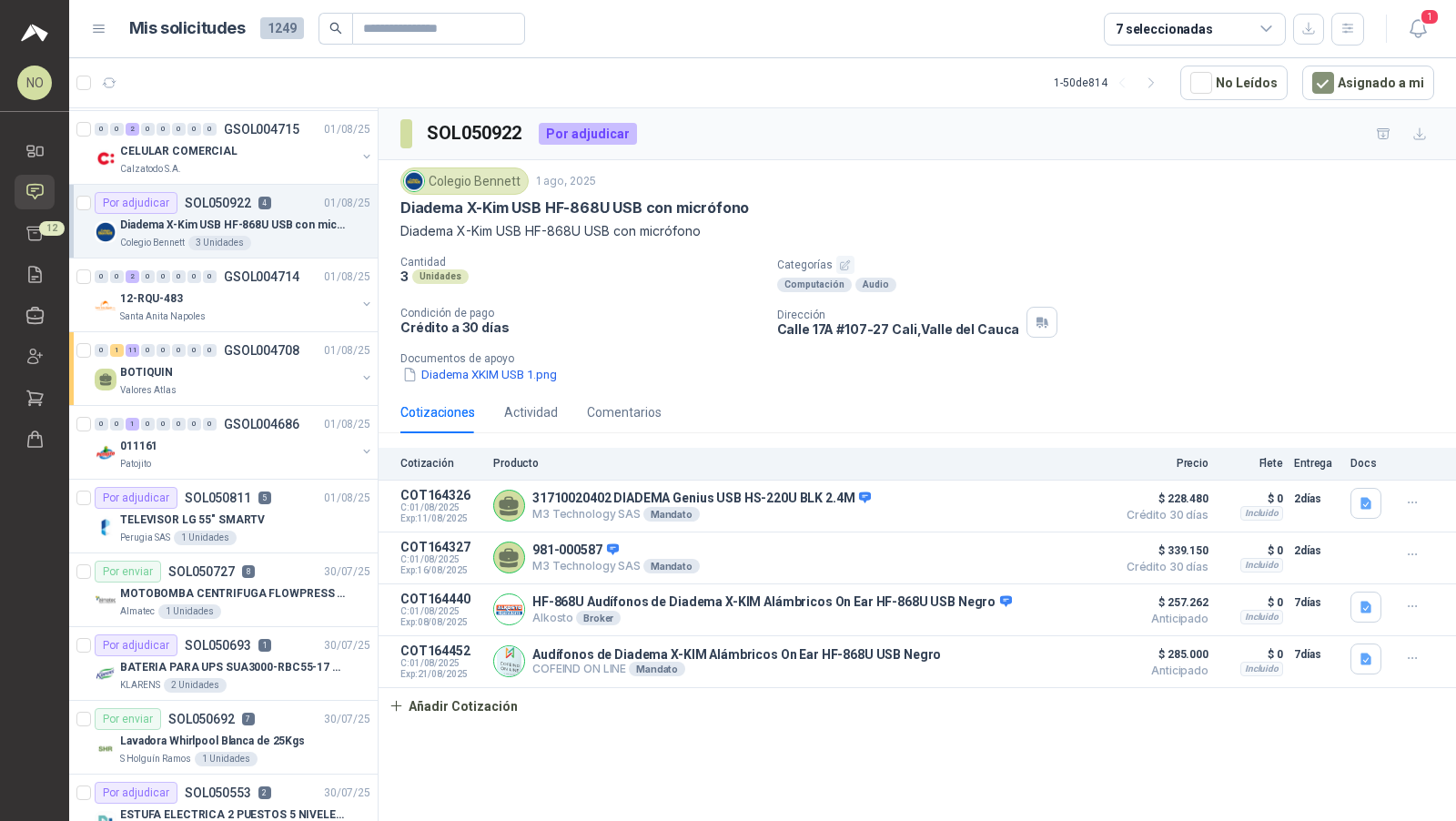 scroll, scrollTop: 240, scrollLeft: 0, axis: vertical 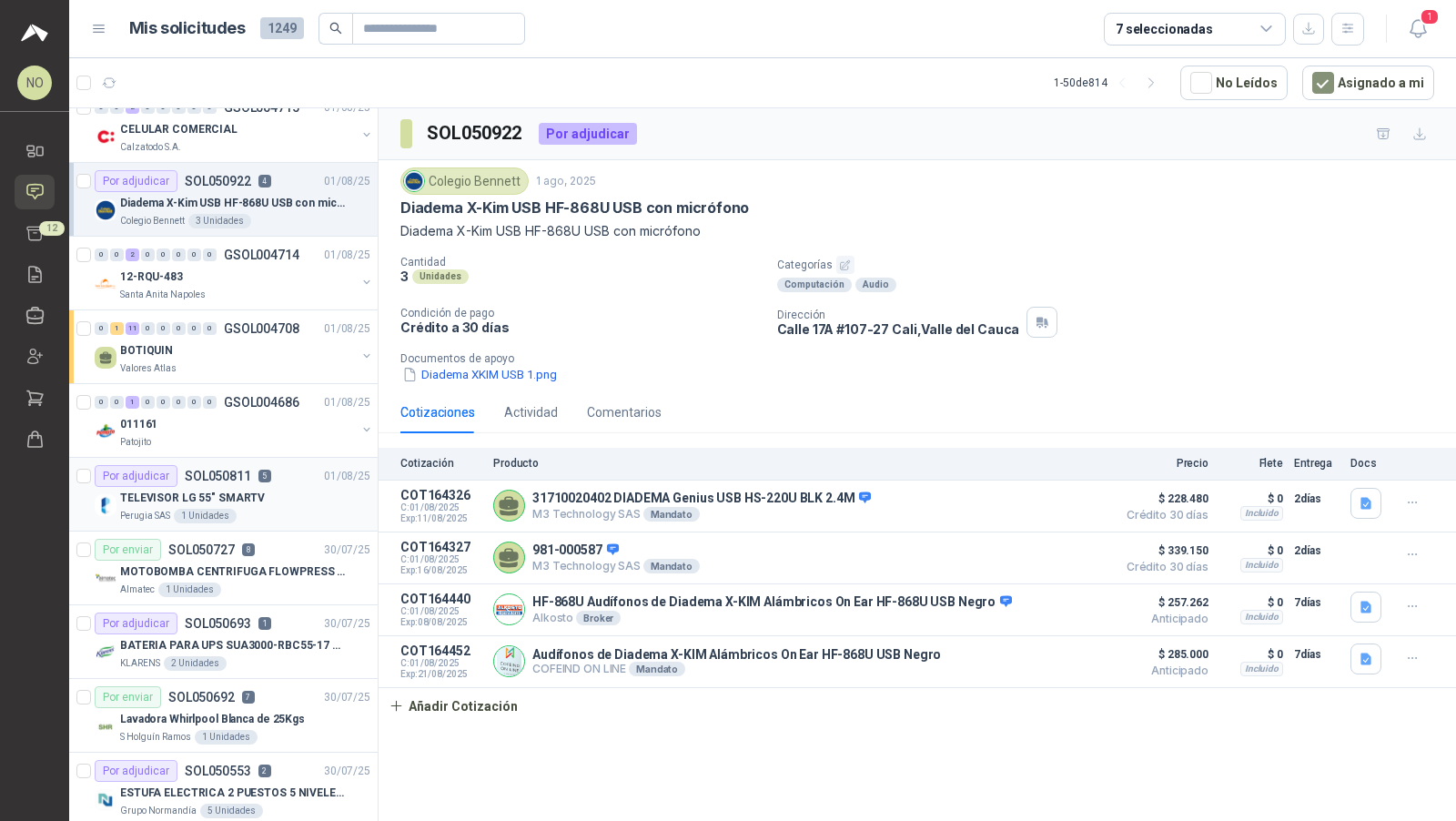 click on "Perugia SAS 1   Unidades" at bounding box center [245, 516] 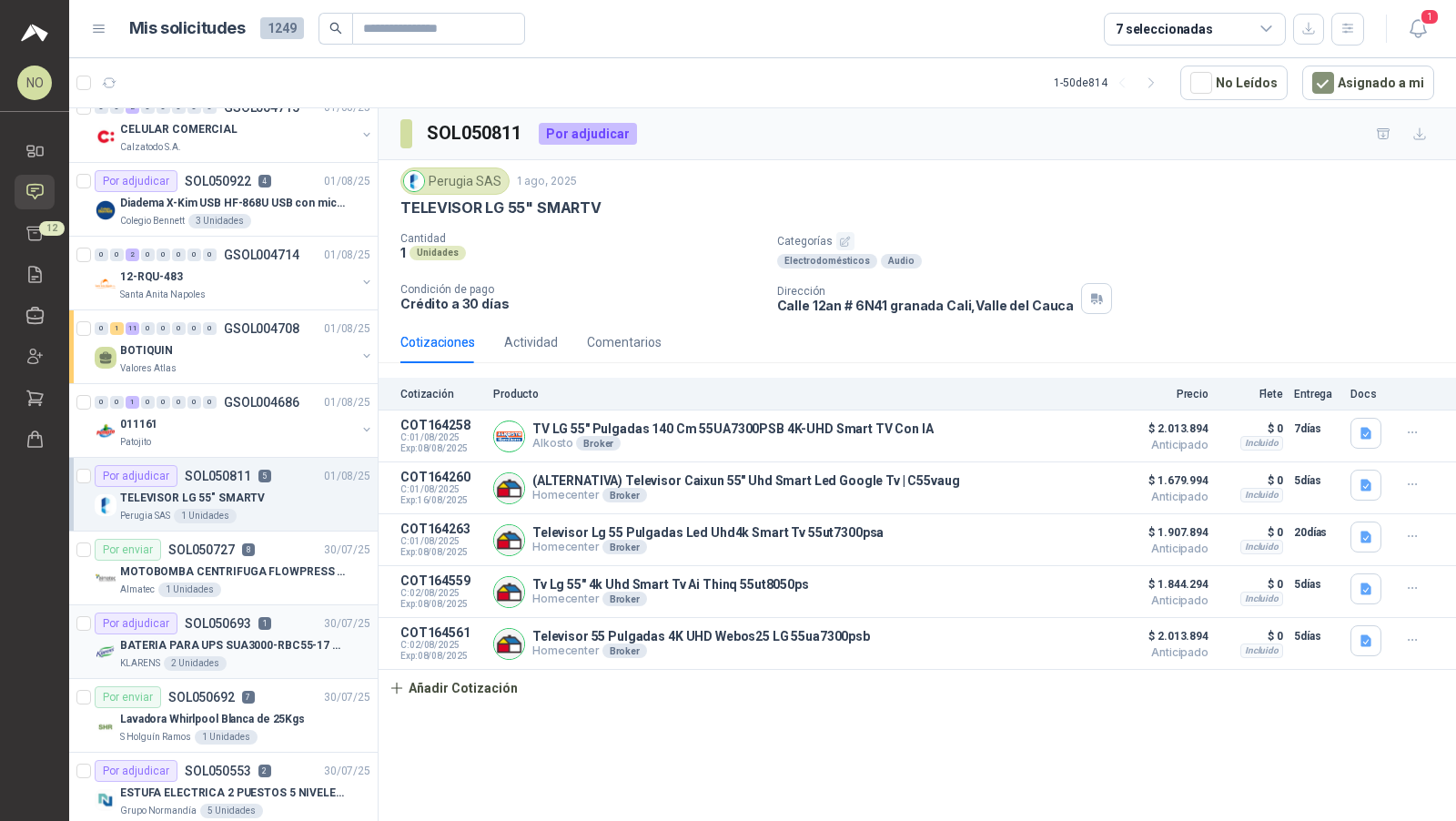 click on "KLARENS 2   Unidades" at bounding box center [245, 664] 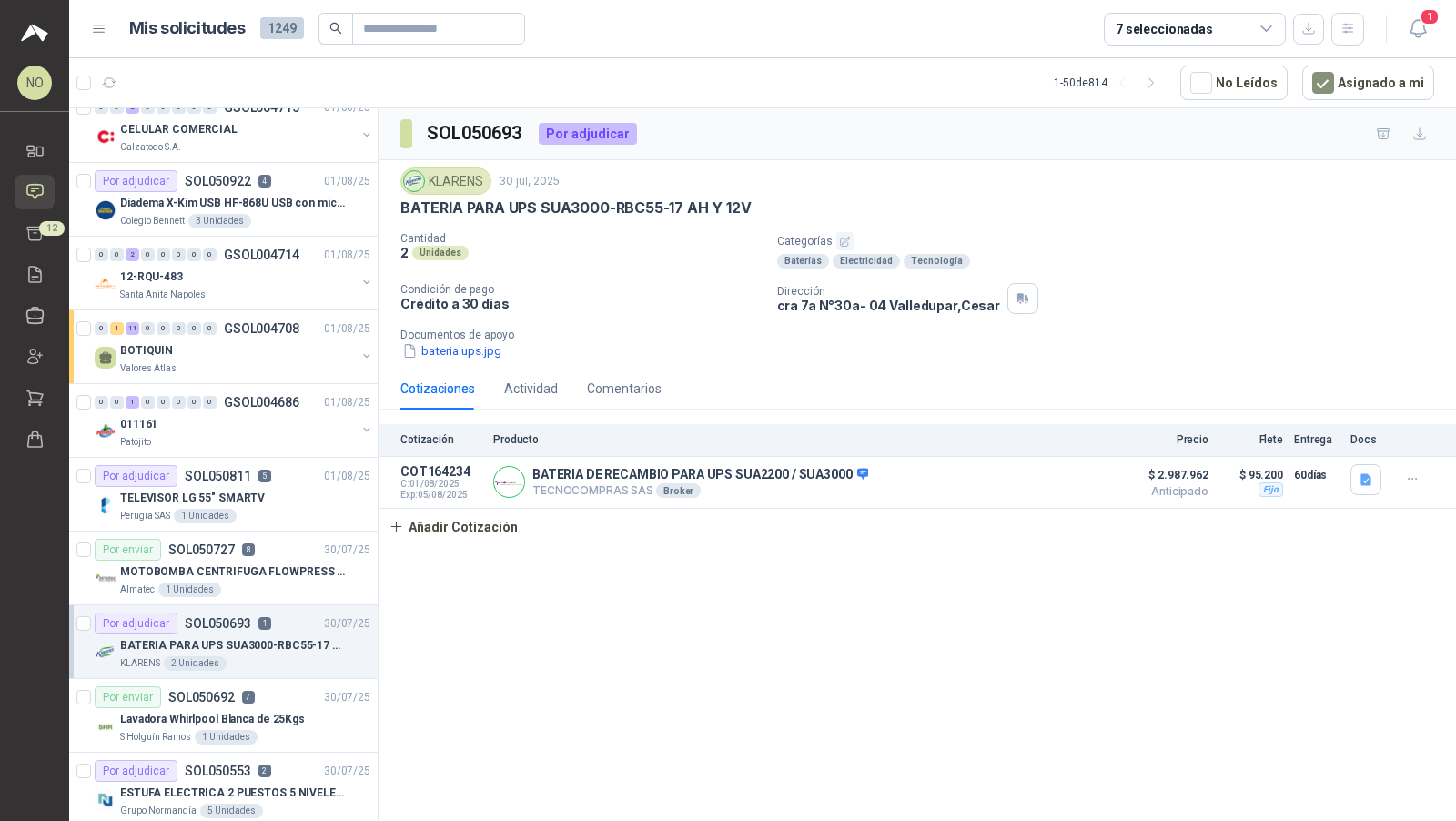 scroll, scrollTop: 398, scrollLeft: 0, axis: vertical 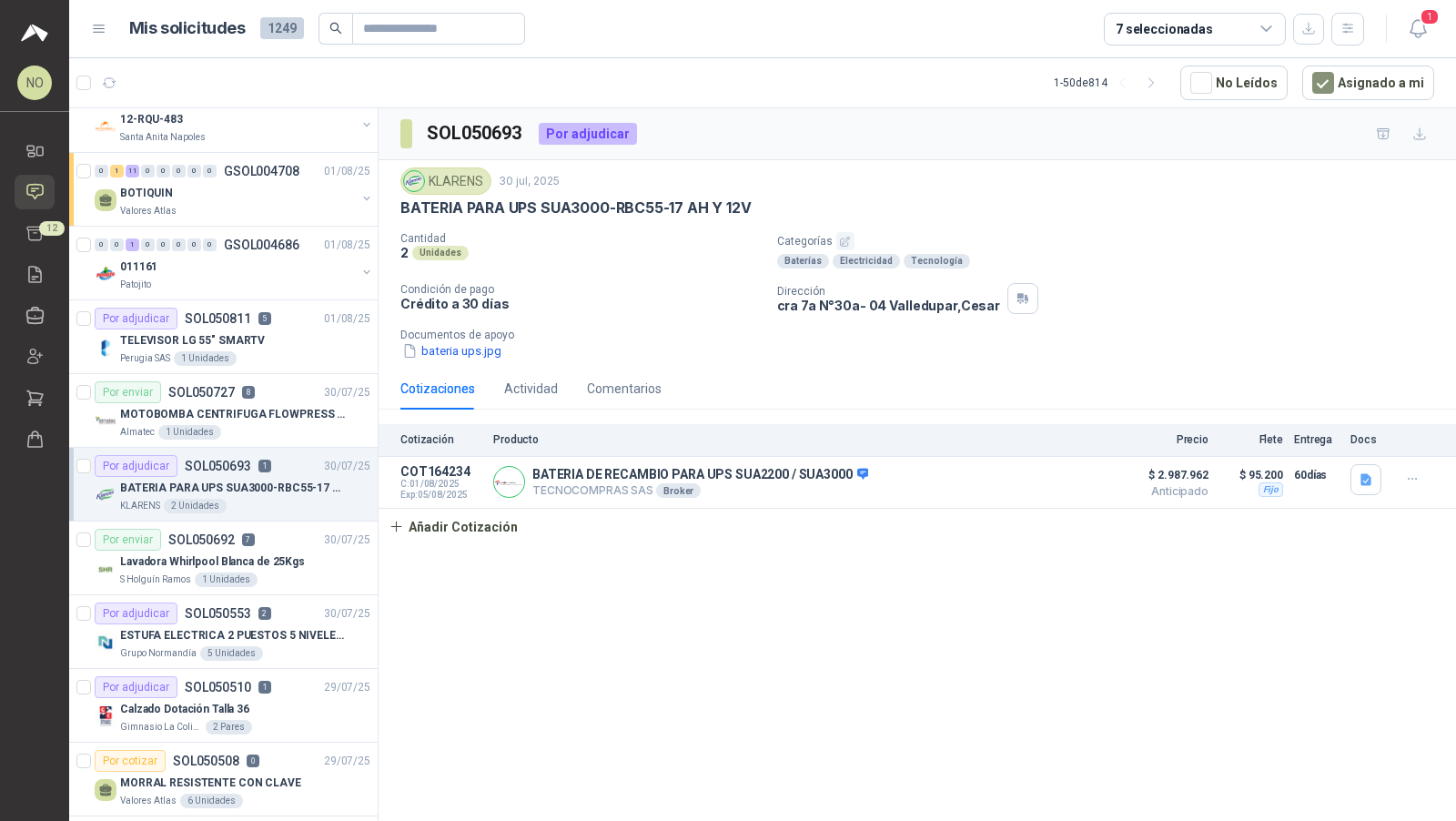 click on "Por adjudicar SOL050553 2 30/07/25   ESTUFA ELECTRICA 2 PUESTOS 5 NIVELES DE TEMPERATURA 2000 W Grupo Normandía 5   Unidades" at bounding box center (223, 632) 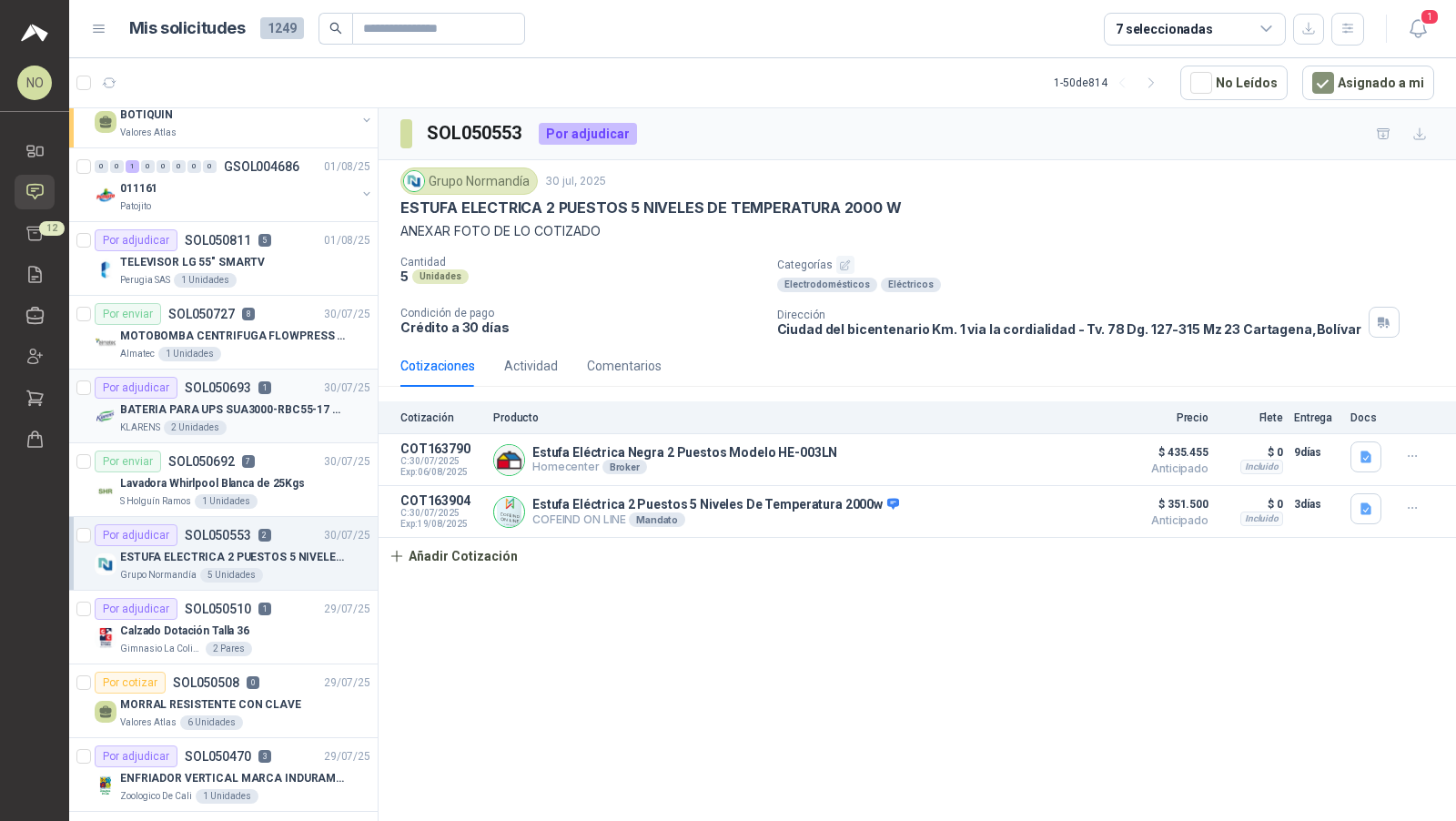 scroll, scrollTop: 492, scrollLeft: 0, axis: vertical 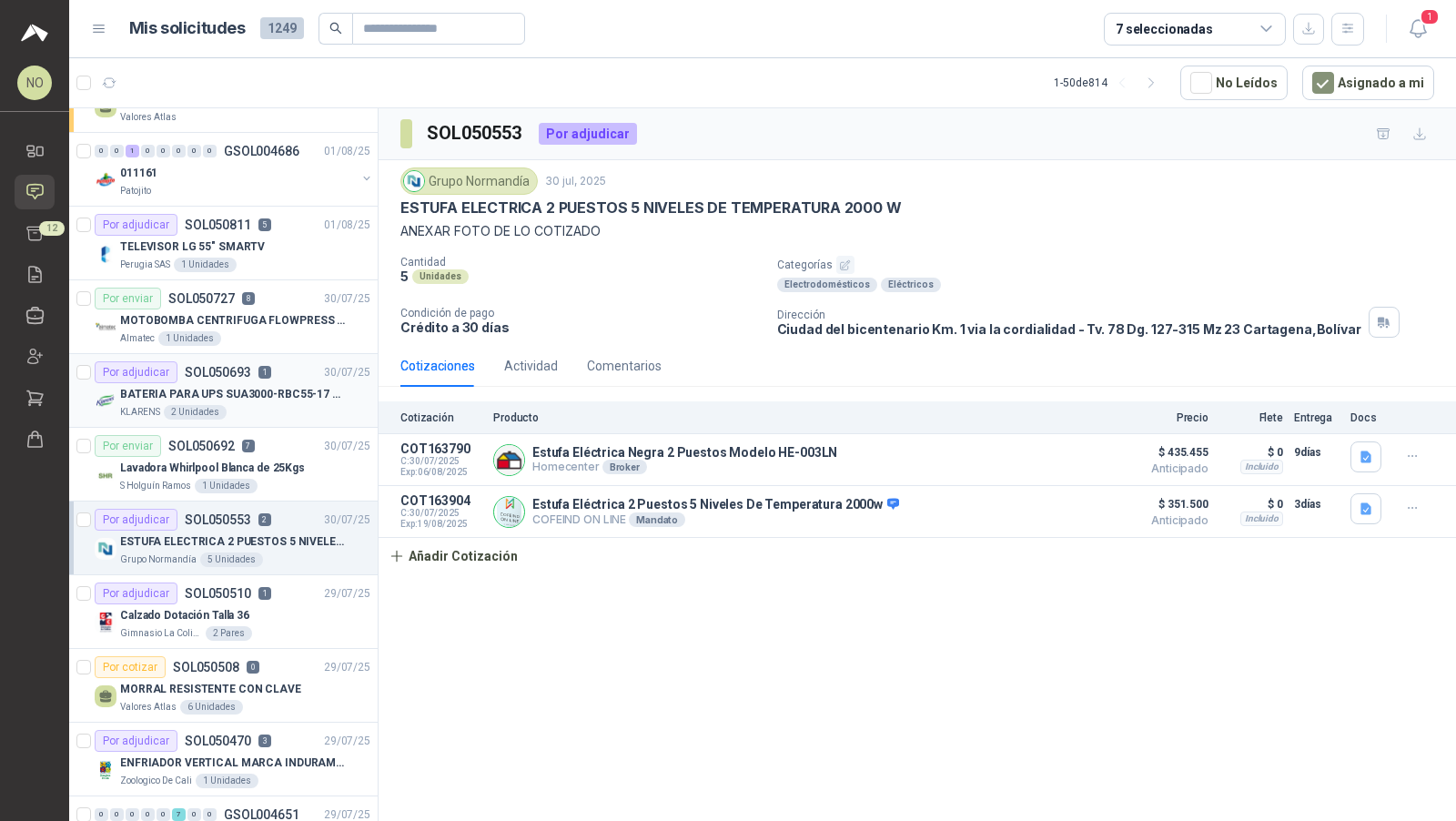 click on "Por cotizar SOL050508 0 29/07/25" at bounding box center [232, 667] 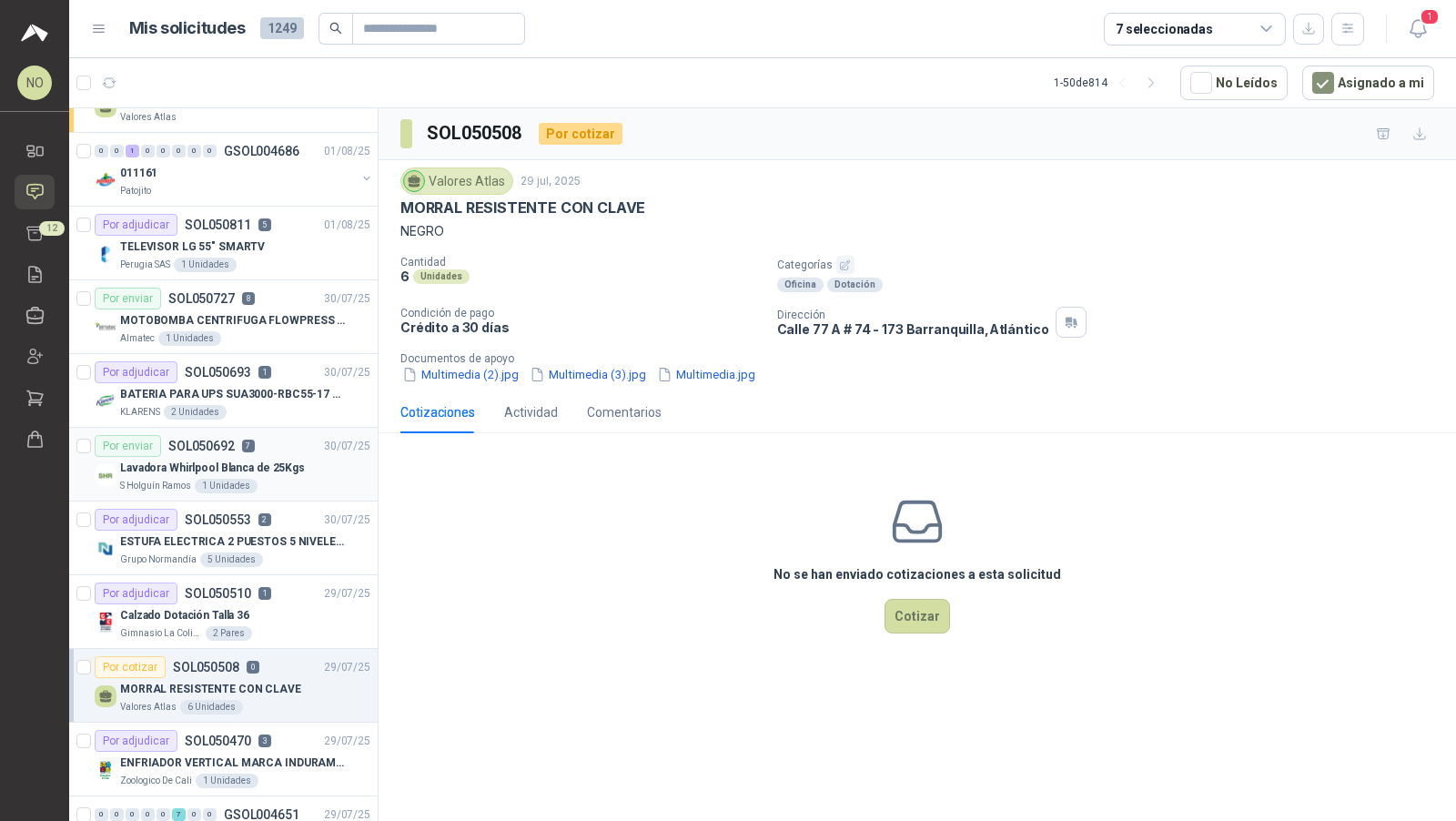 scroll, scrollTop: 0, scrollLeft: 0, axis: both 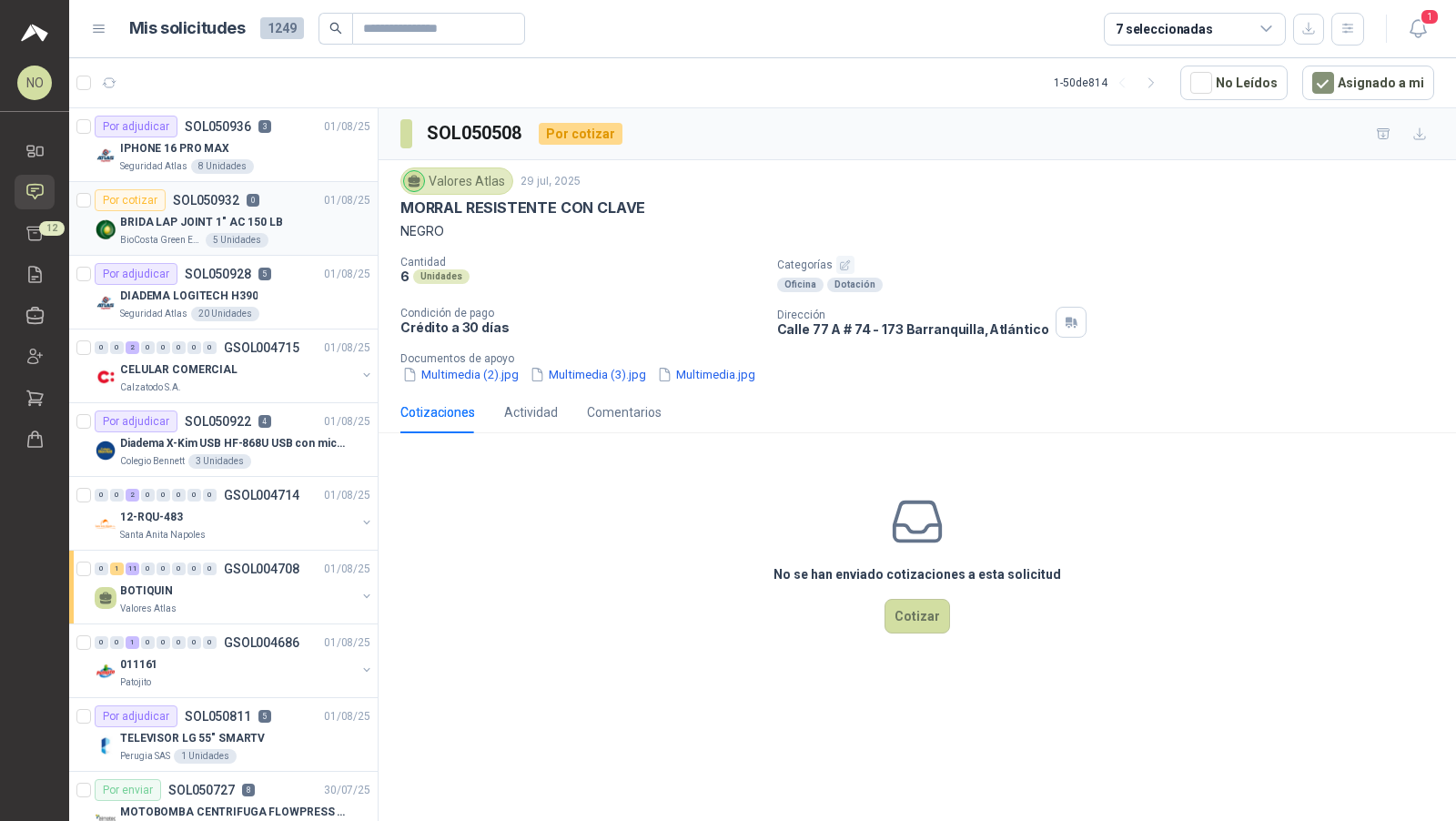 click on "BRIDA LAP JOINT 1" AC 150 LB" at bounding box center (201, 222) 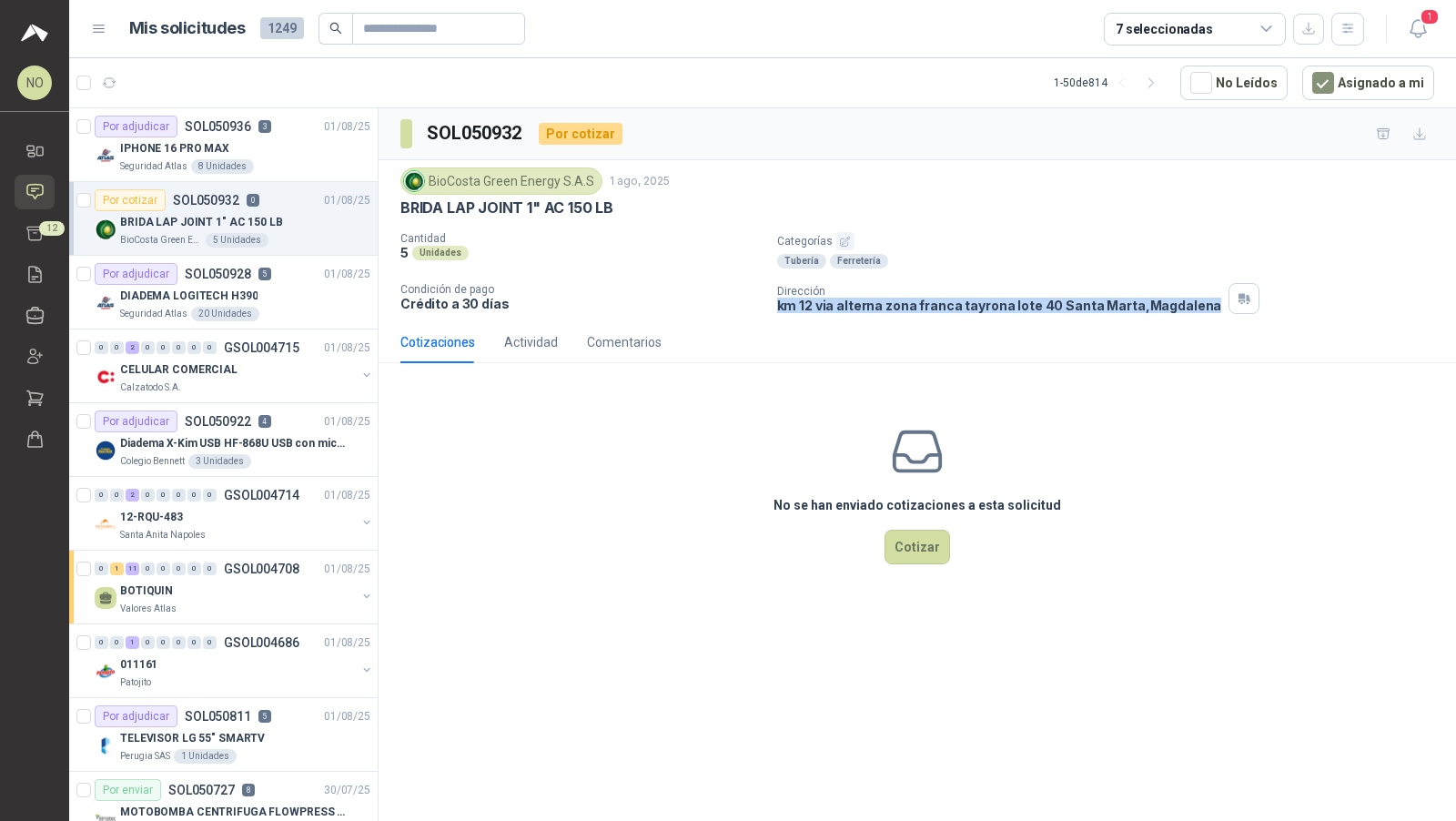 drag, startPoint x: 773, startPoint y: 300, endPoint x: 1201, endPoint y: 307, distance: 428.057 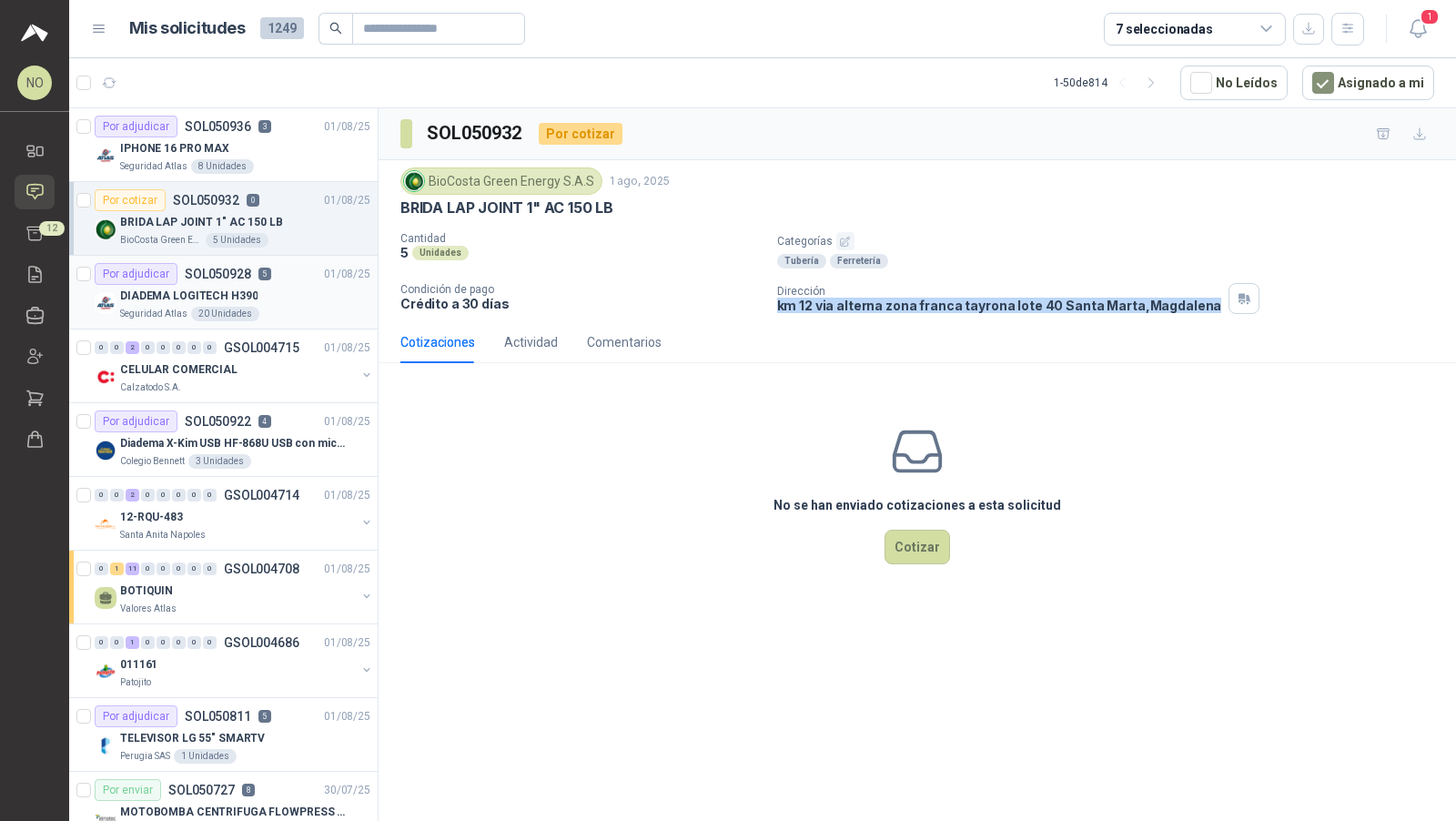 click on "DIADEMA LOGITECH H390" at bounding box center [245, 296] 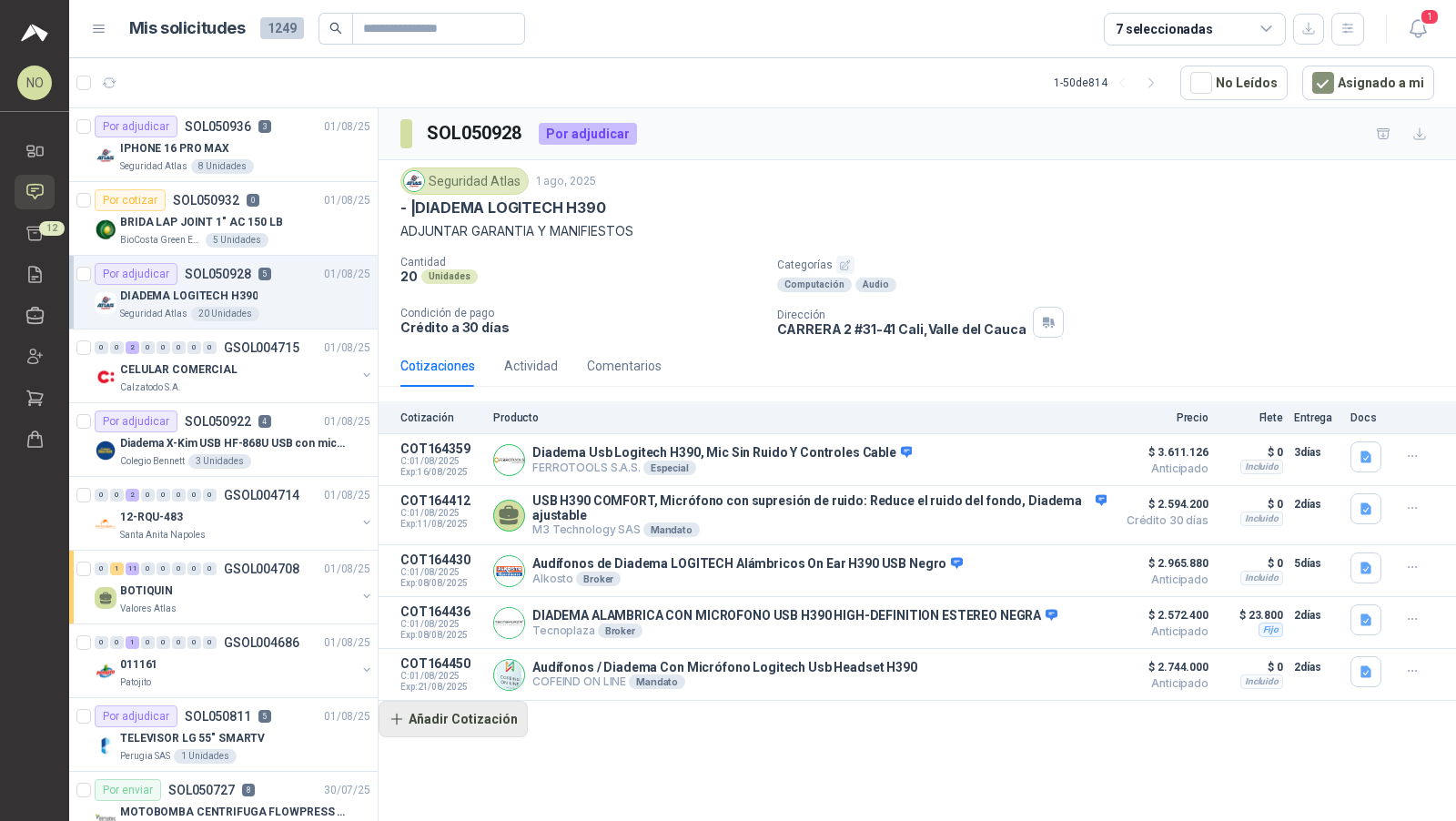 click on "Añadir Cotización" at bounding box center (453, 719) 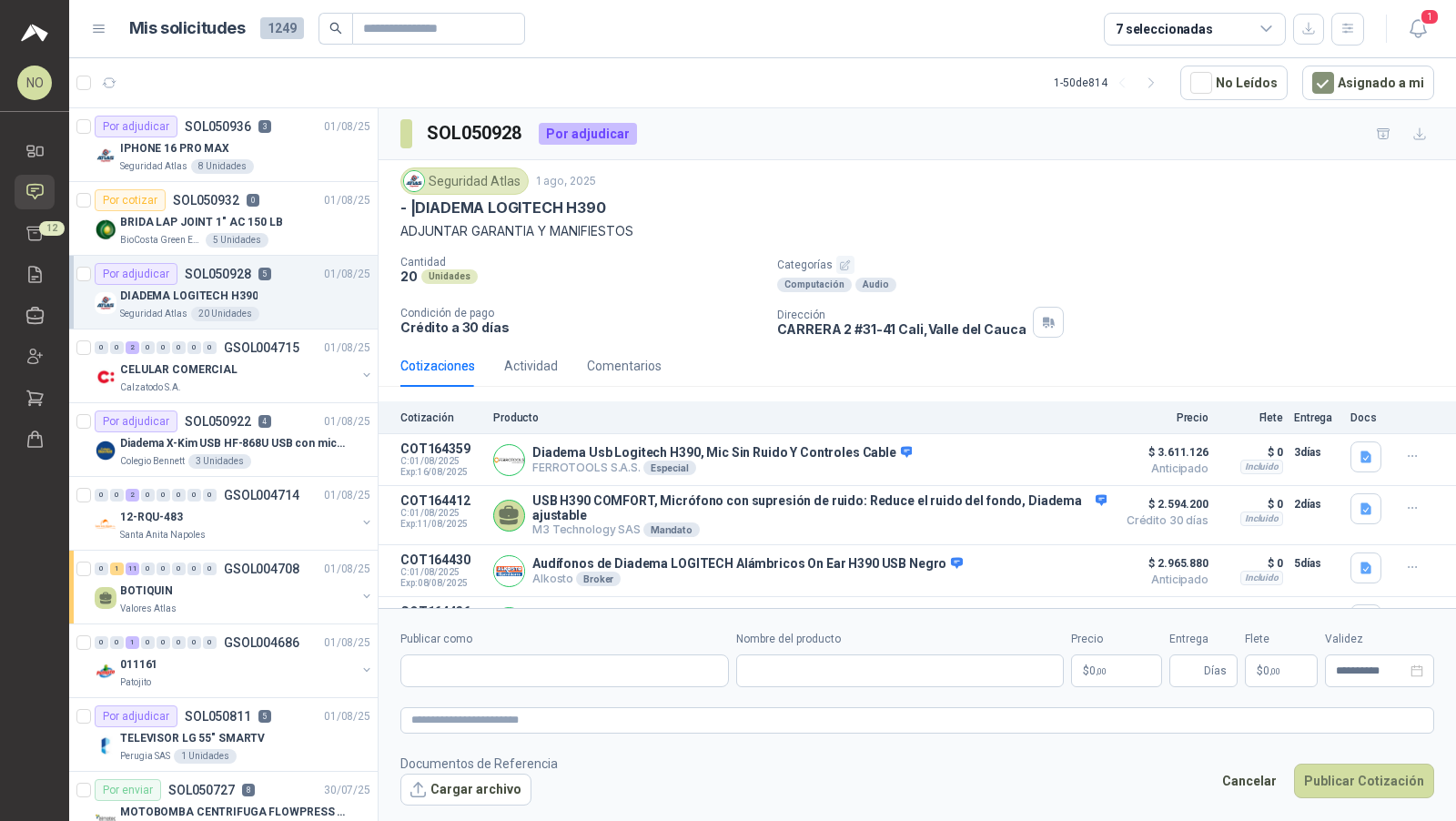type 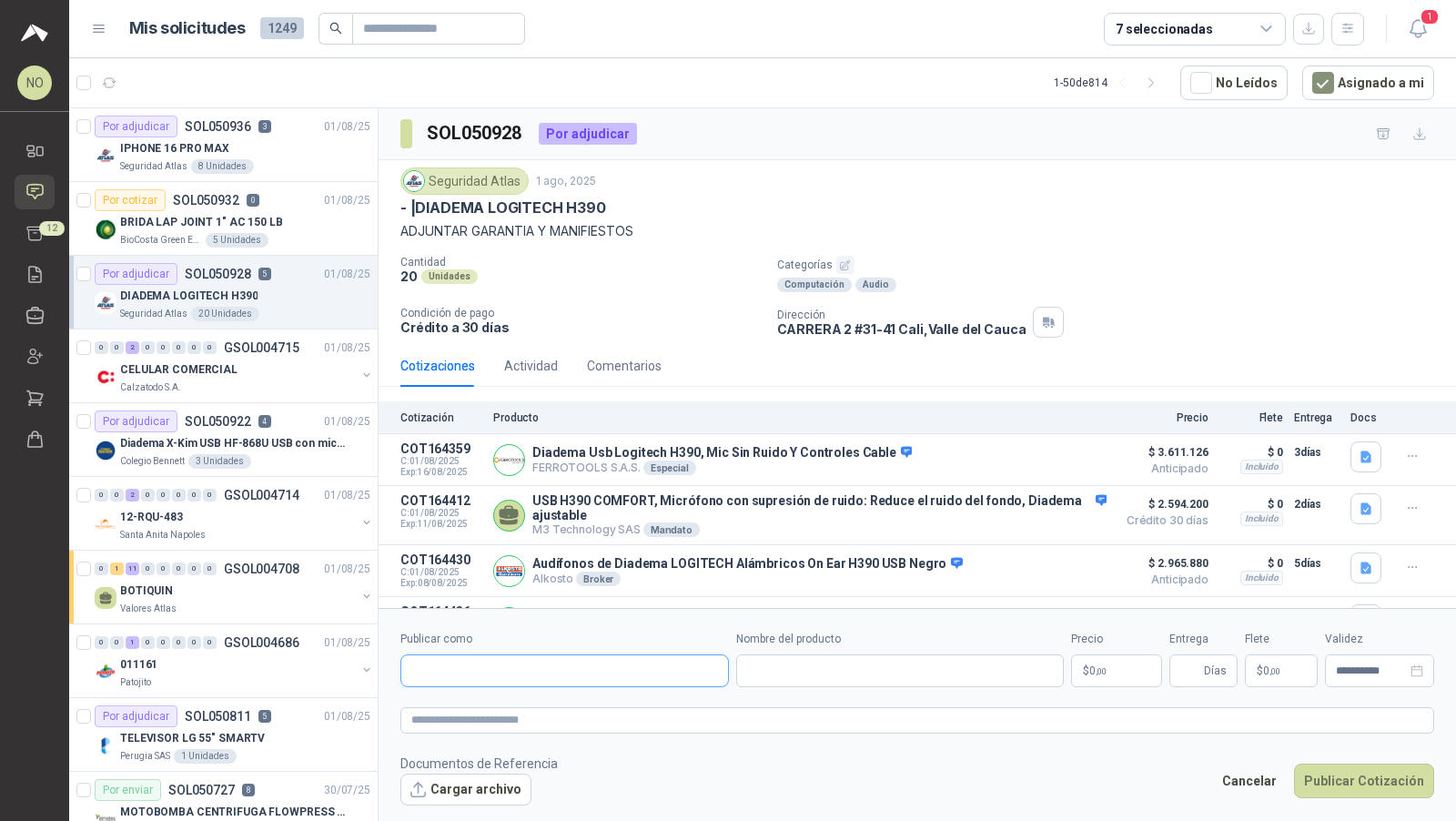 click on "Publicar como" at bounding box center (564, 672) 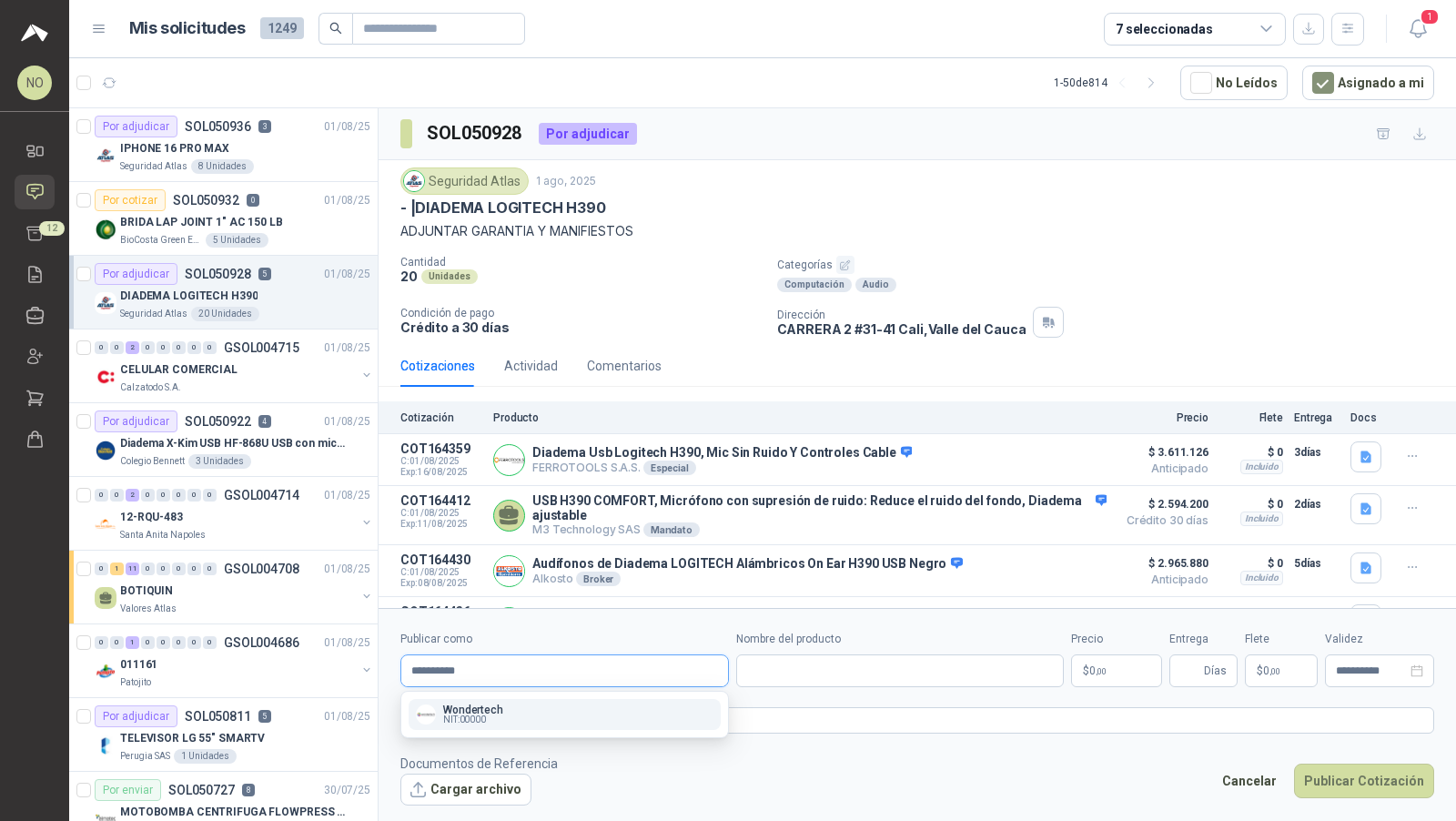 type on "**********" 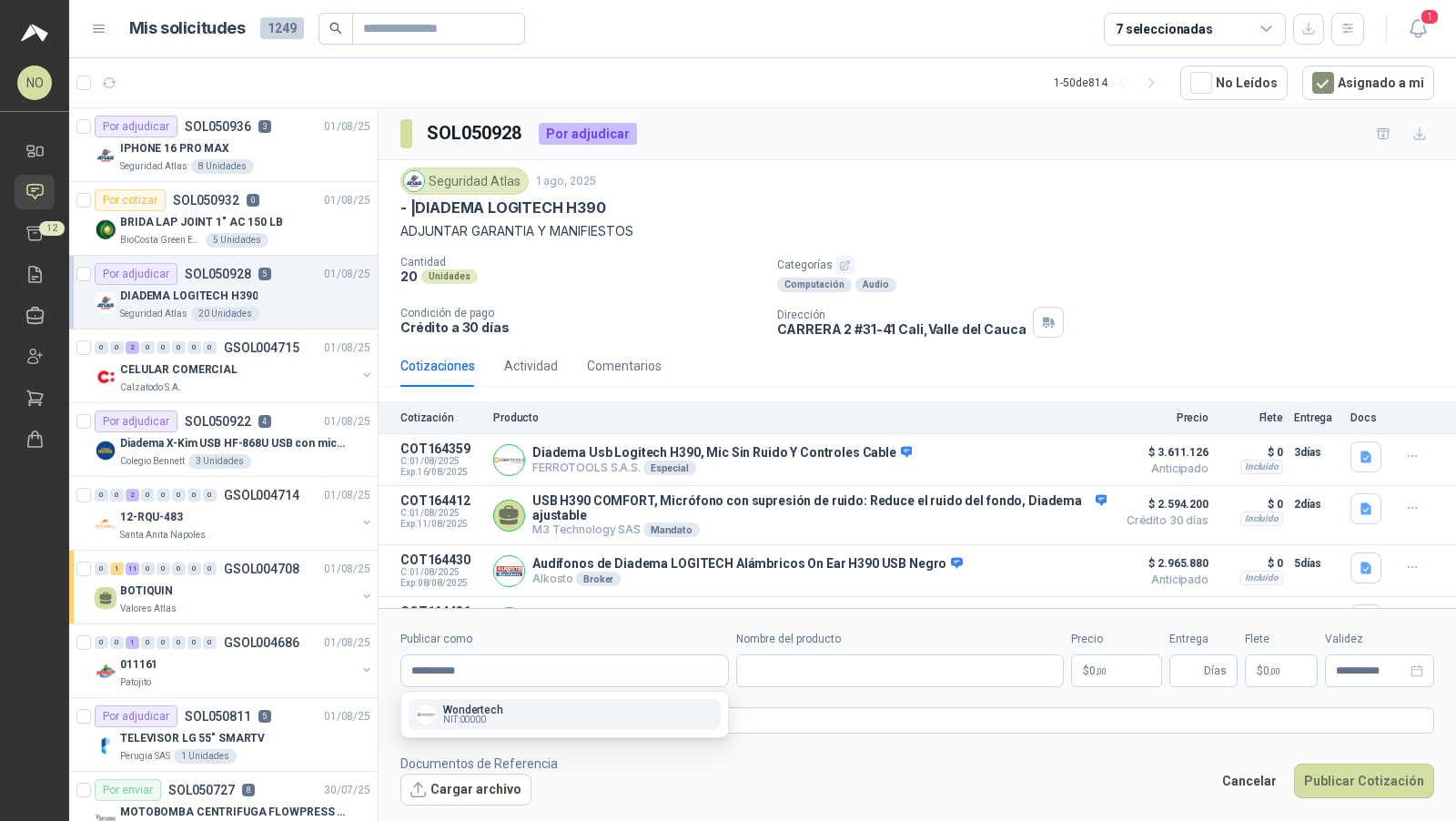 click on "Wondertech  NIT :  00000" at bounding box center [564, 715] 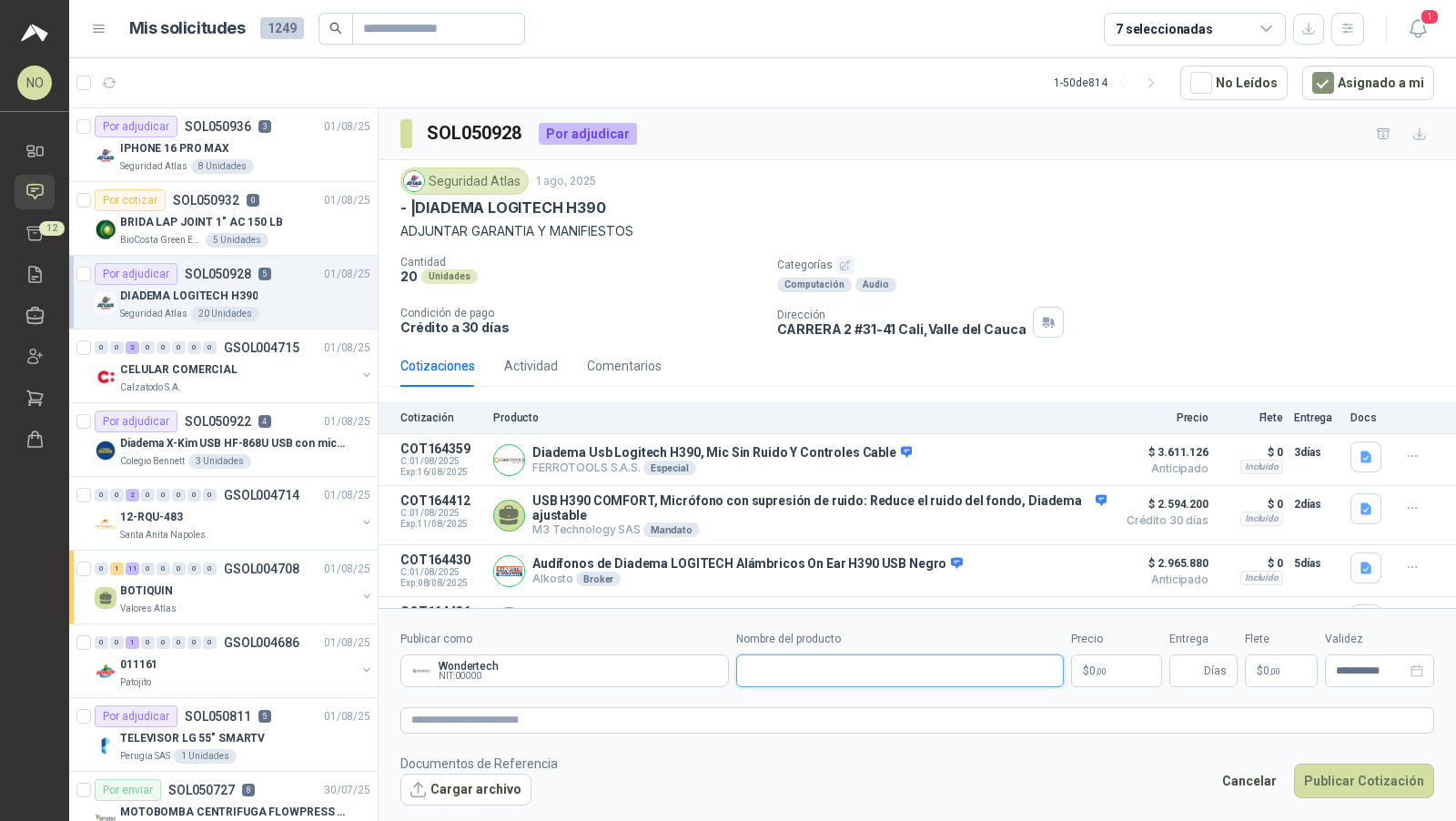 click on "Nombre del producto" at bounding box center (900, 671) 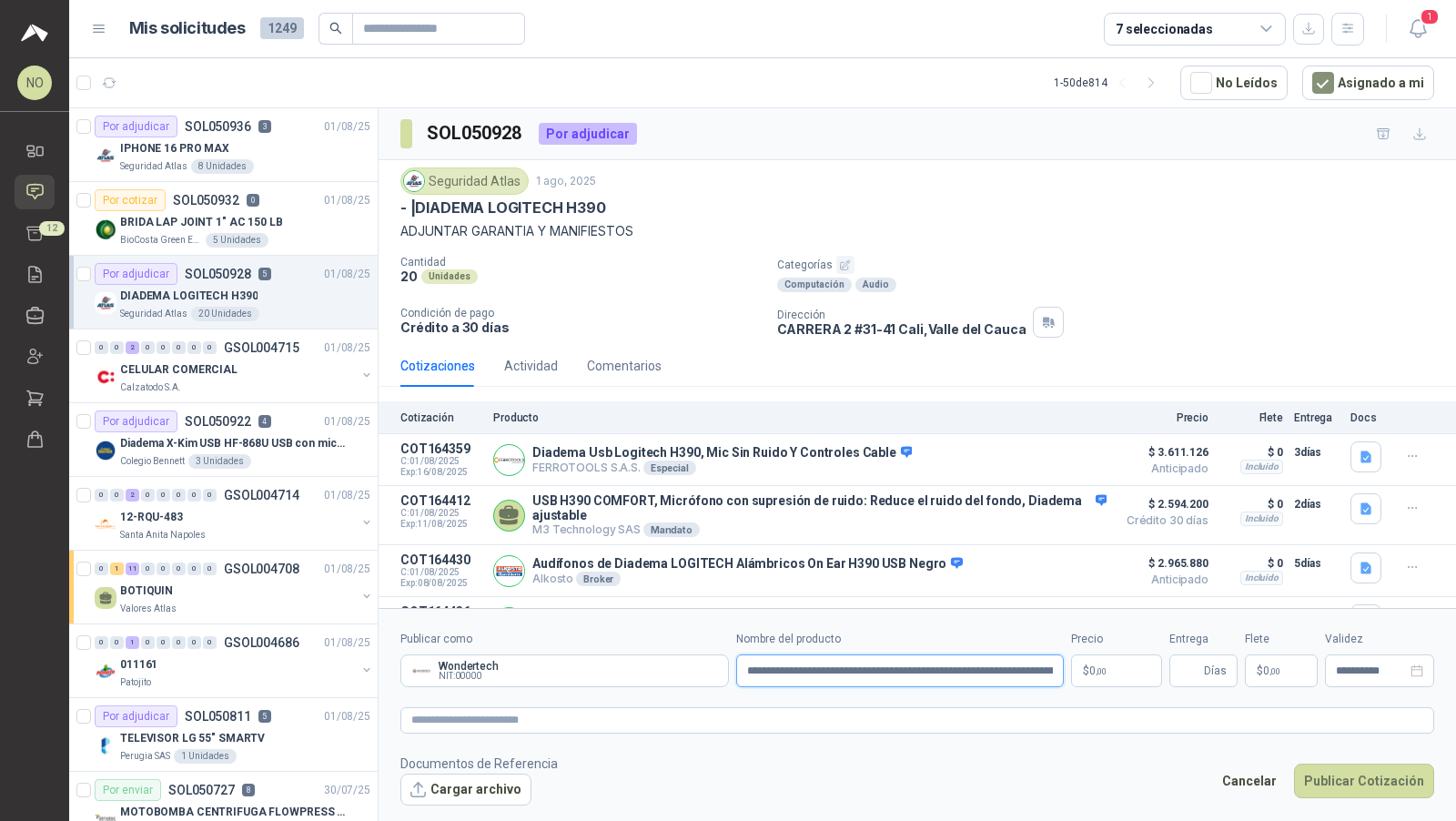 scroll, scrollTop: 0, scrollLeft: 81, axis: horizontal 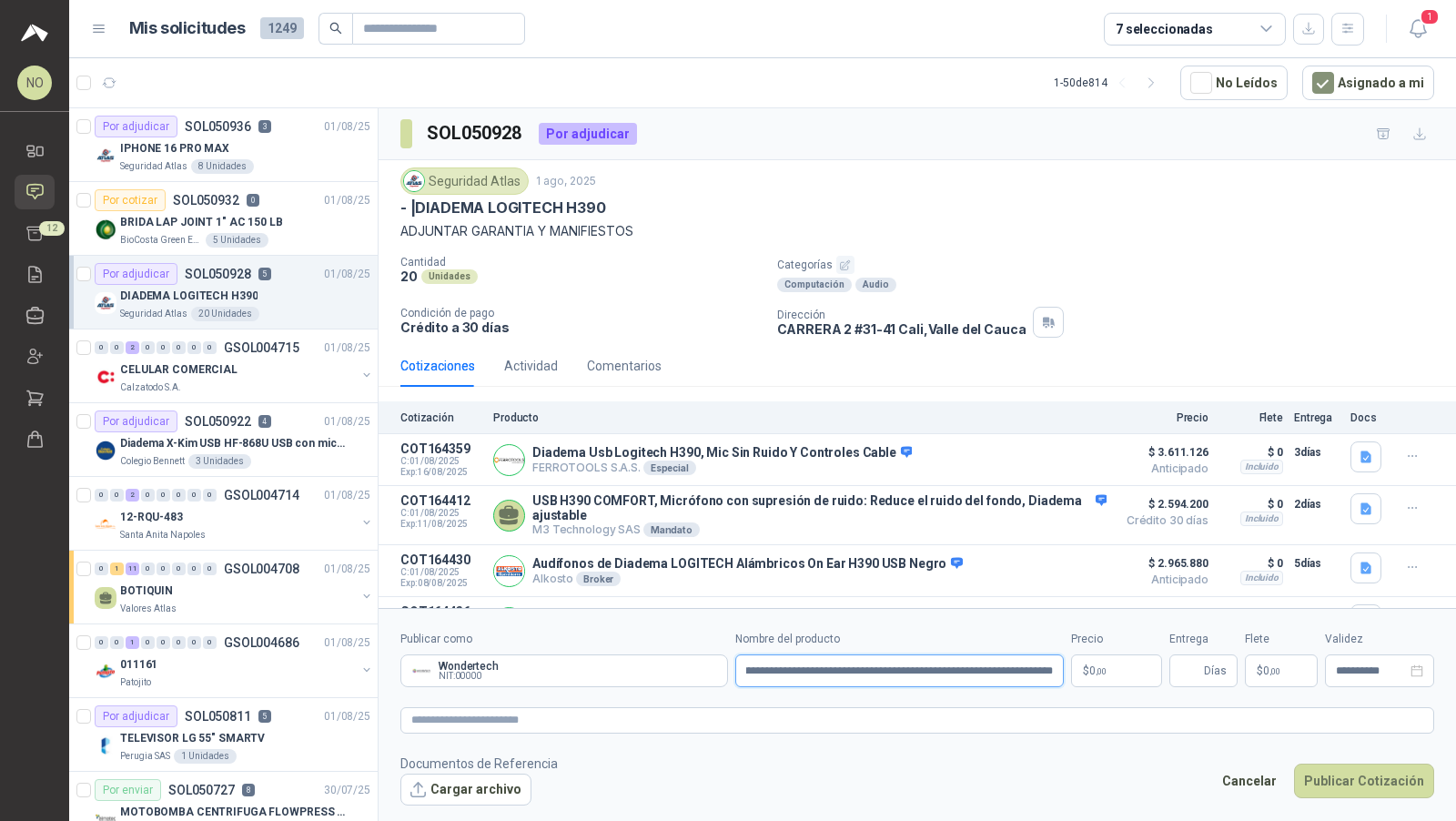 type on "**********" 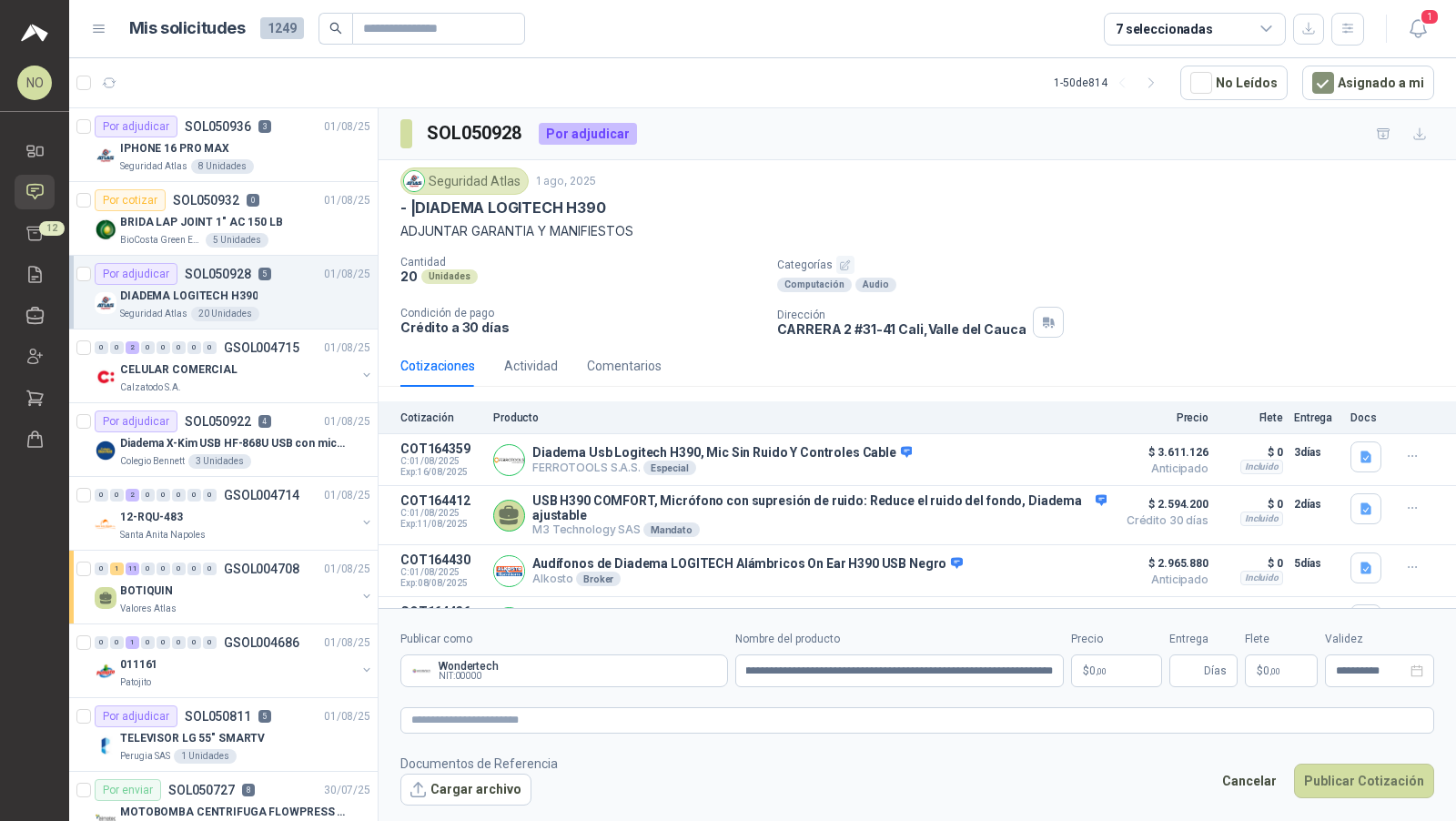 click on "$  0 ,00" at bounding box center (1117, 671) 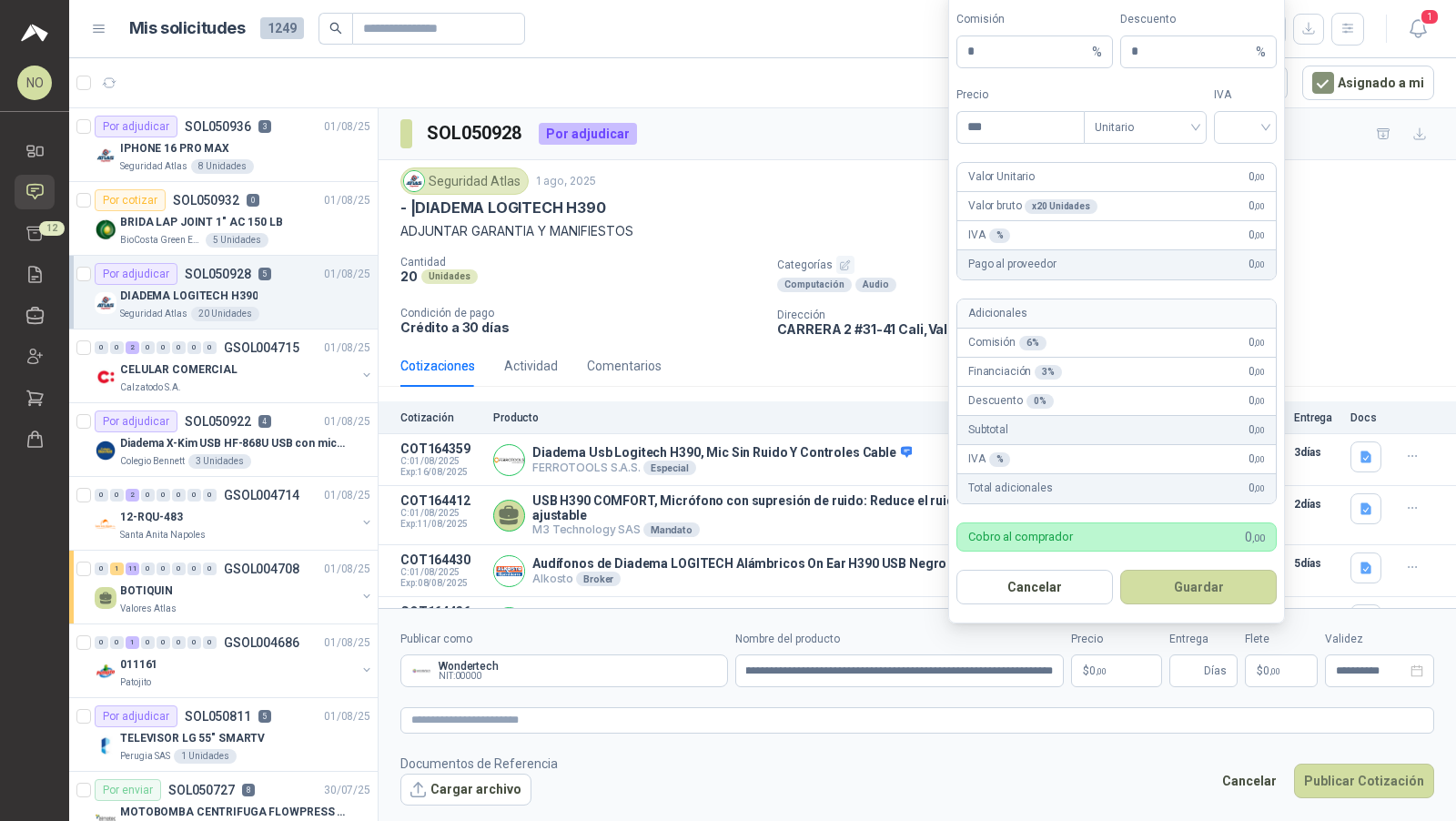 scroll, scrollTop: 0, scrollLeft: 0, axis: both 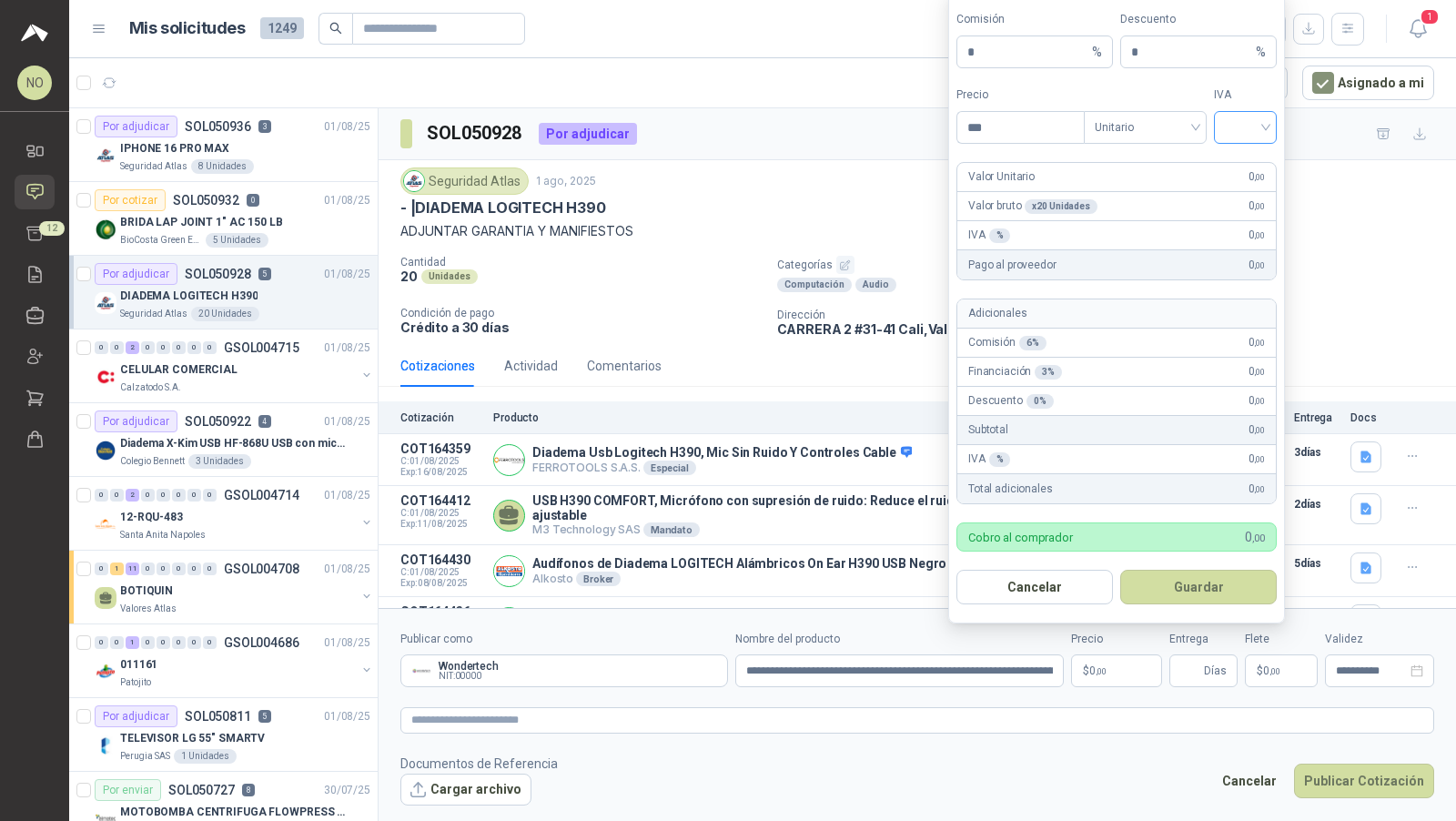 click at bounding box center (1245, 126) 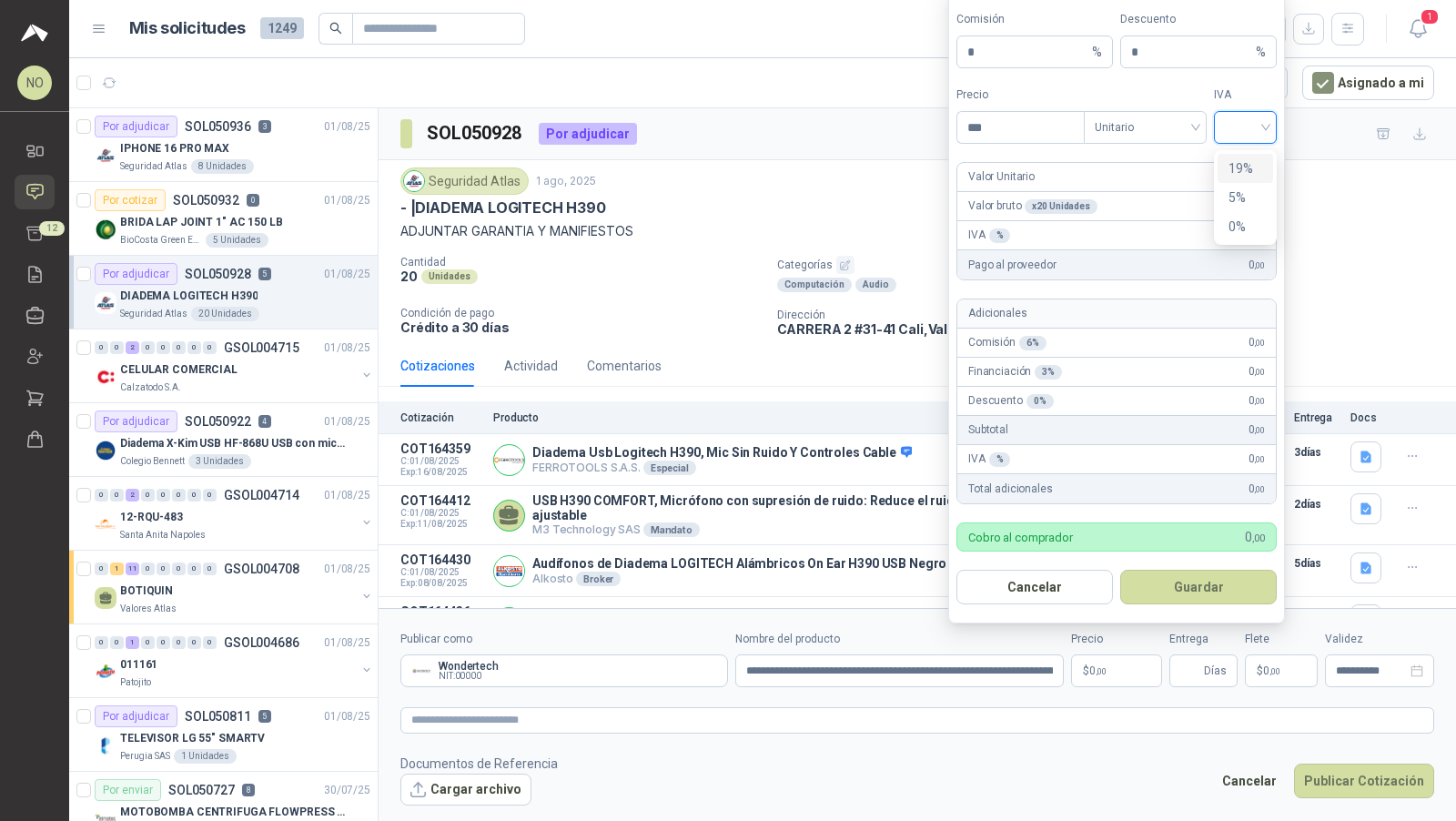 click on "19%" at bounding box center (1245, 168) 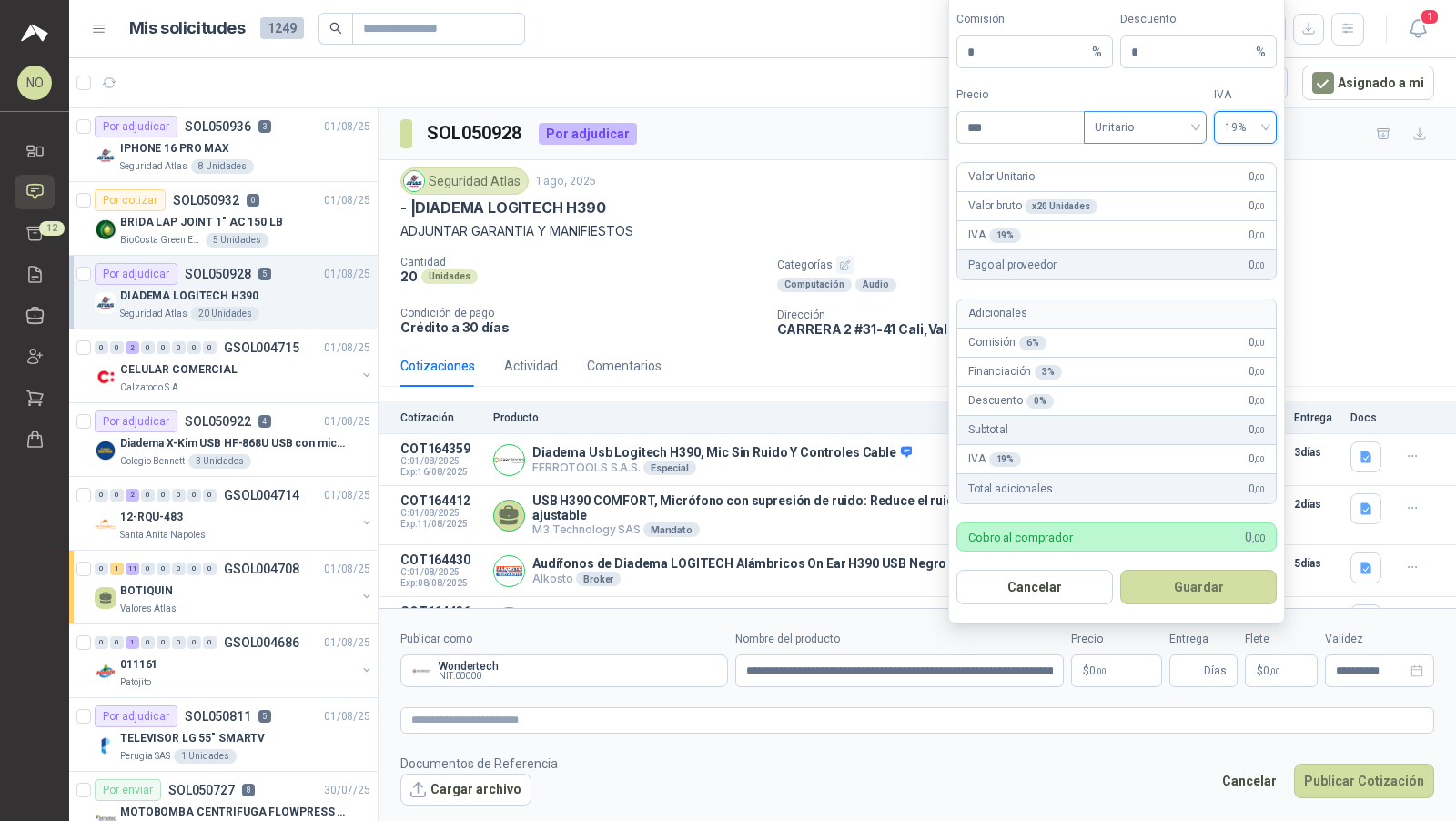 click on "Unitario" at bounding box center (1145, 127) 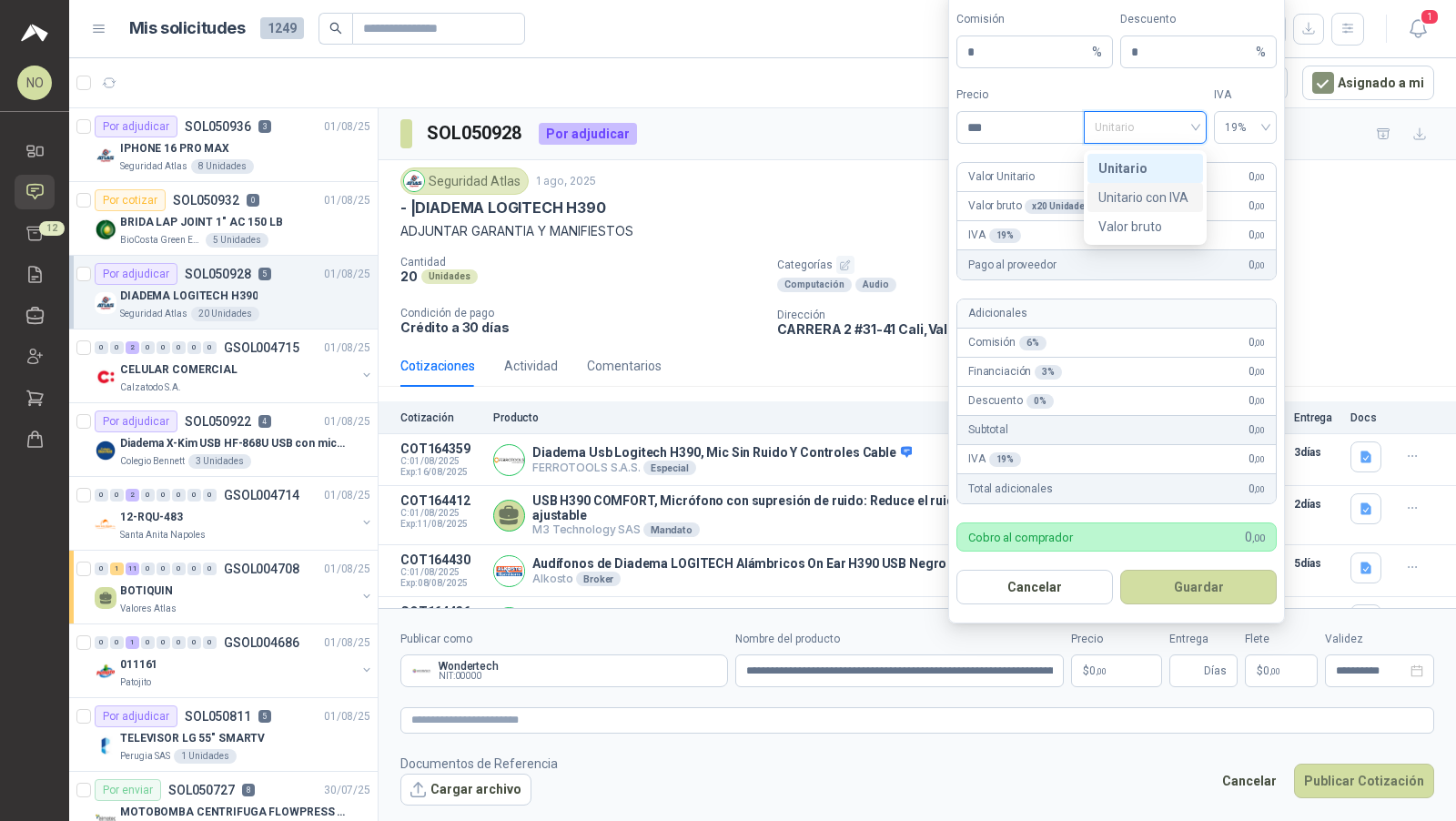click on "Unitario con IVA" at bounding box center (1145, 198) 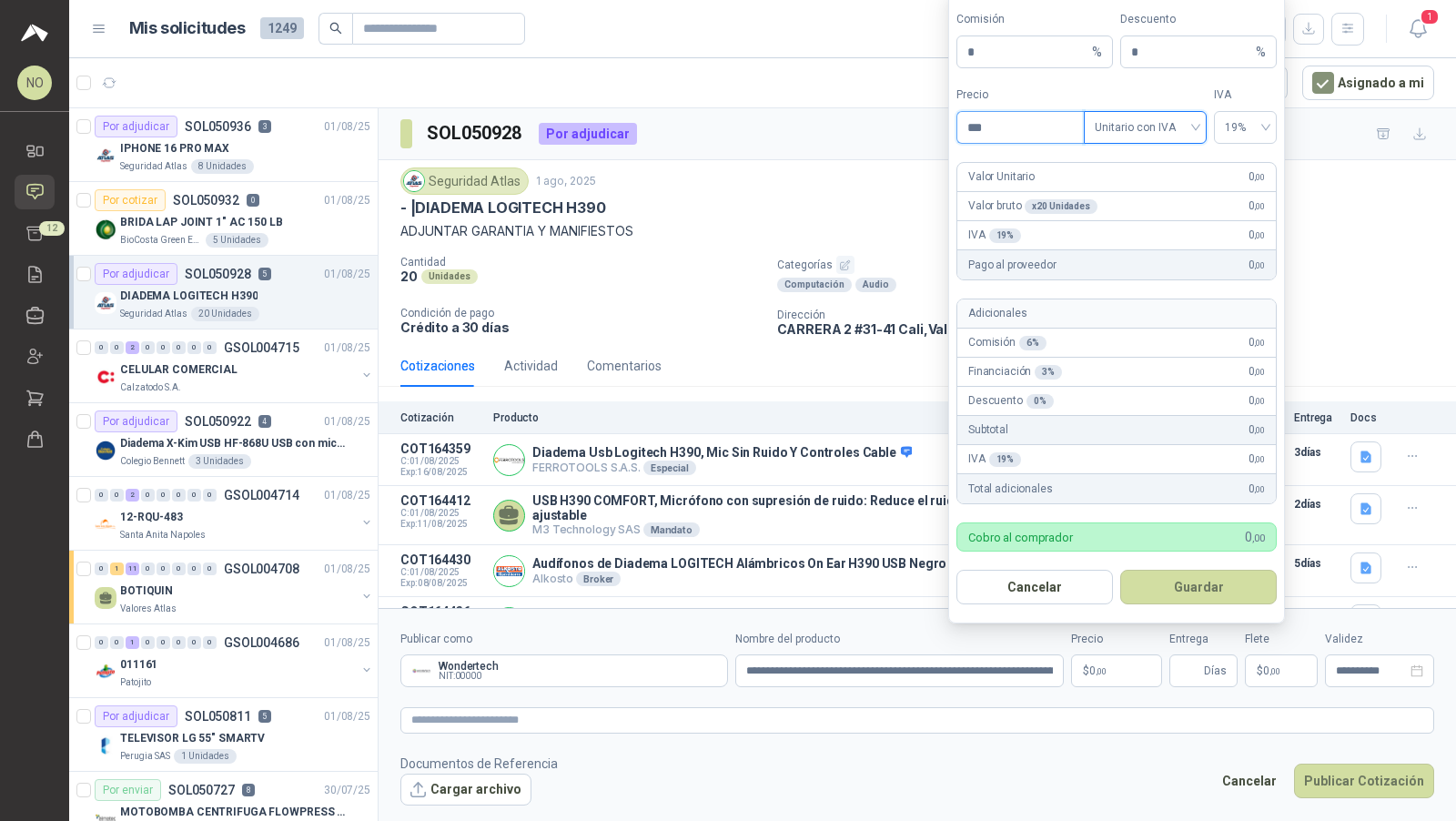 click on "***" at bounding box center (1020, 127) 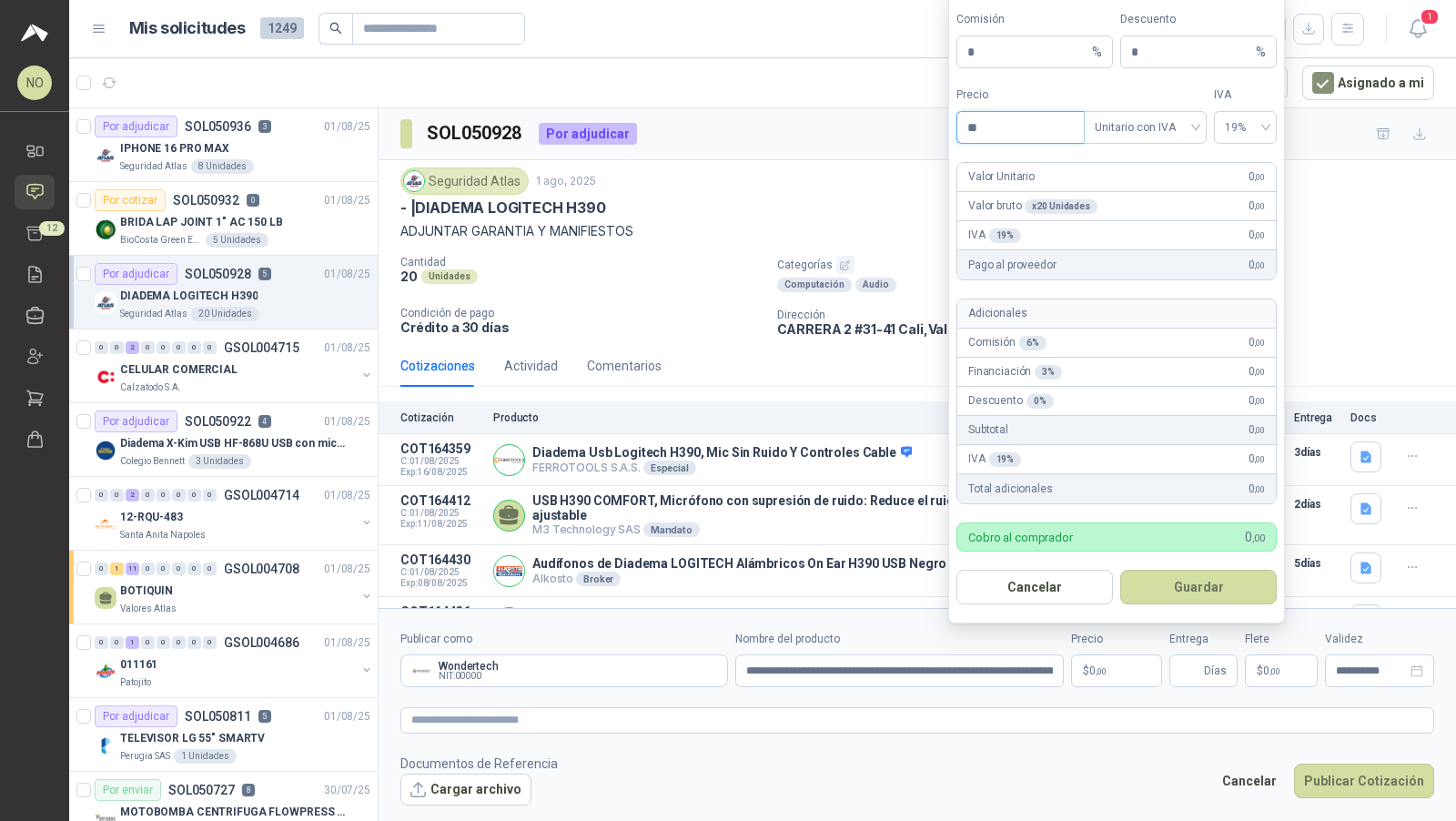 type on "*" 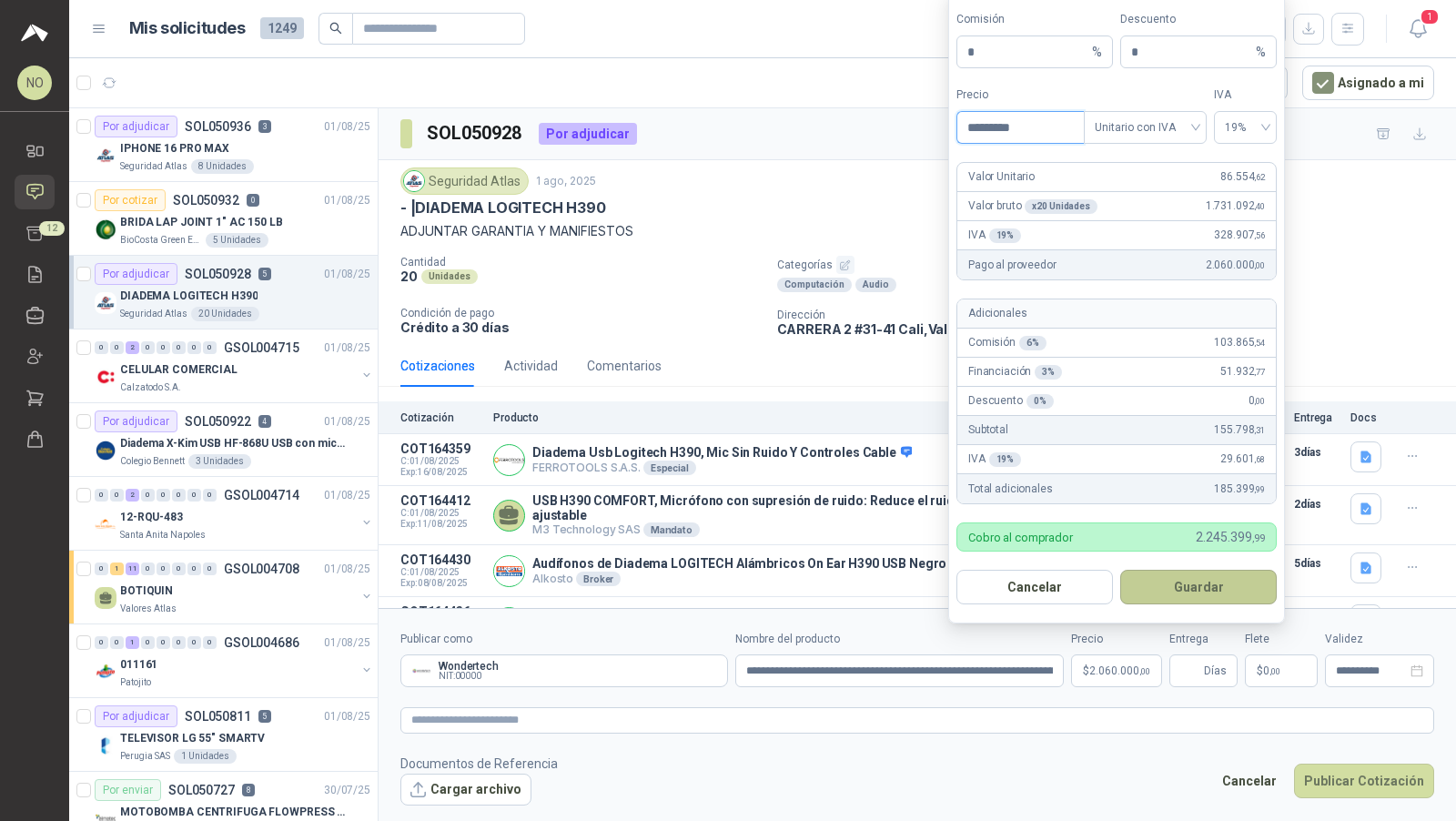 type on "*********" 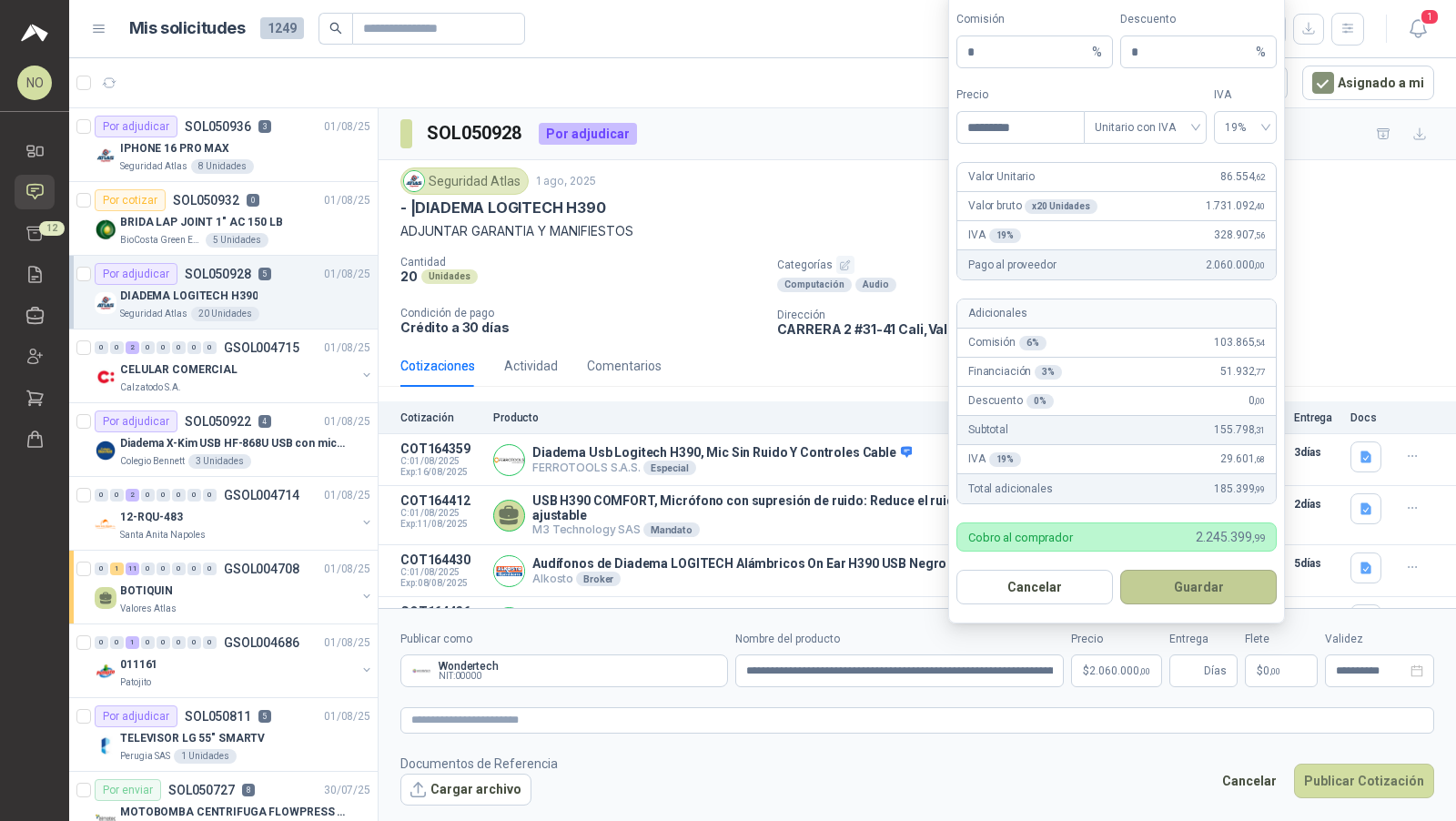 click on "Guardar" at bounding box center [1198, 587] 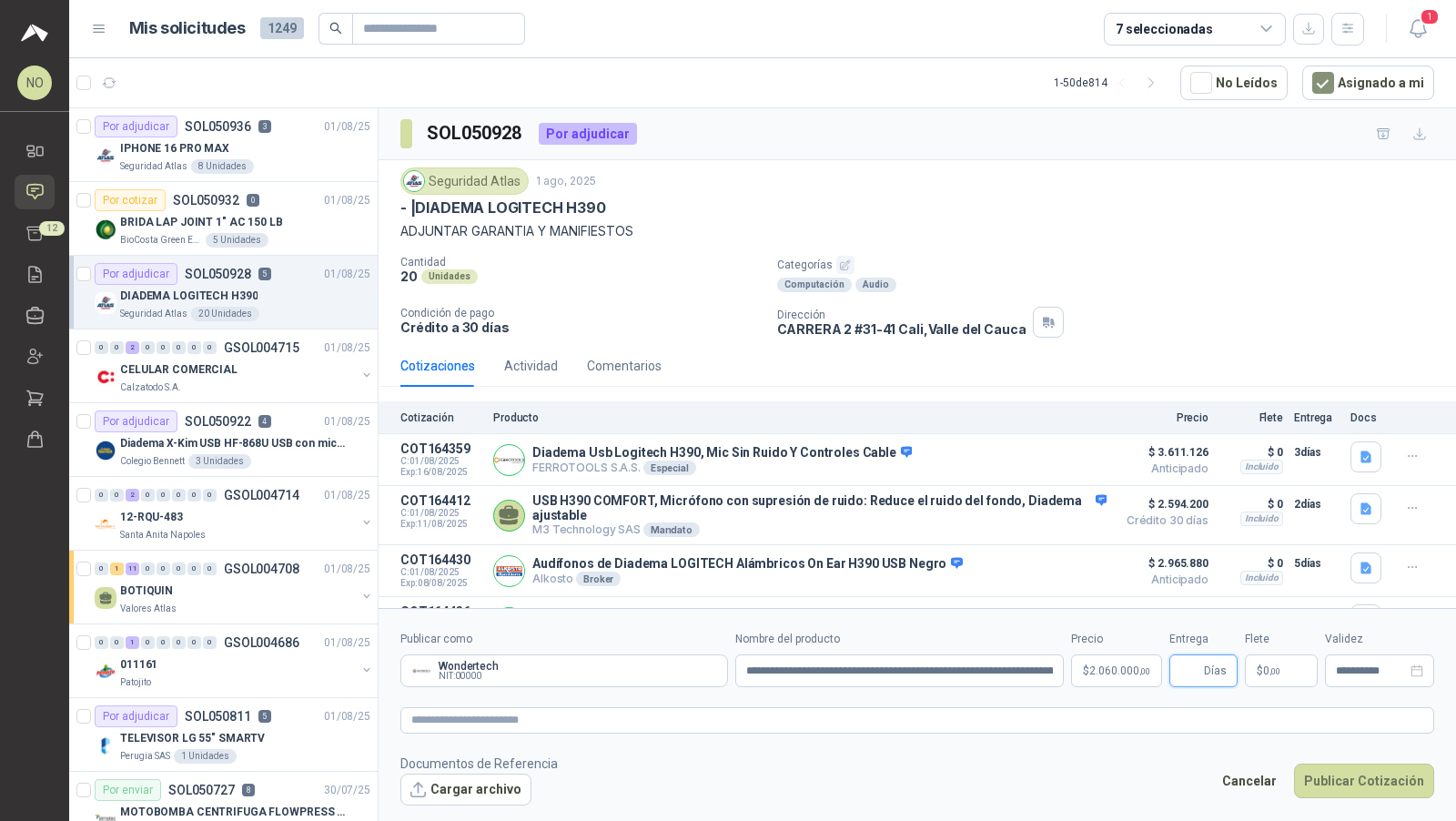 scroll, scrollTop: 88, scrollLeft: 0, axis: vertical 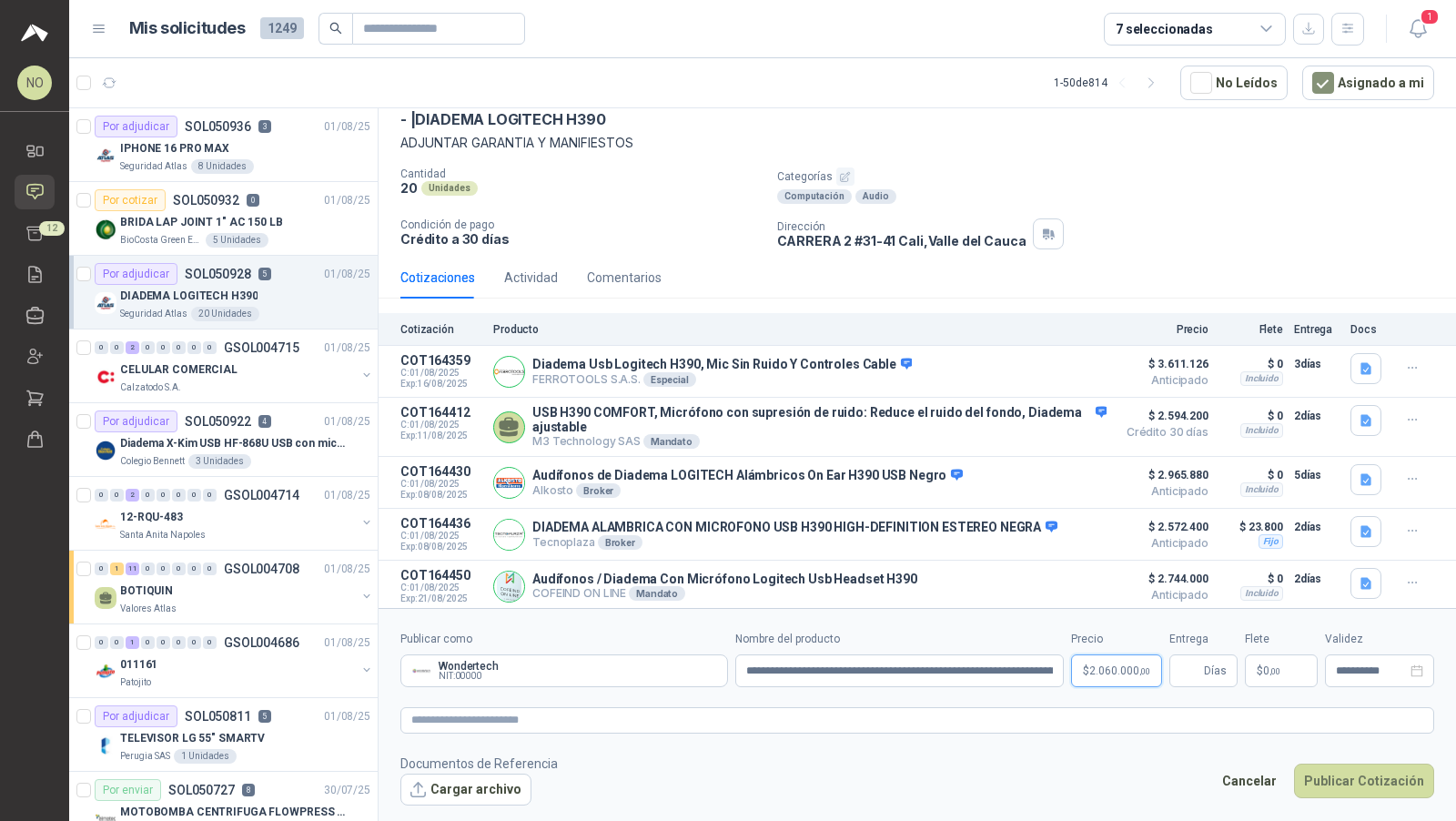 click on "2.060.000 ,00" at bounding box center (1119, 671) 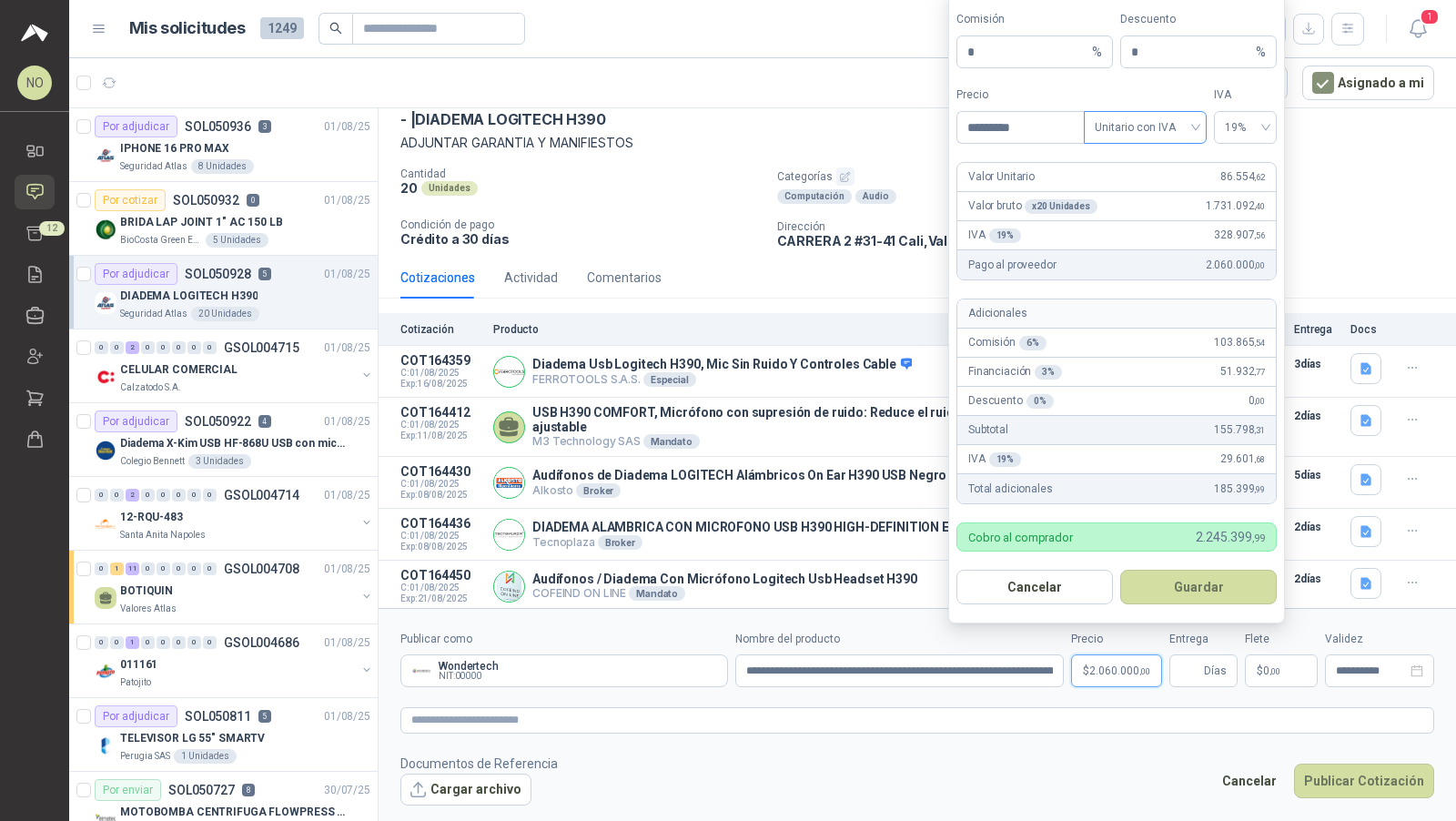 click on "Unitario con IVA" at bounding box center [1145, 127] 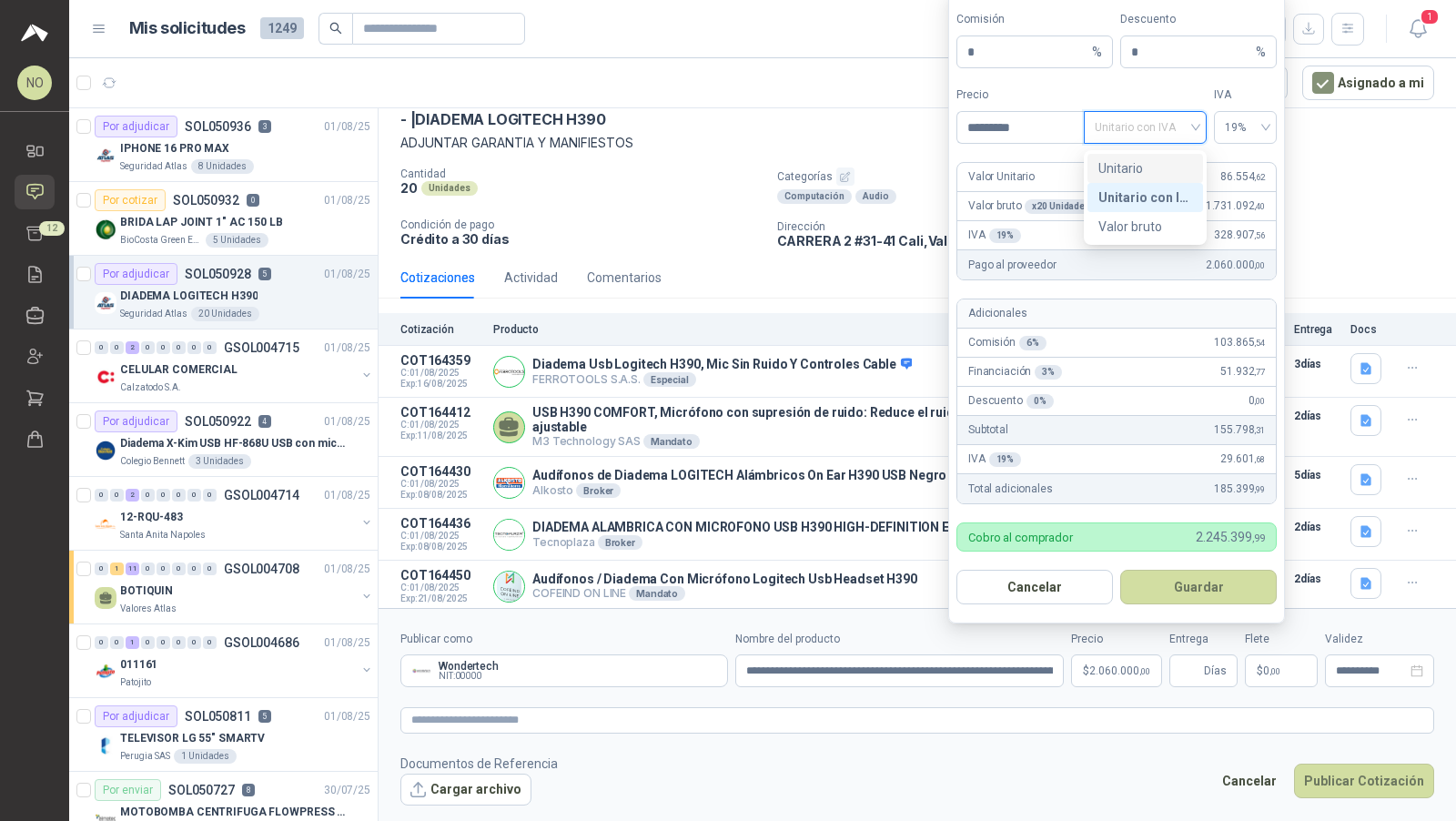 click on "Unitario" at bounding box center [1145, 168] 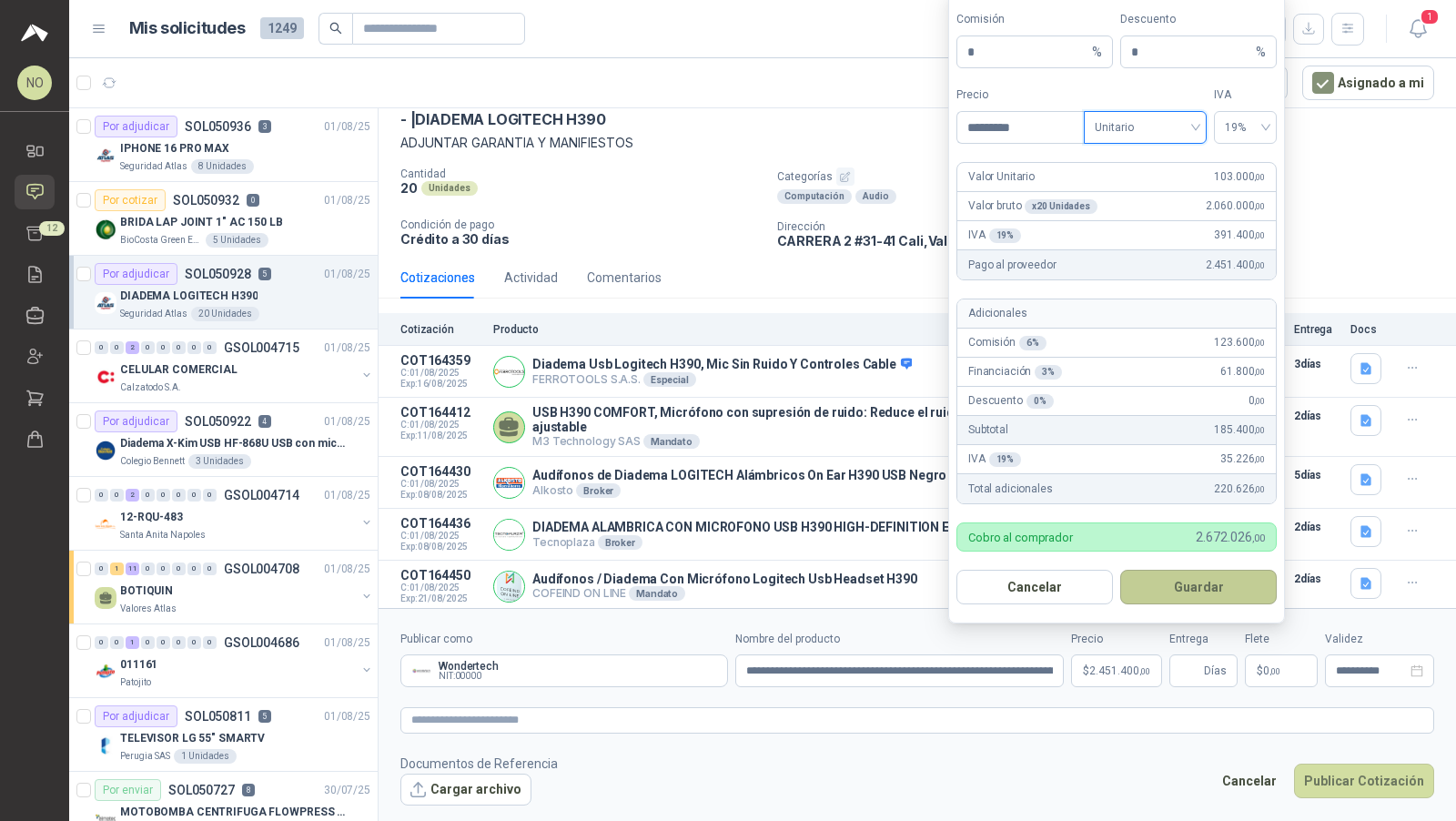 click on "Guardar" at bounding box center (1198, 587) 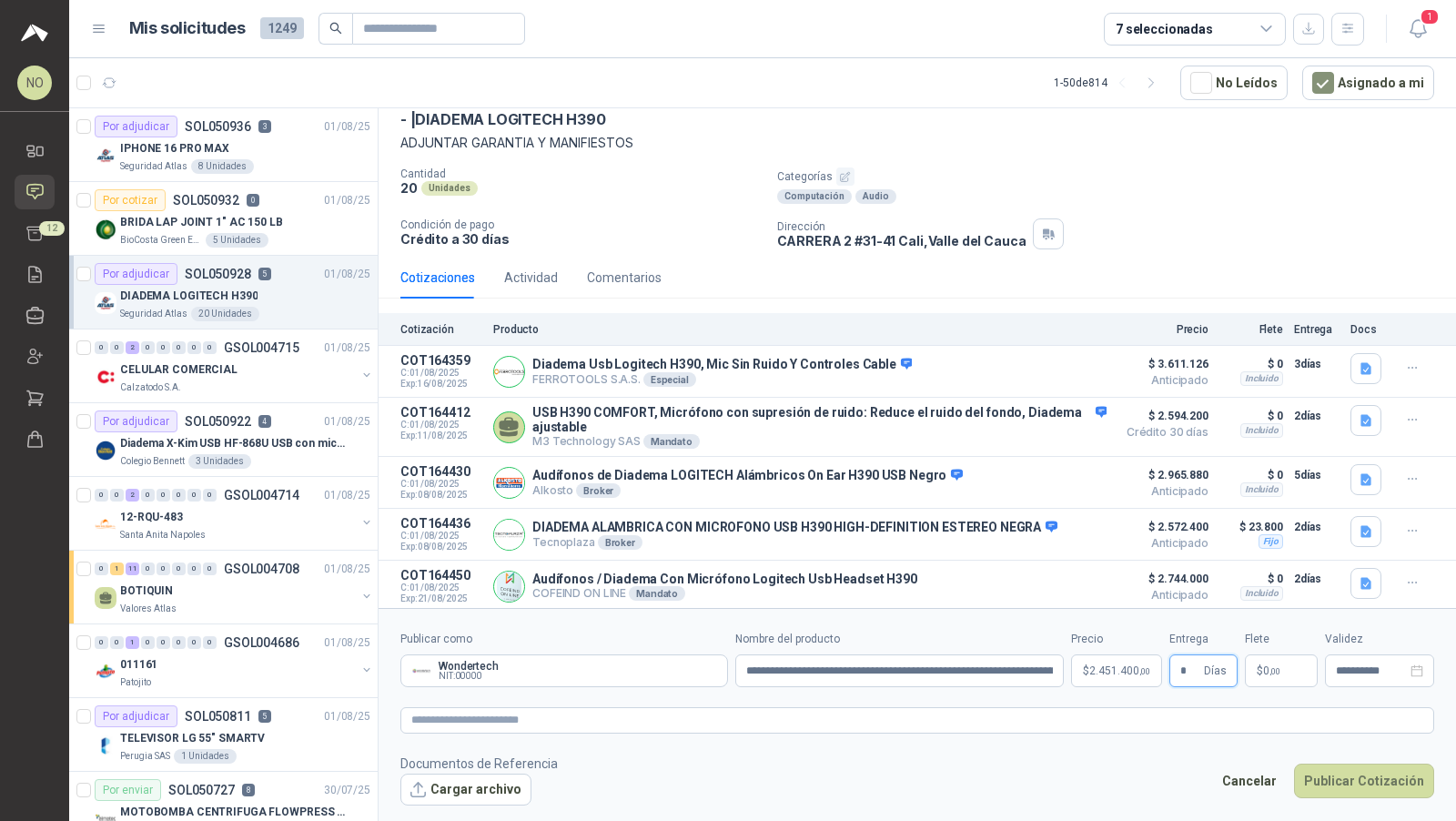 type on "*" 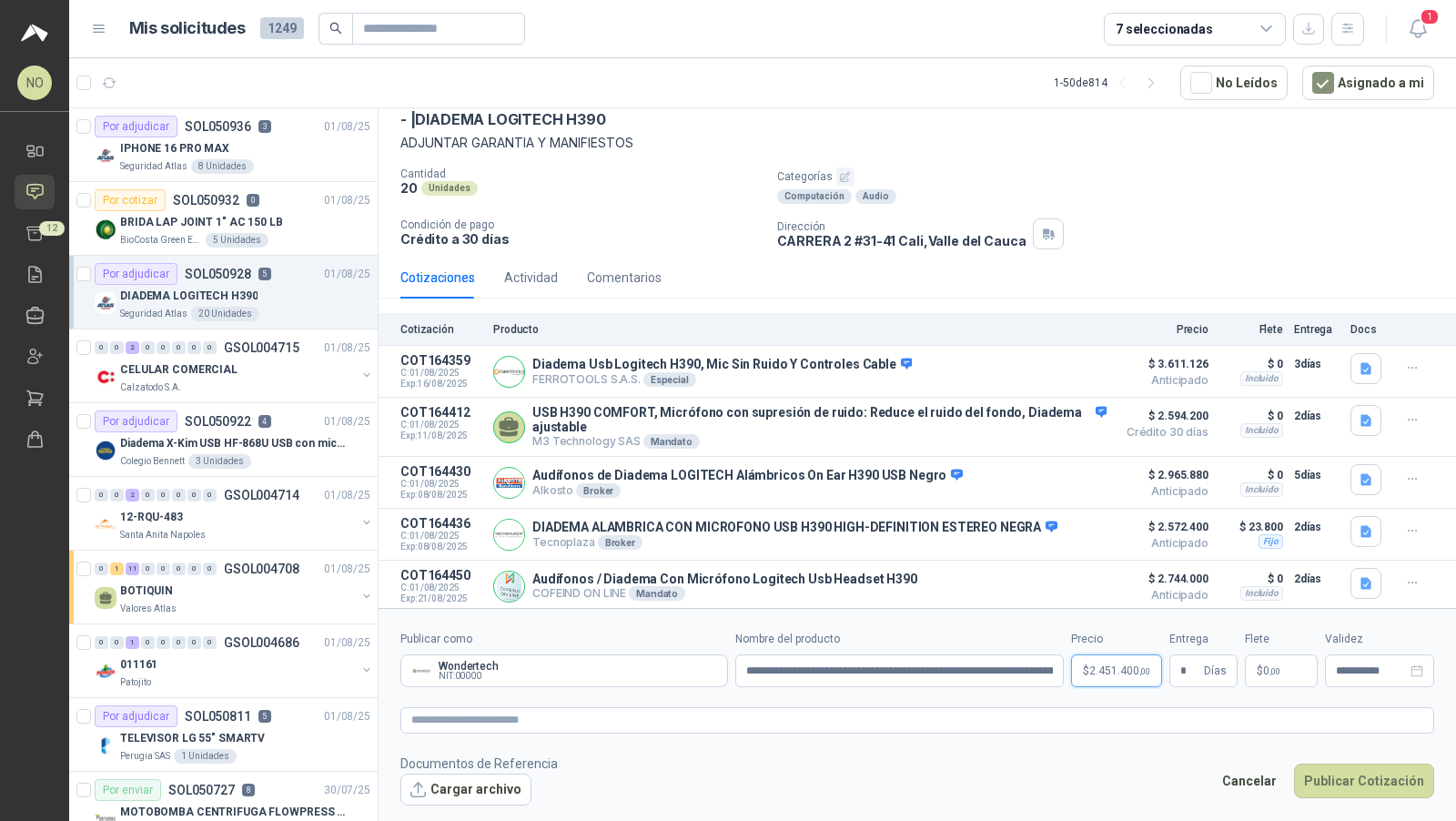 click on "2.451.400 ,00" at bounding box center [1119, 671] 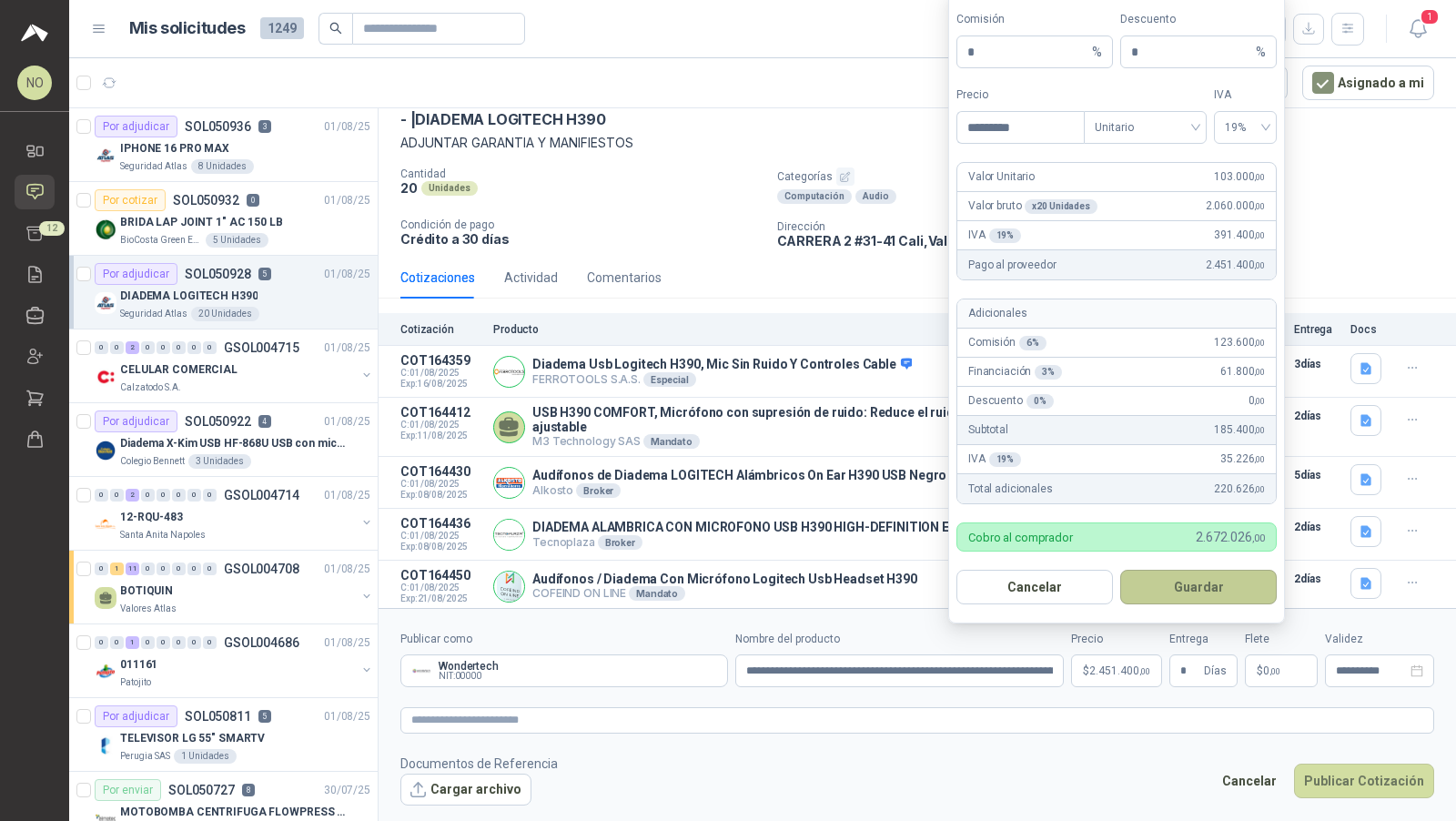 click on "Guardar" at bounding box center (1198, 587) 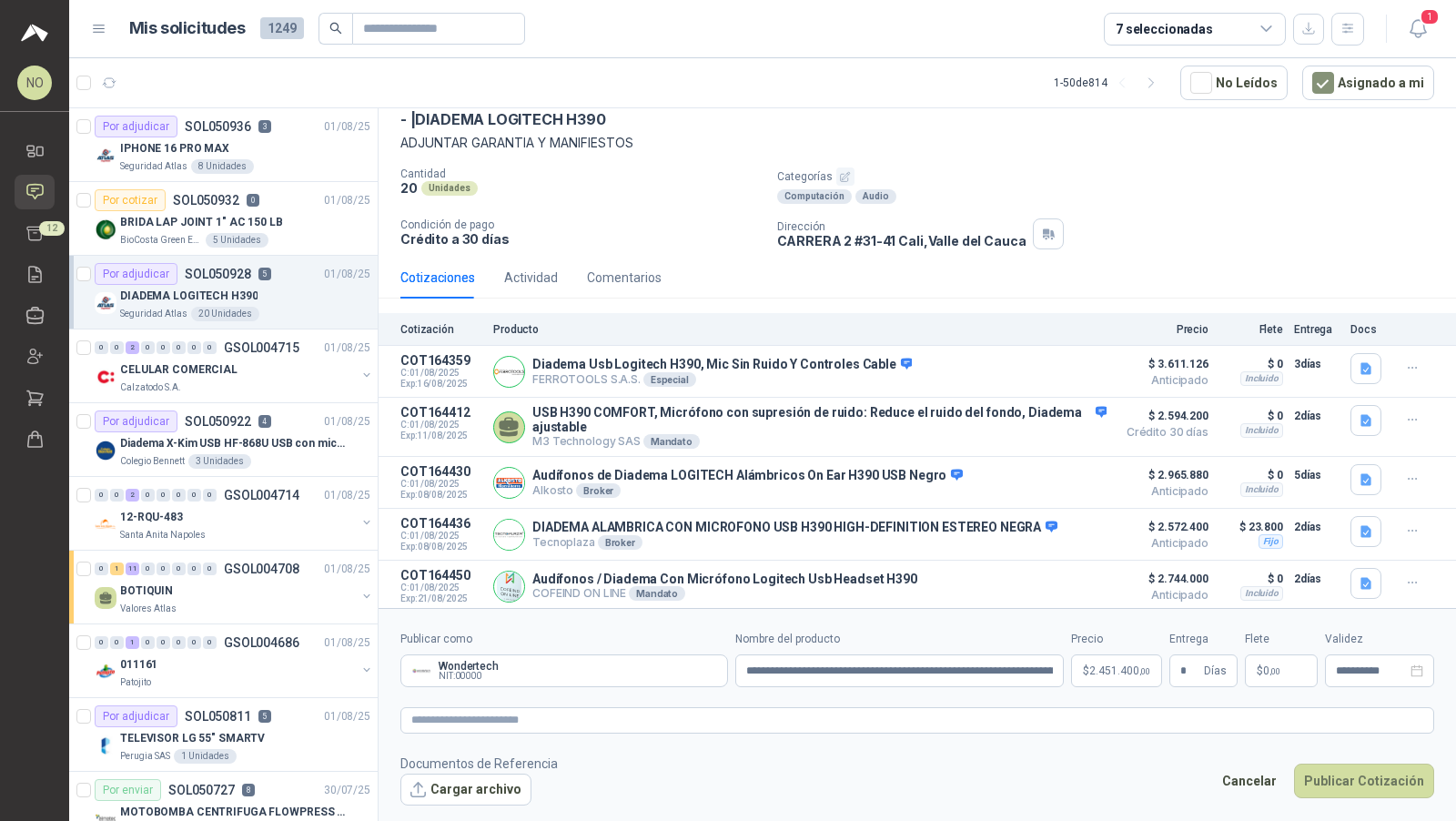 click on "0 ,00" at bounding box center (1271, 671) 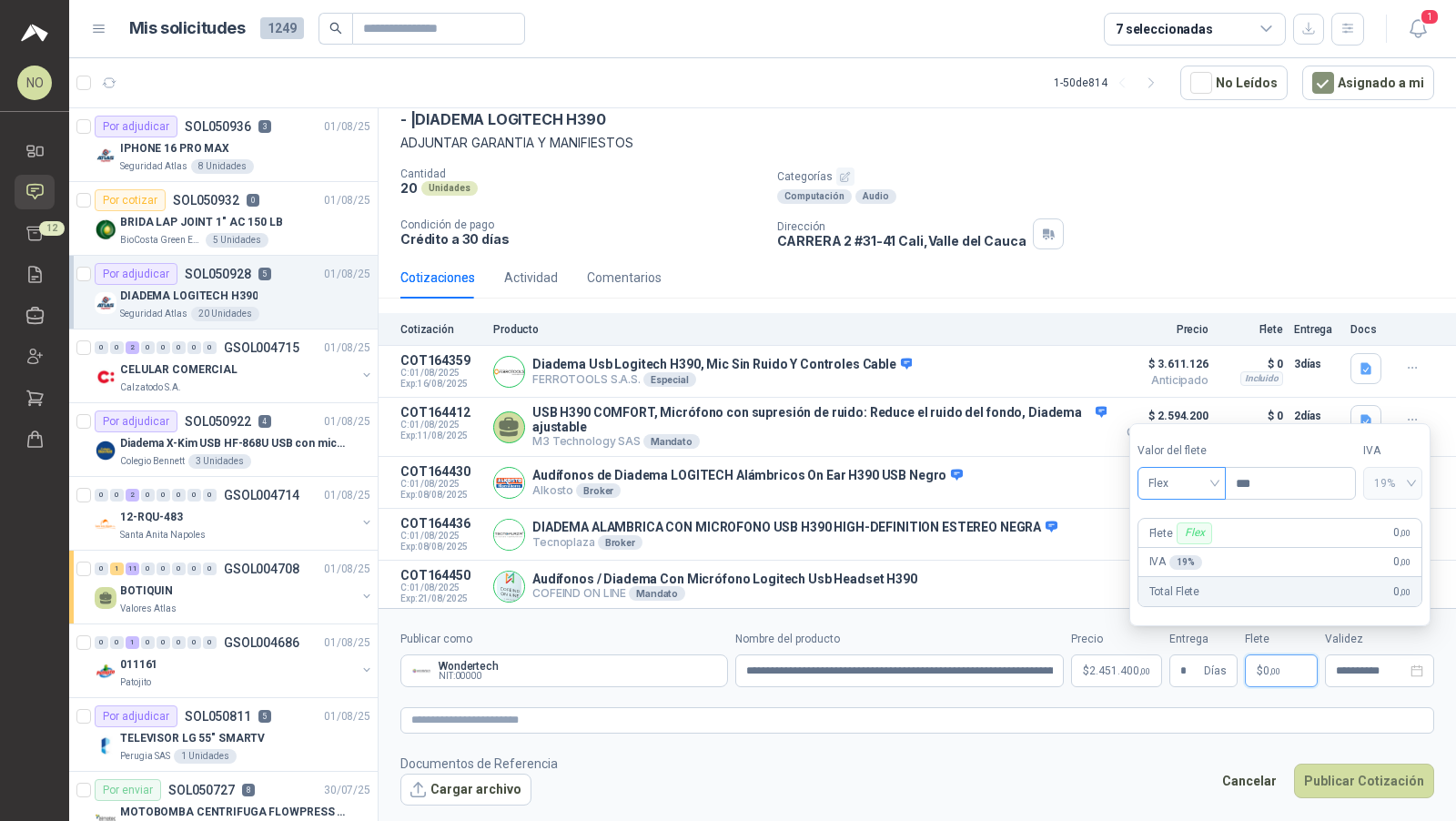 click on "Flex" at bounding box center [1181, 483] 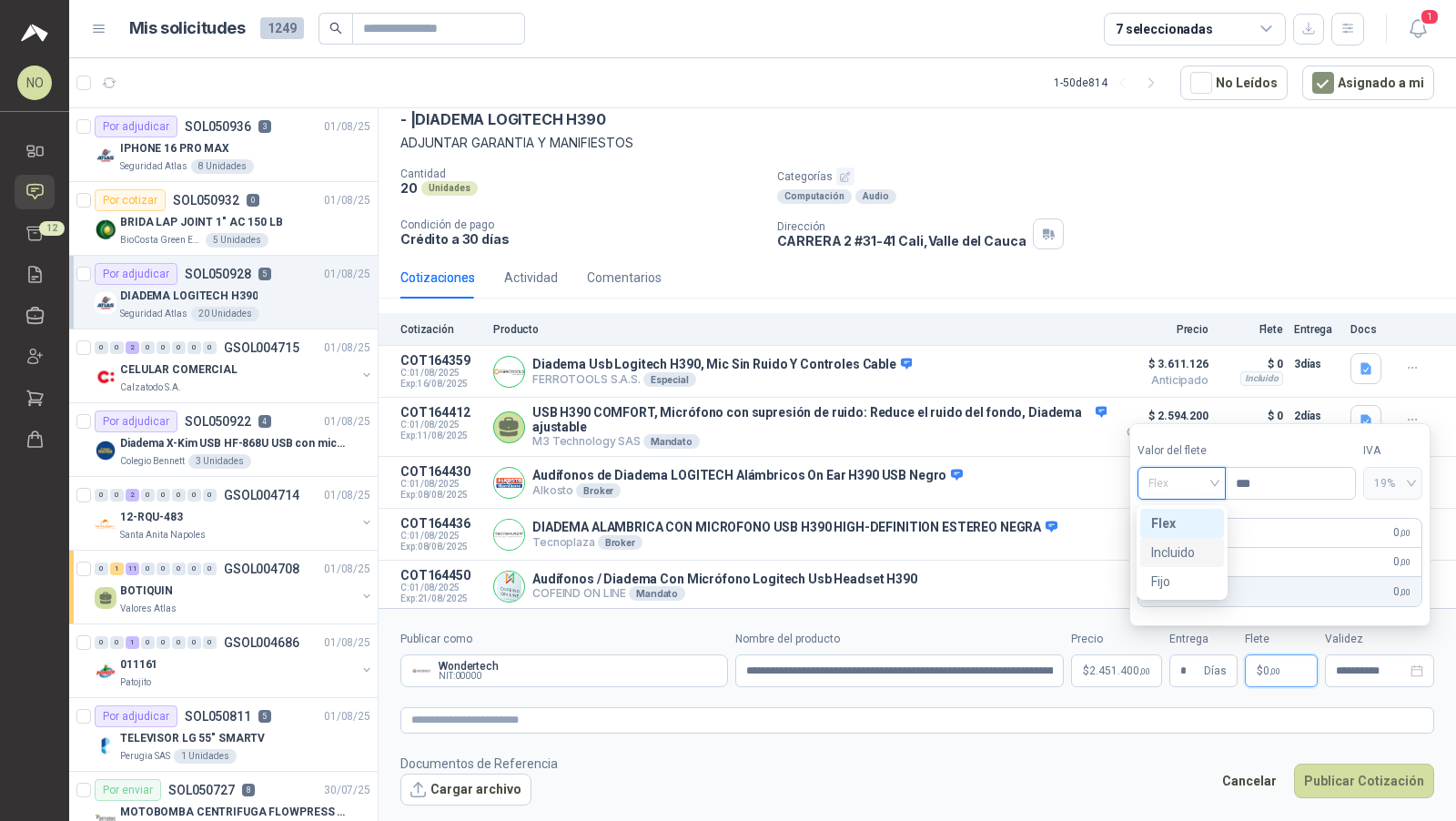 click on "Incluido" at bounding box center [1182, 552] 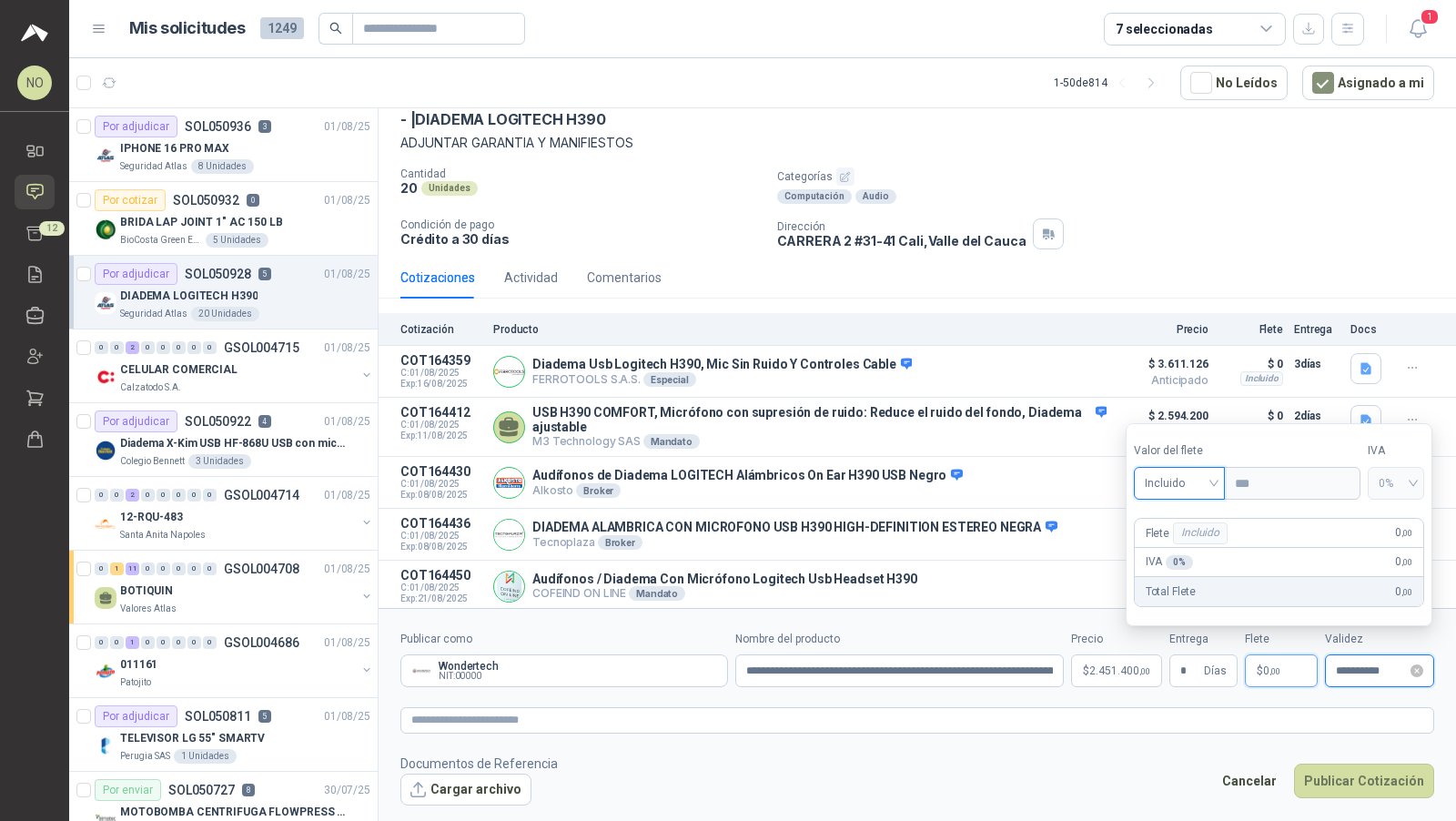 click on "**********" at bounding box center (1371, 671) 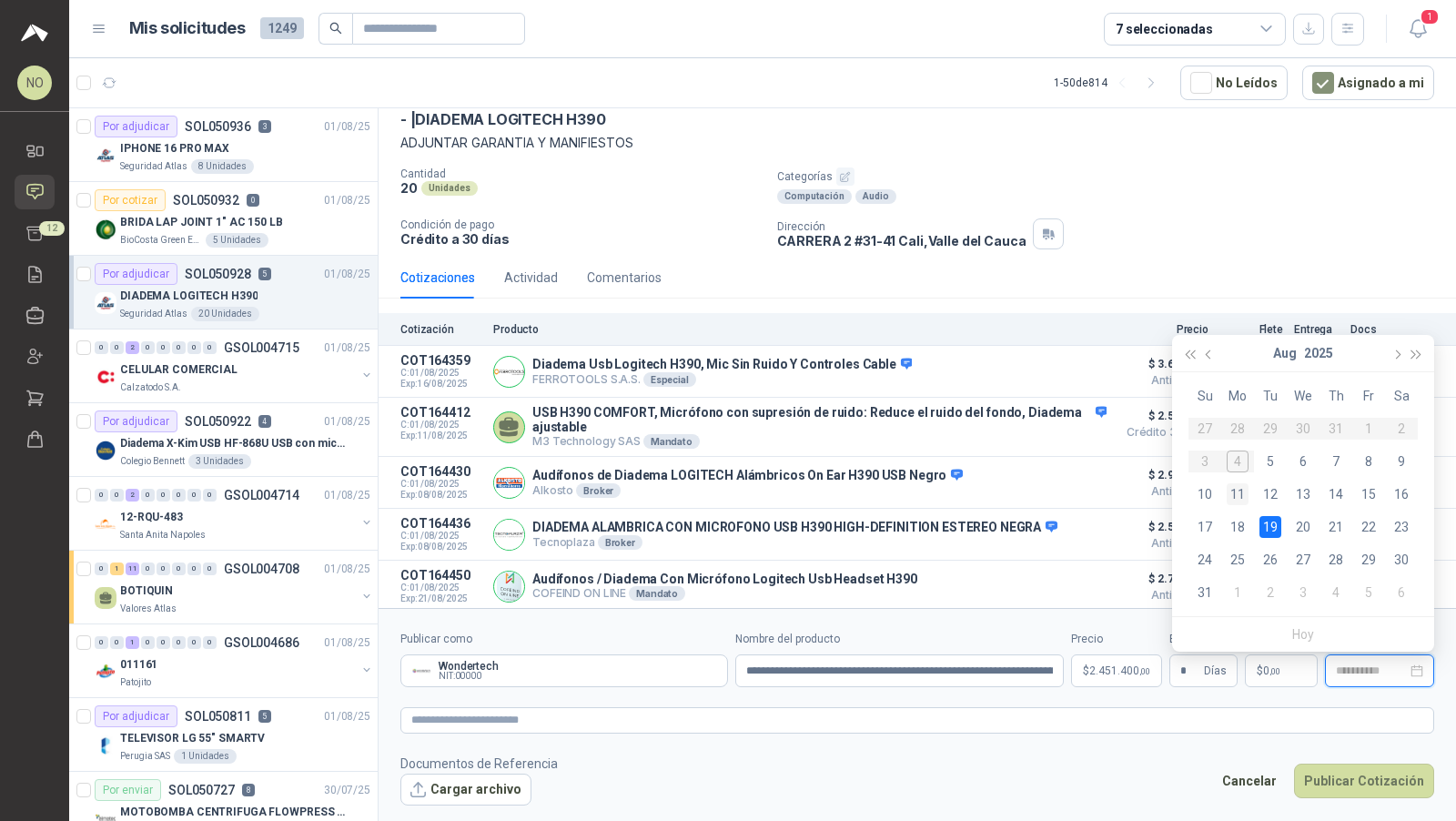 type on "**********" 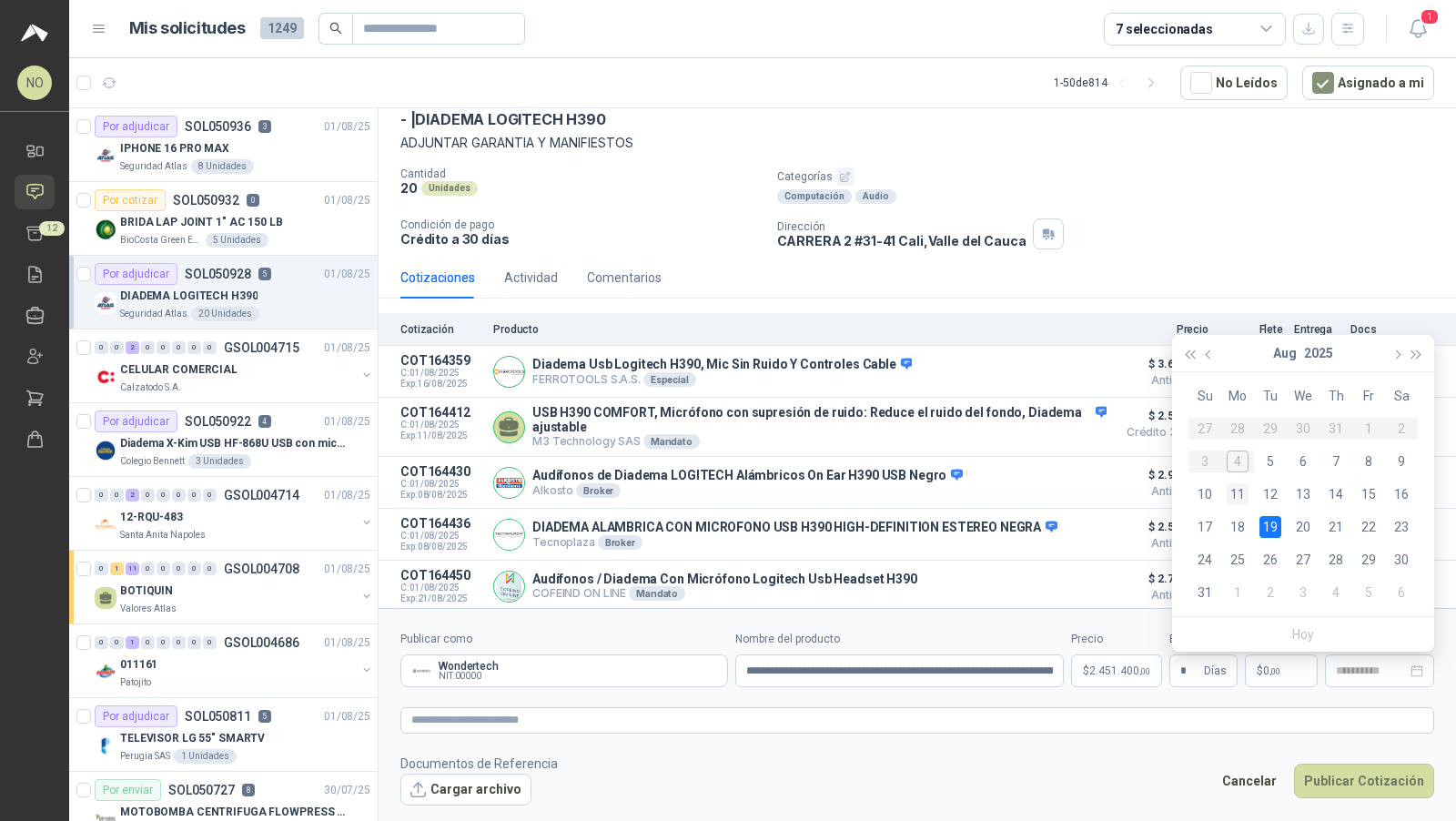 click on "11" at bounding box center [1238, 494] 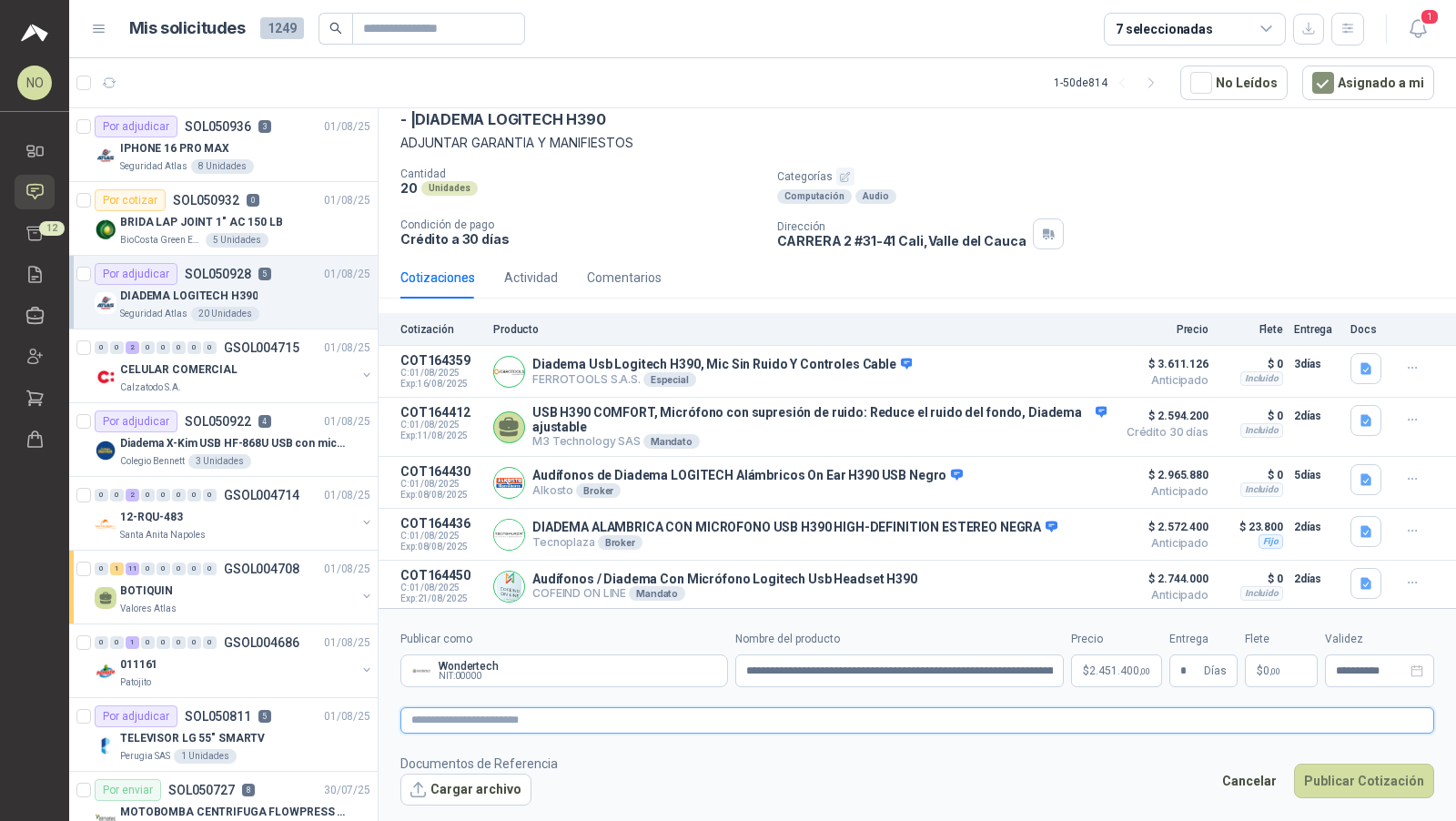 click at bounding box center (917, 720) 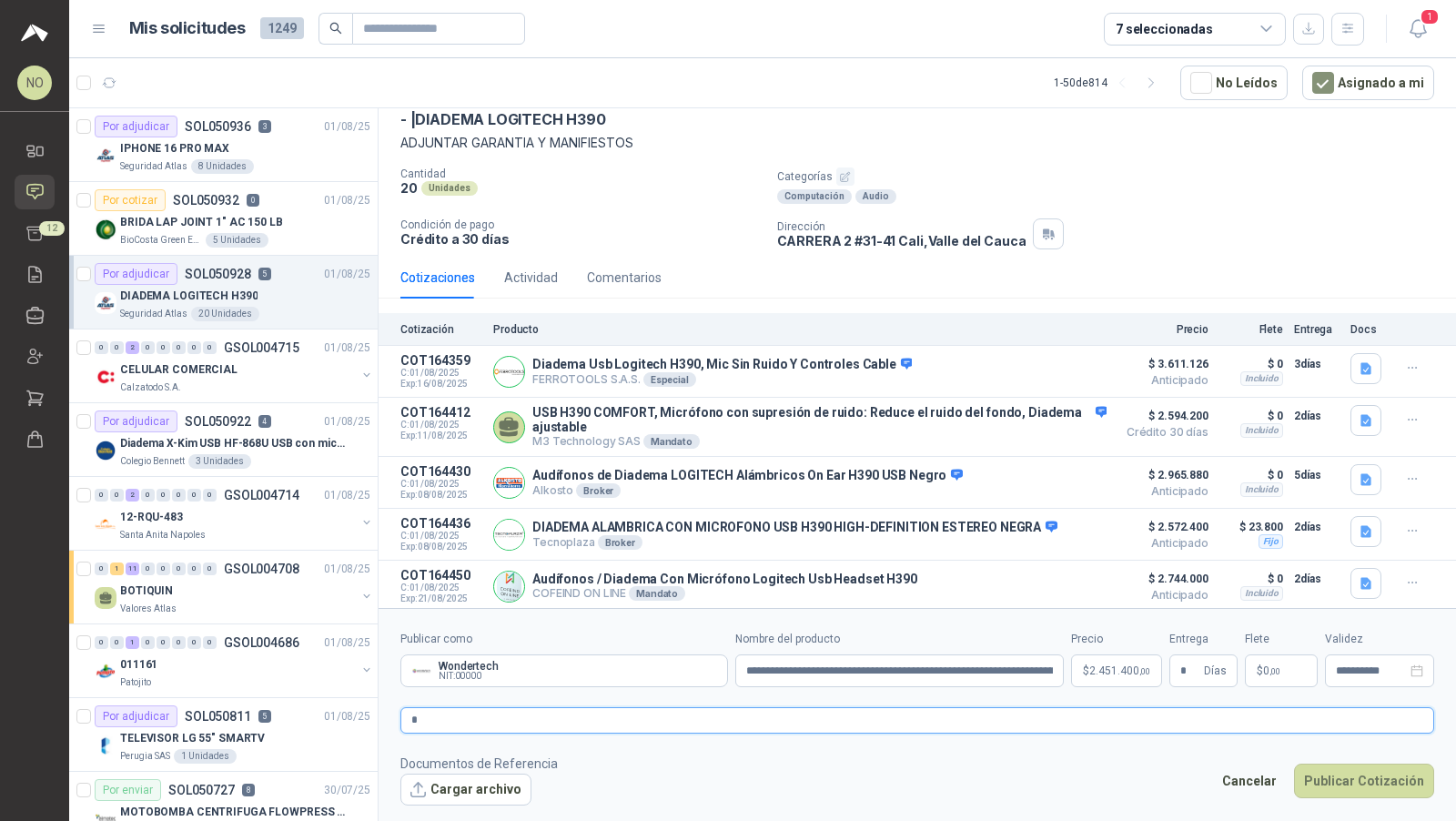 type 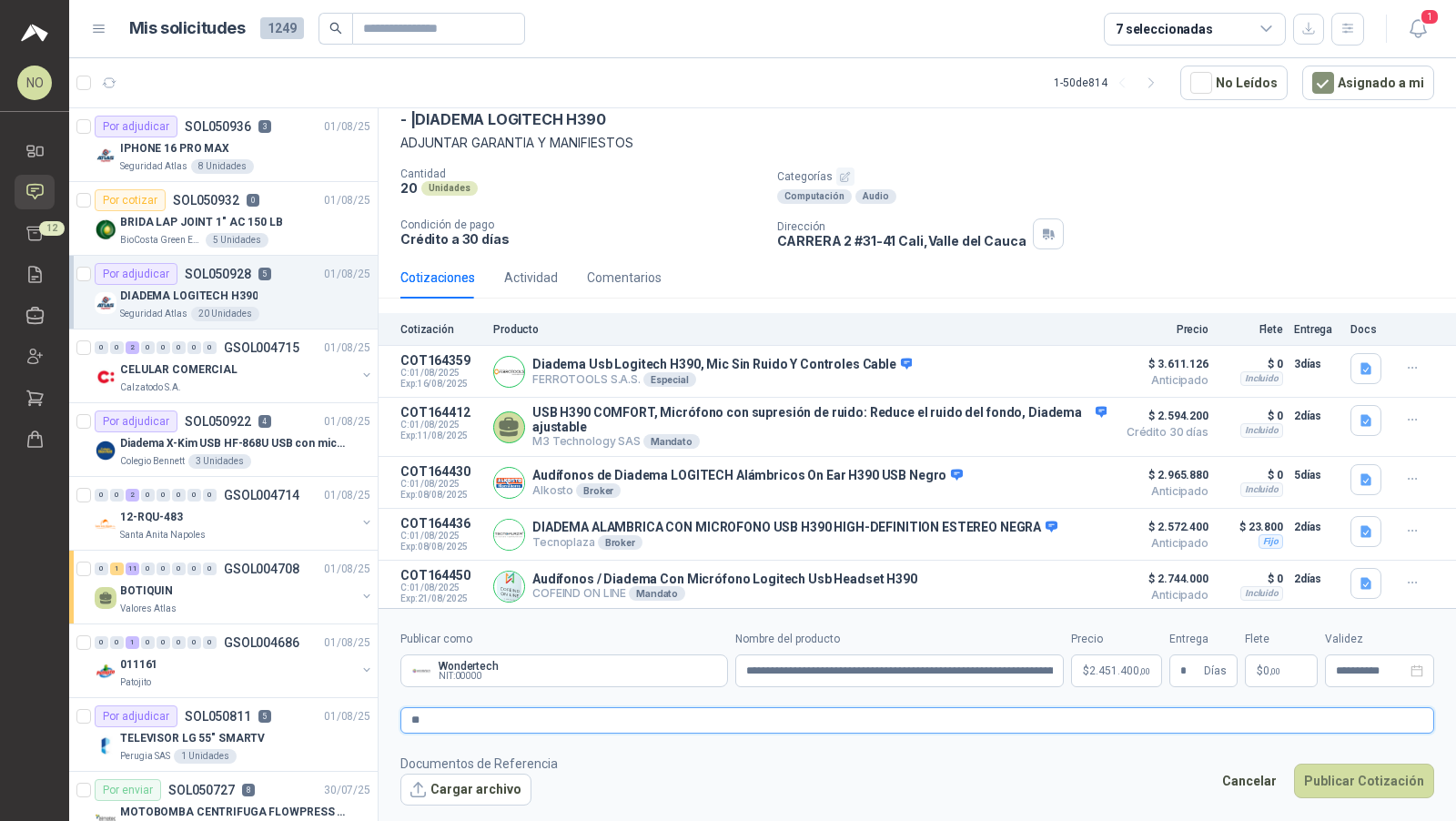 type 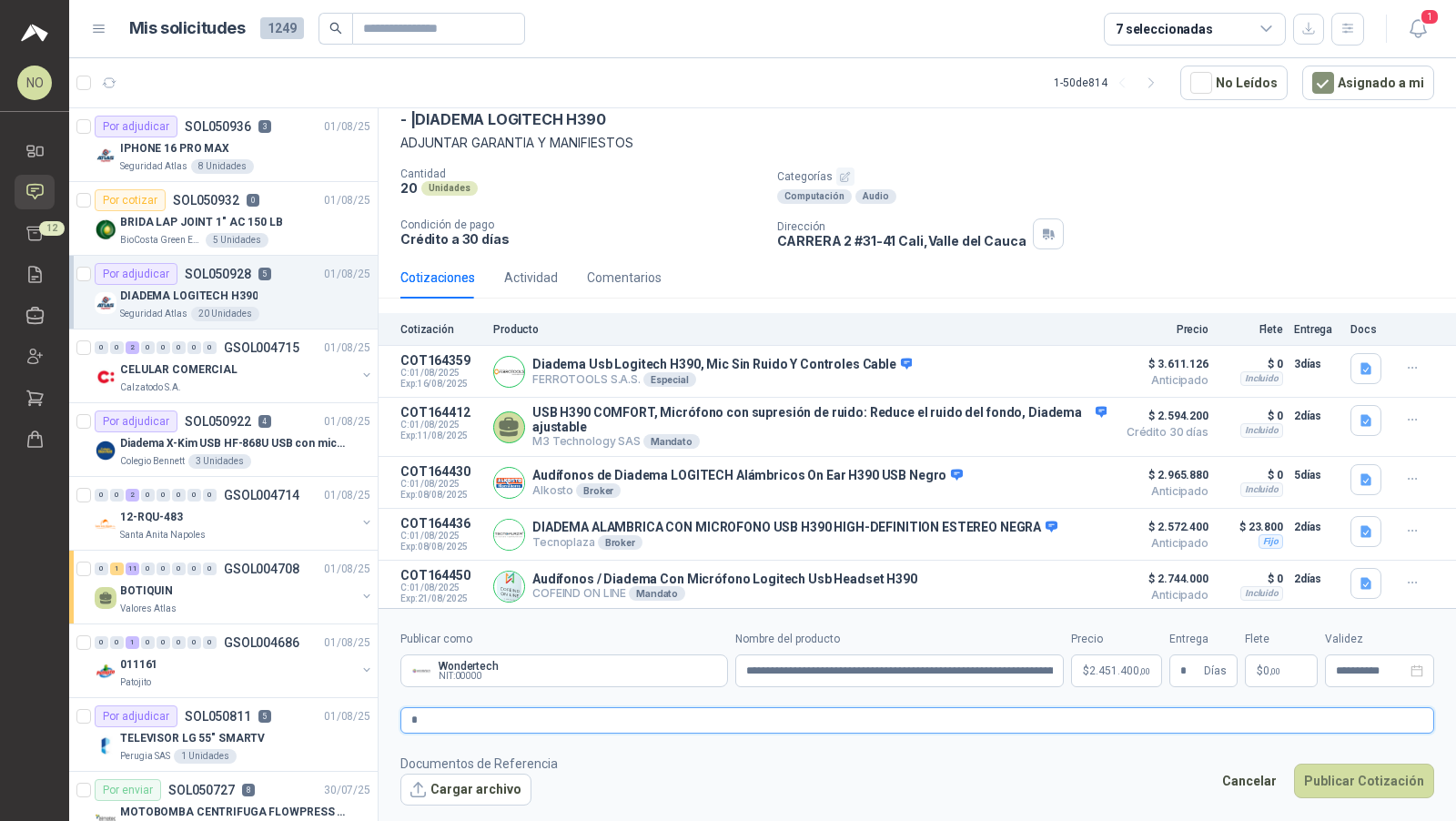 type 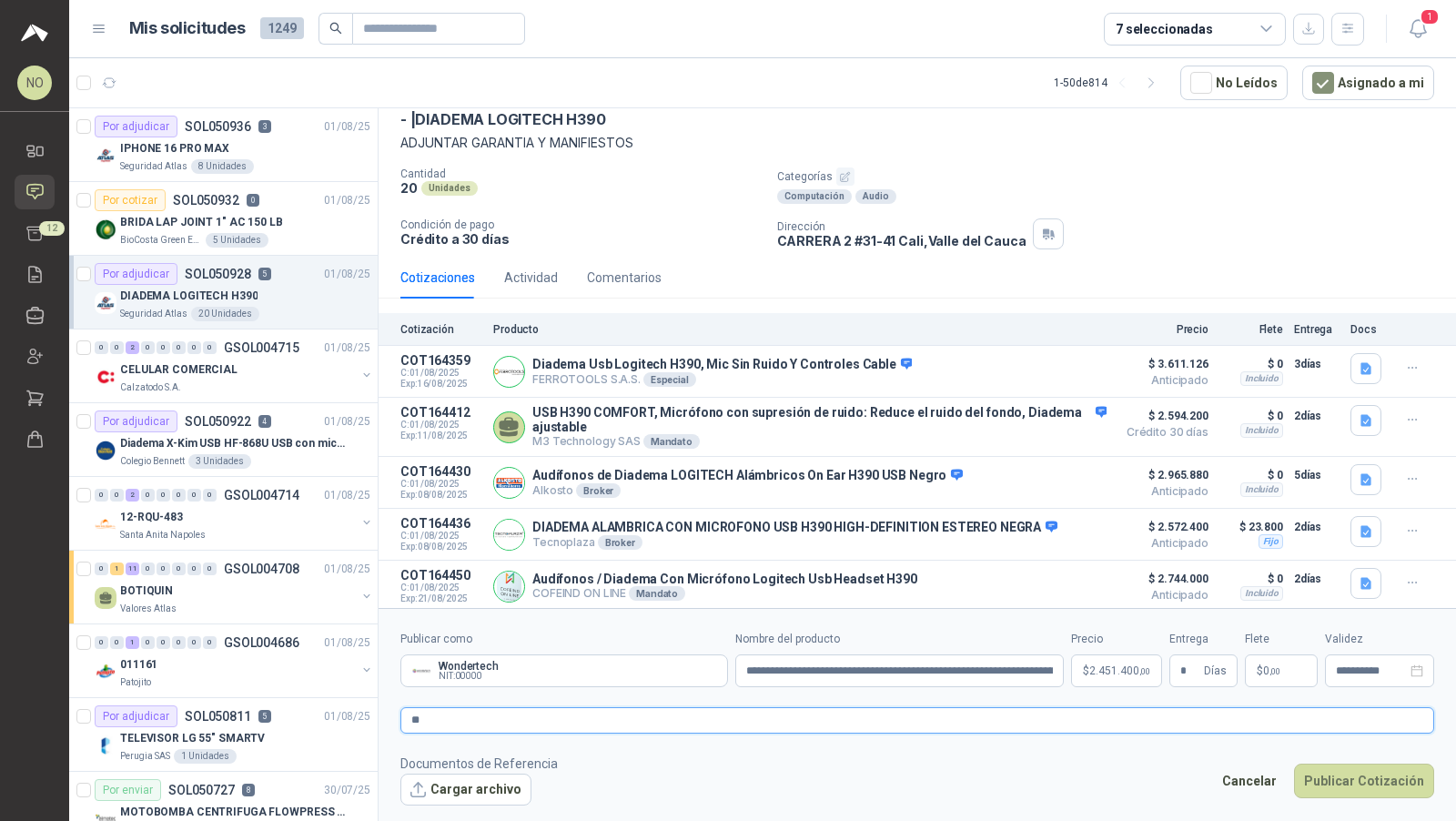 type 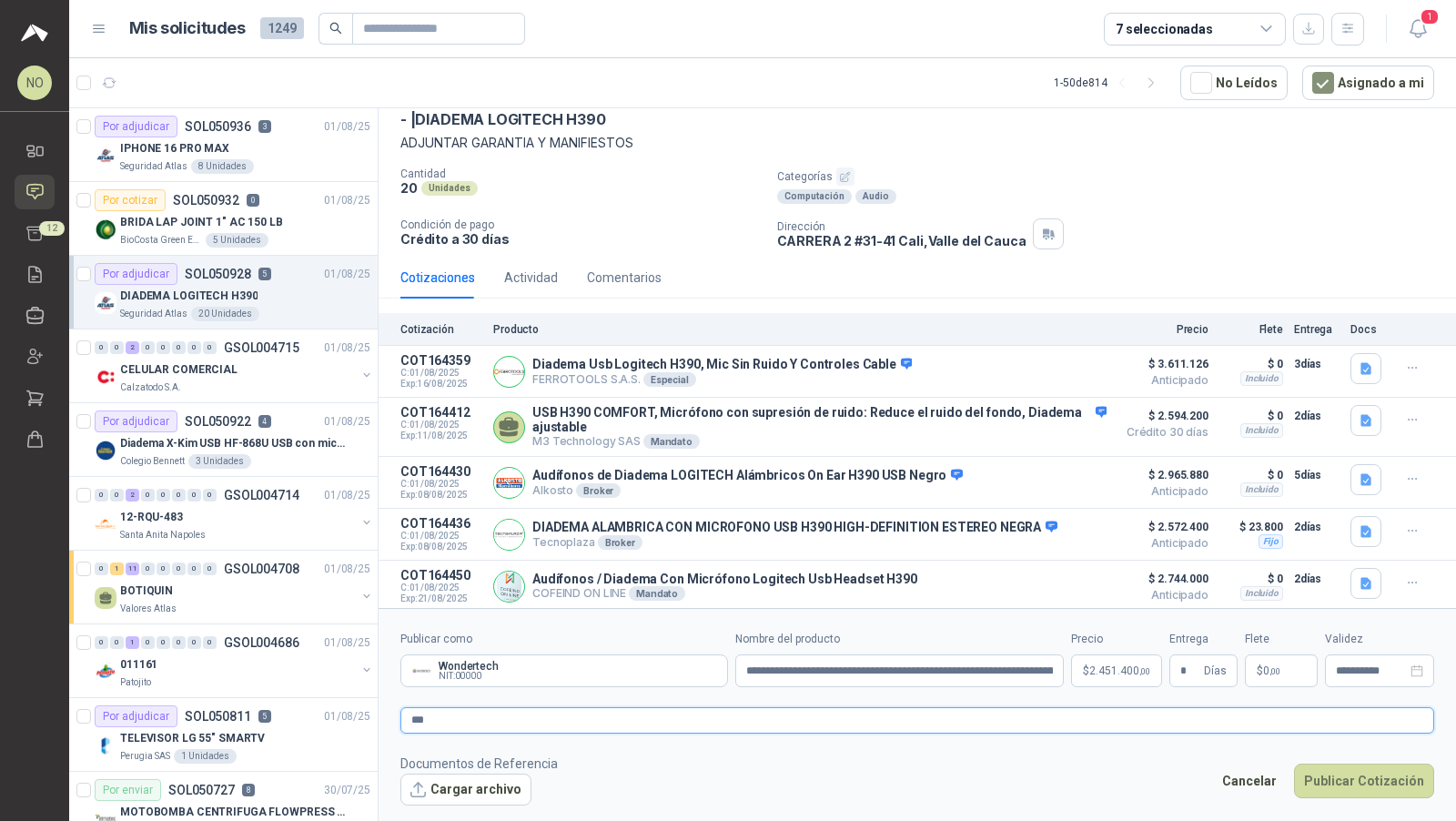 type 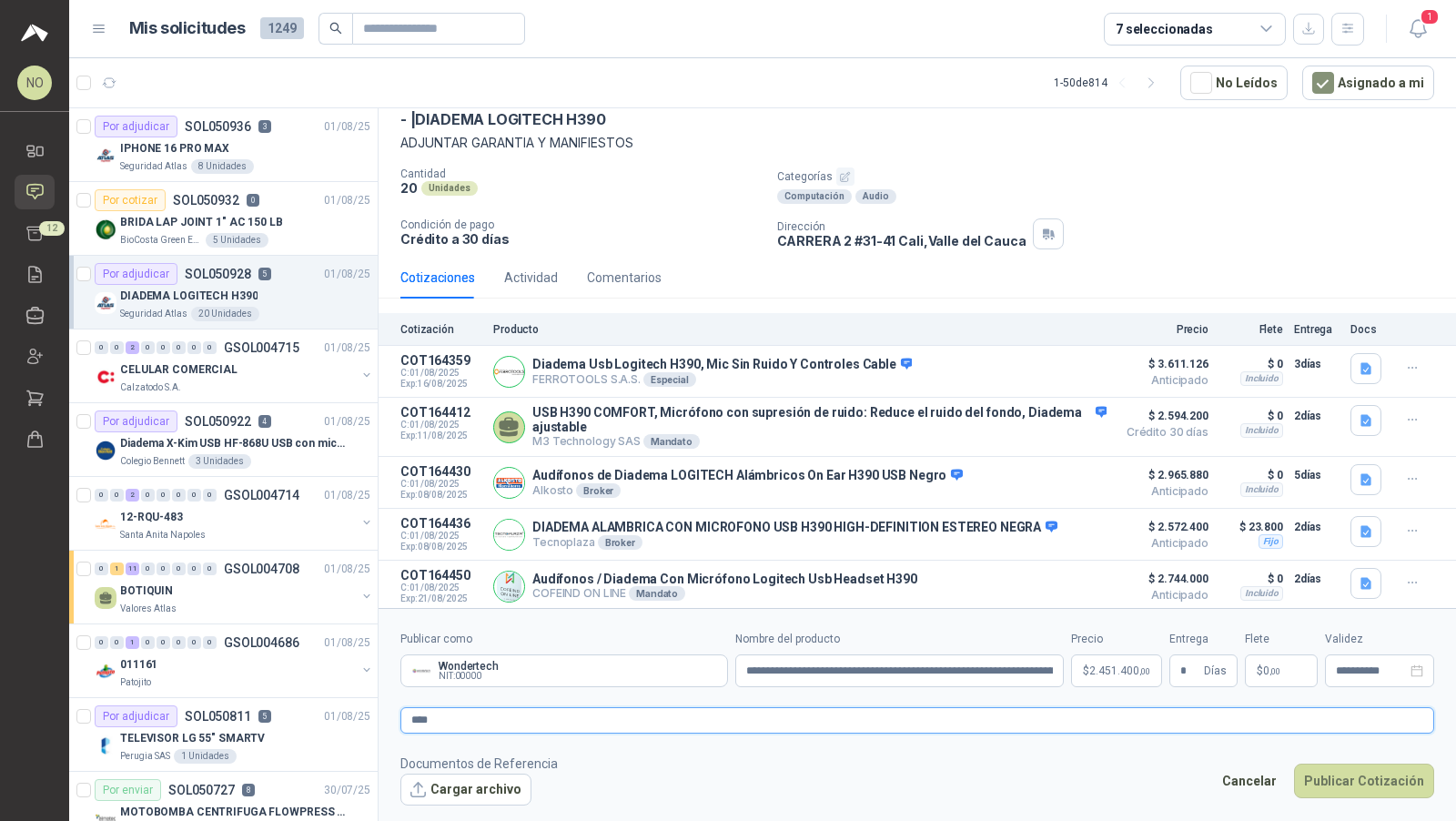 type 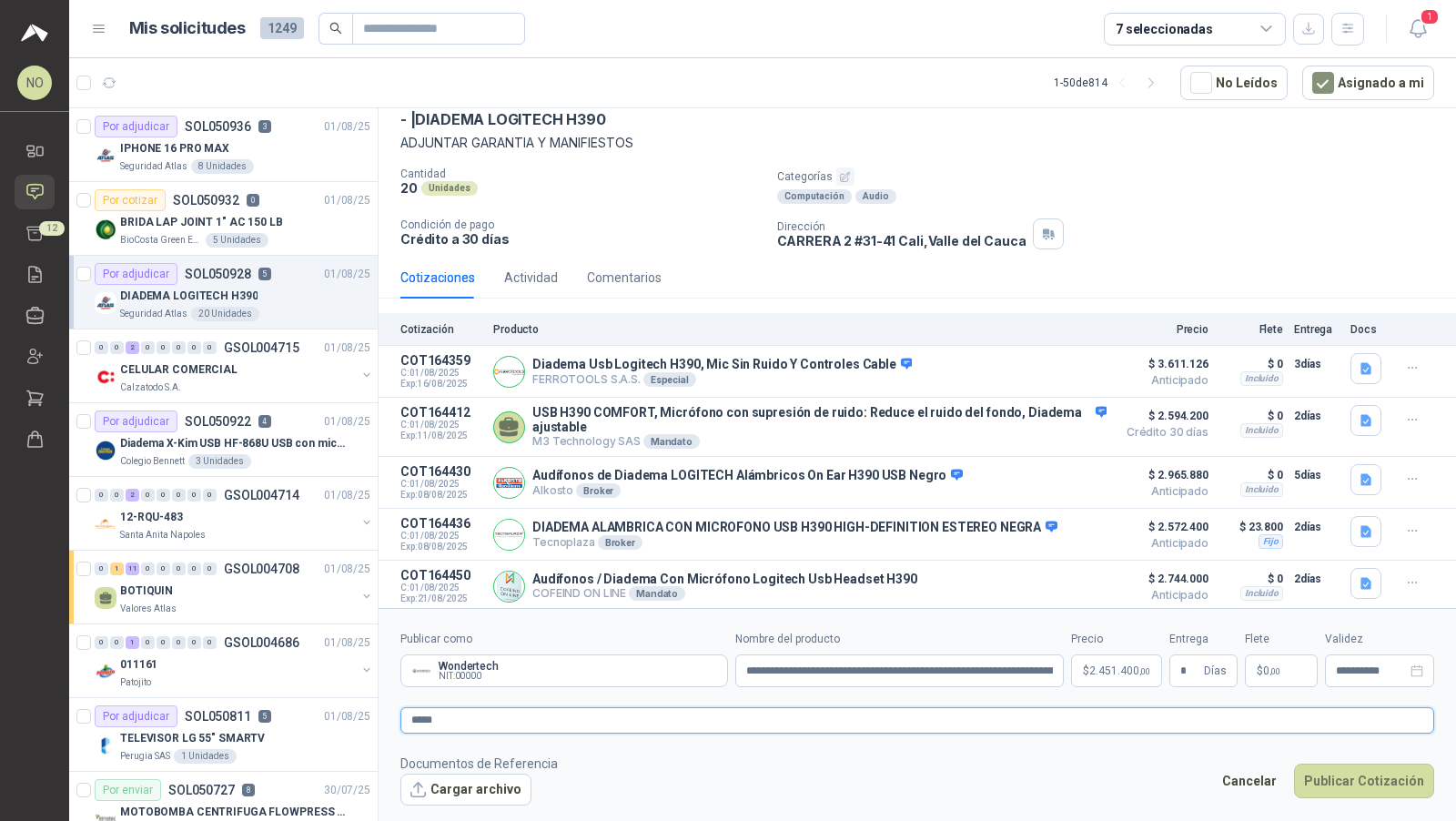 type 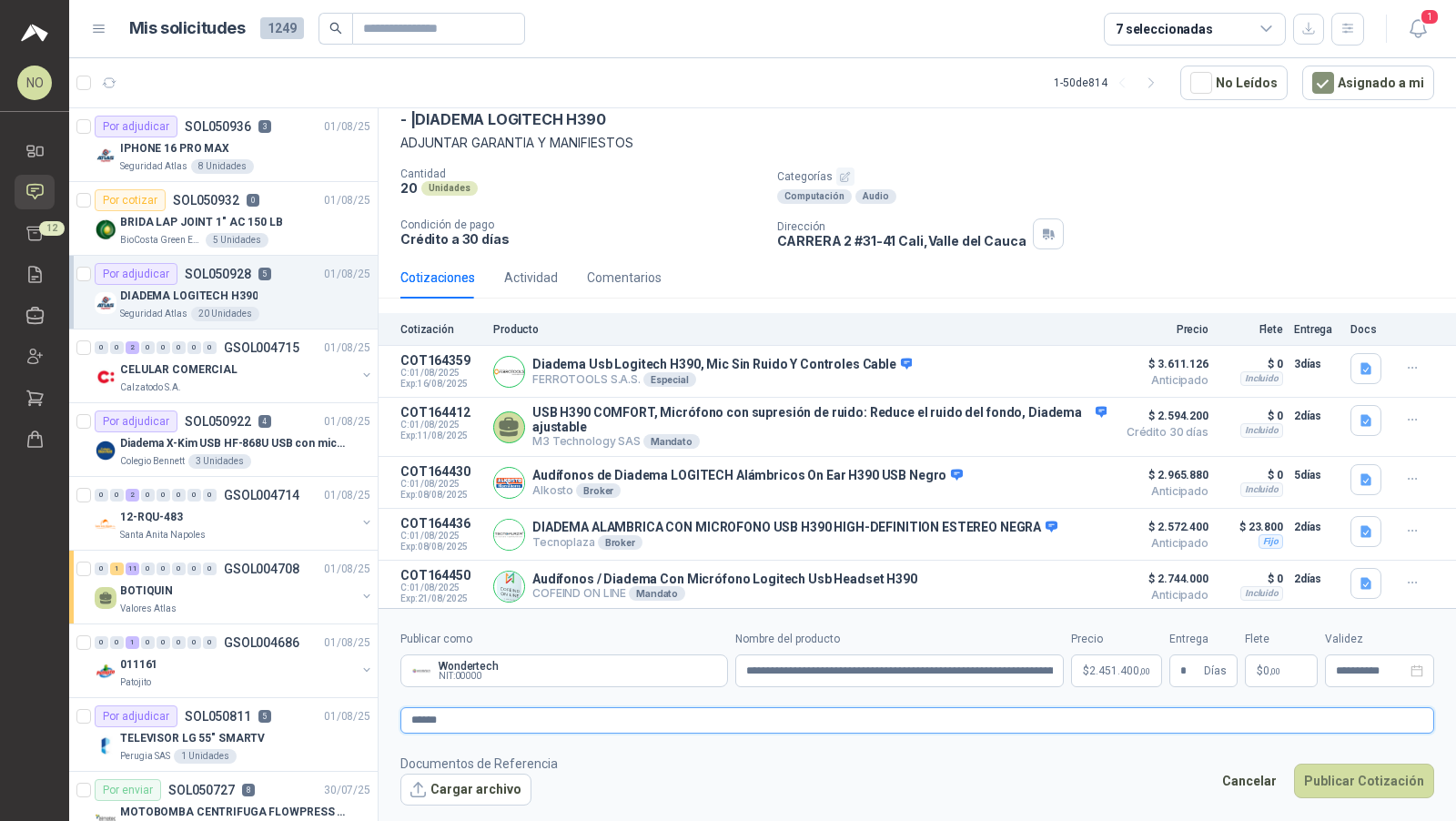 type 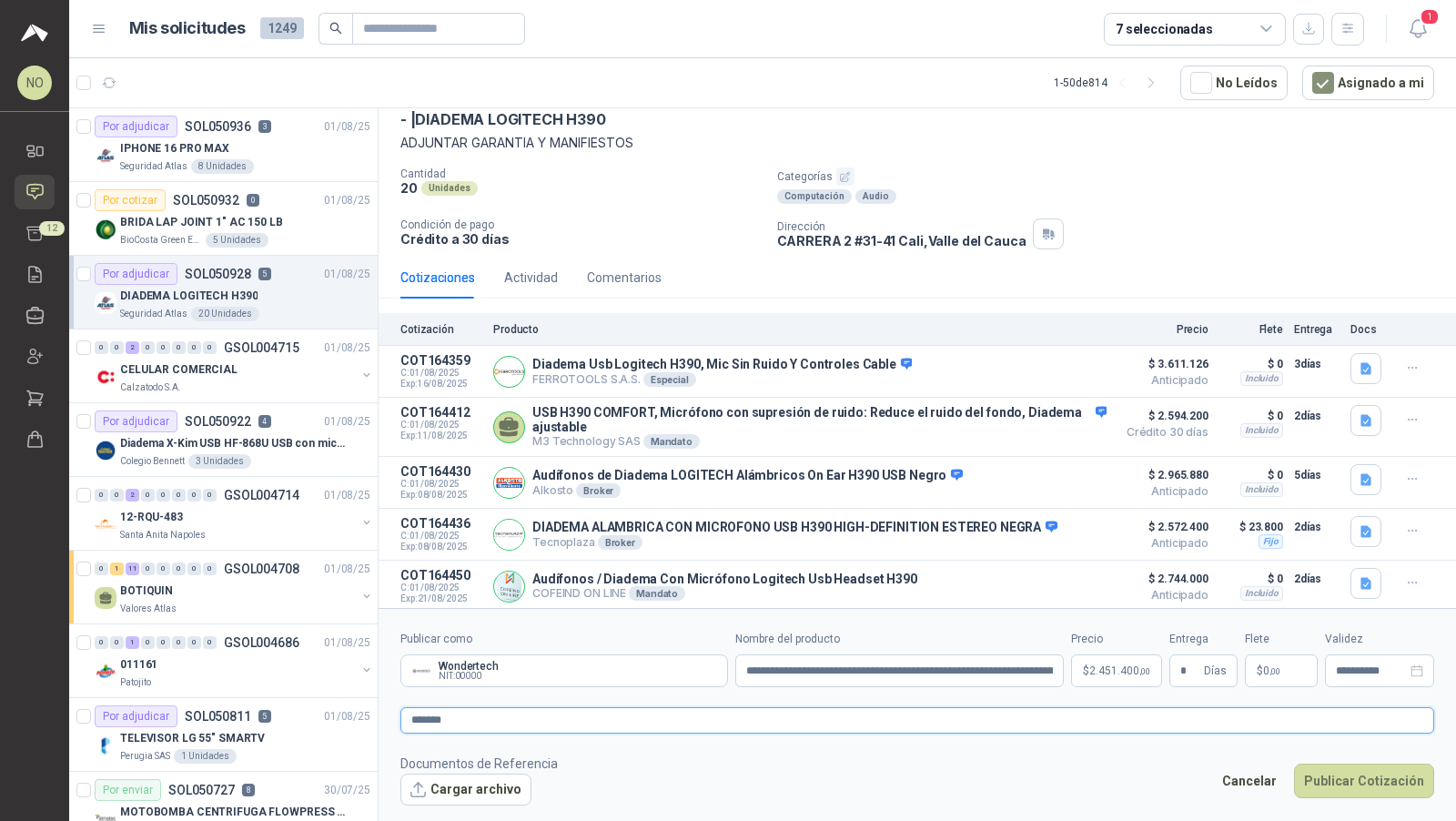 type 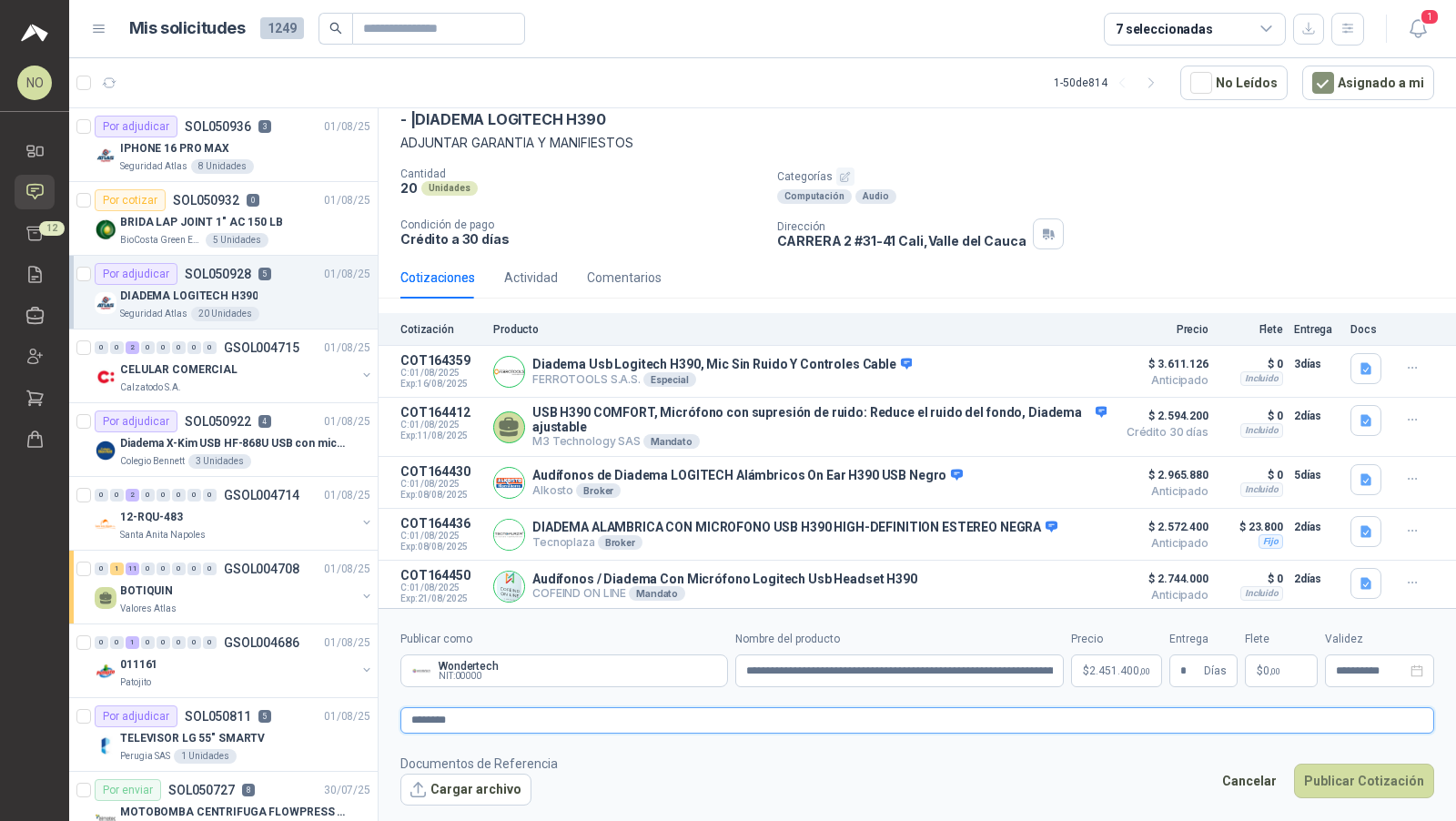 type 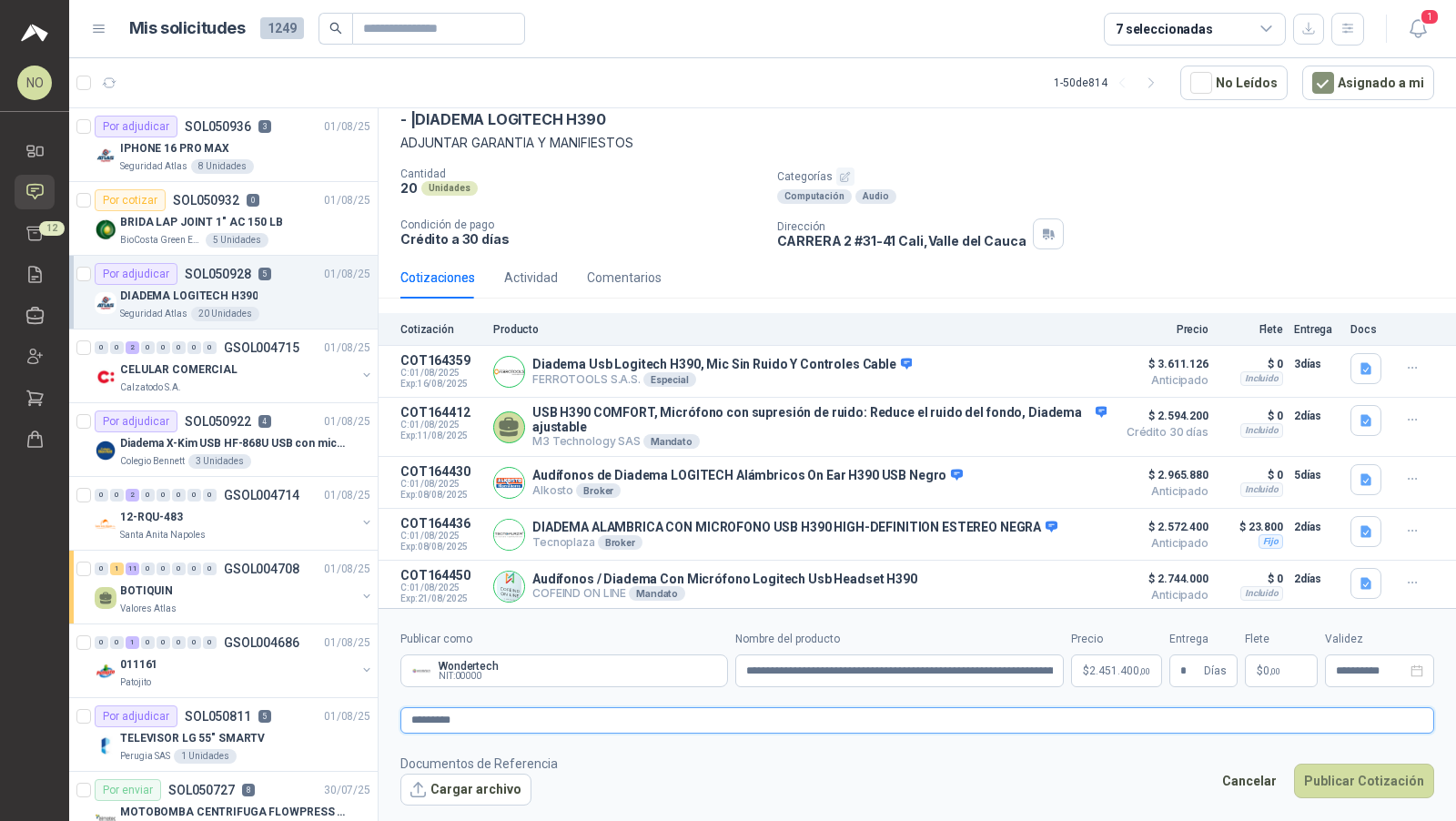 type 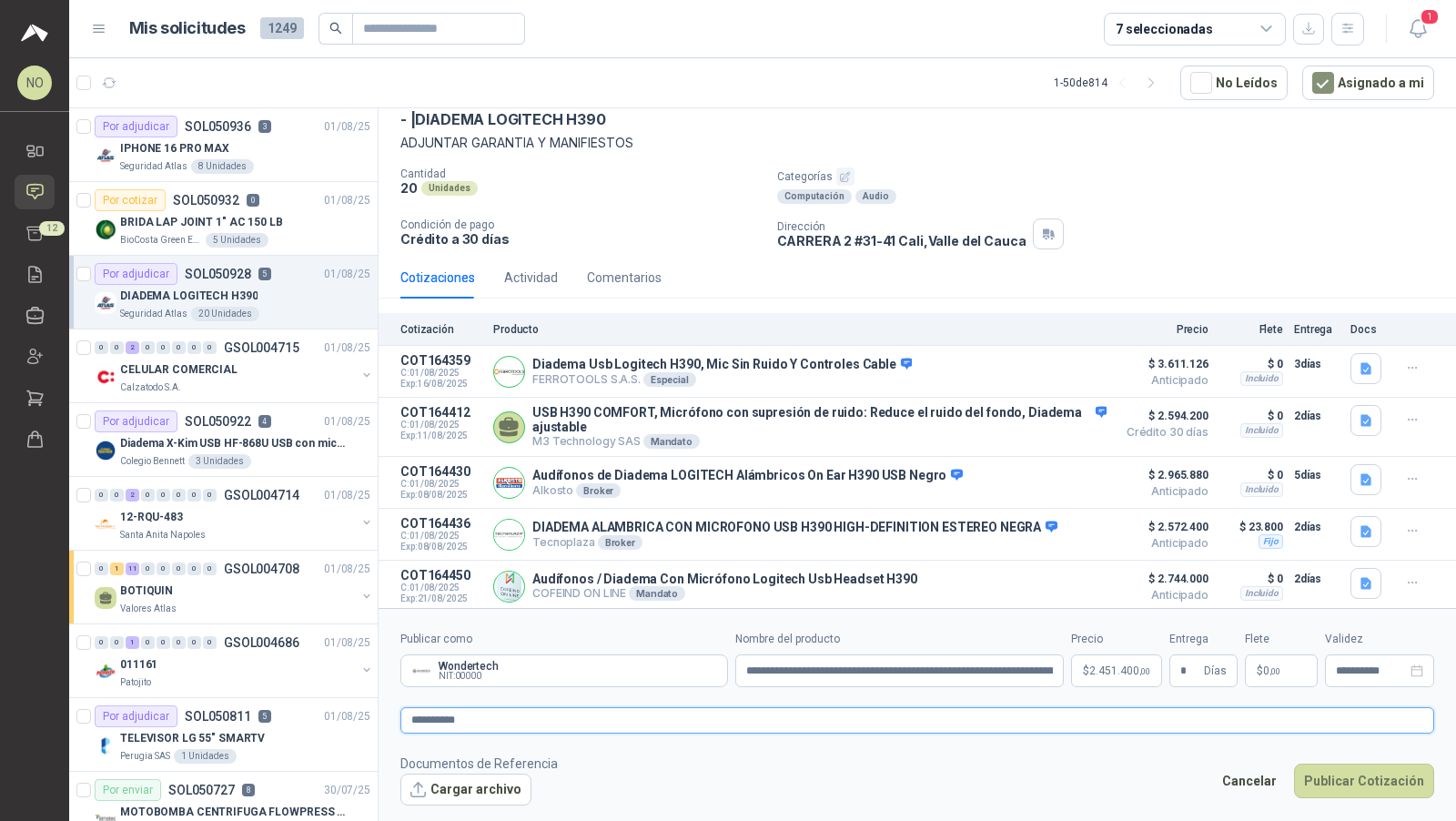 type 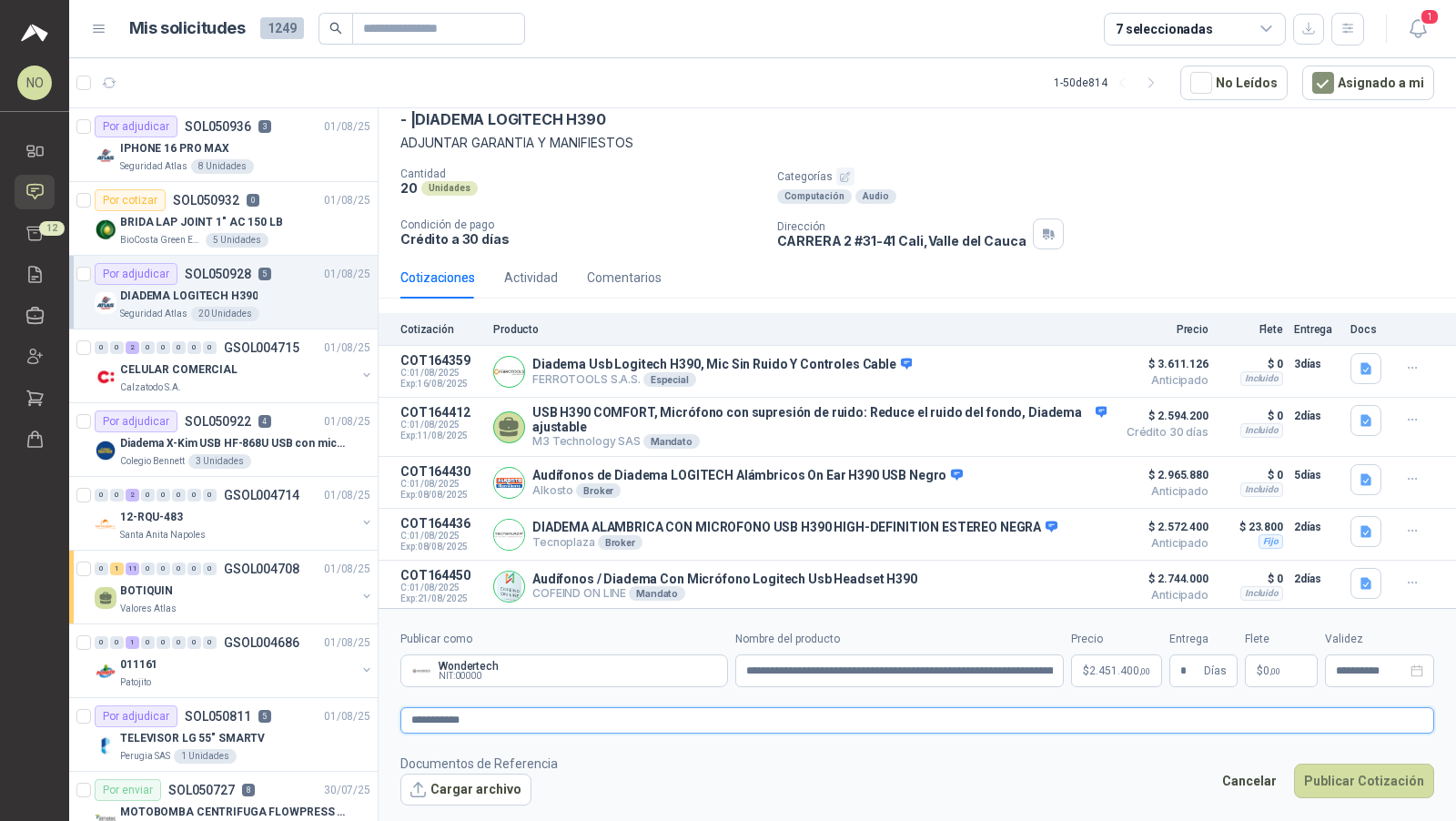 type 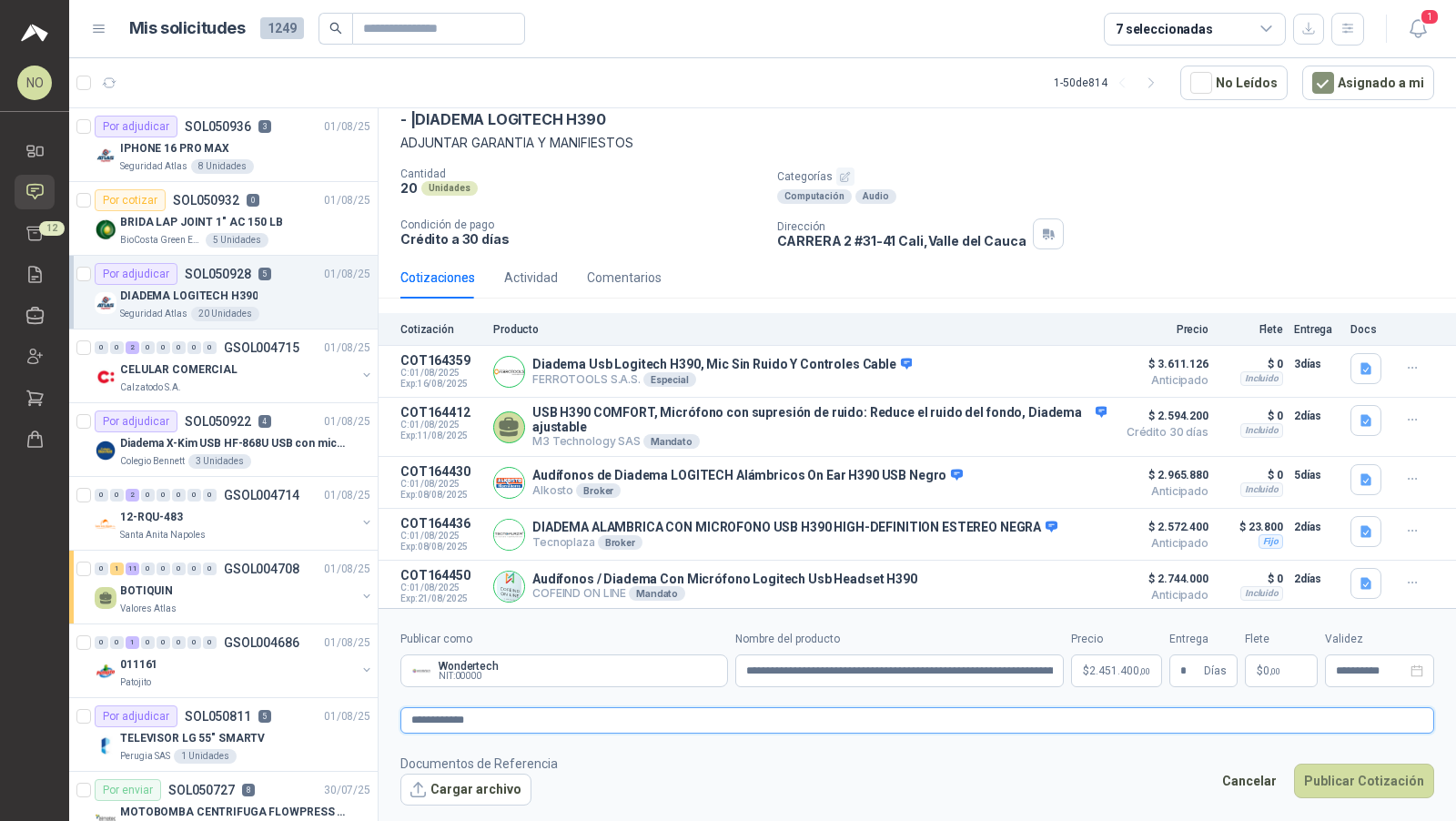 type 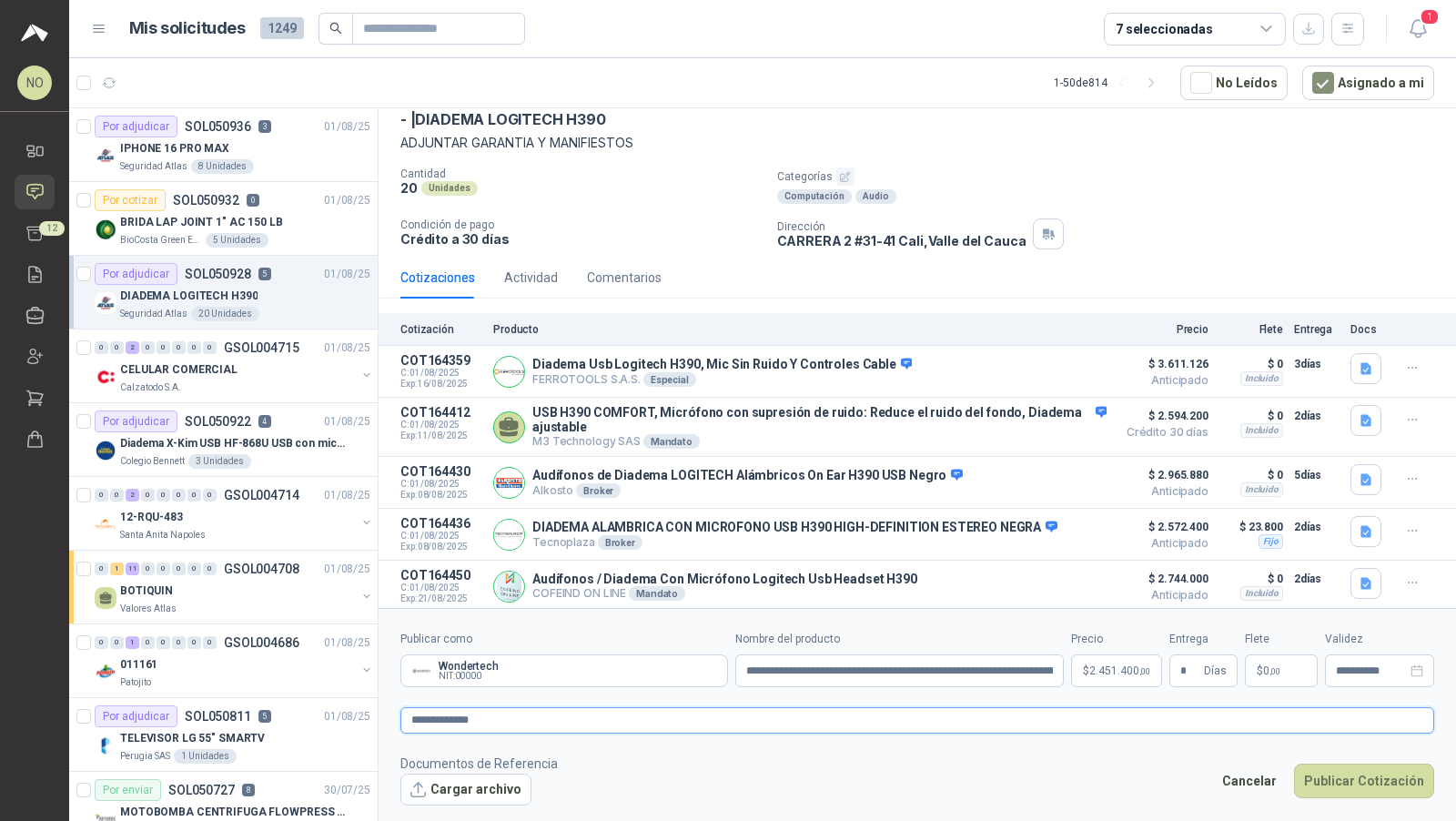 type 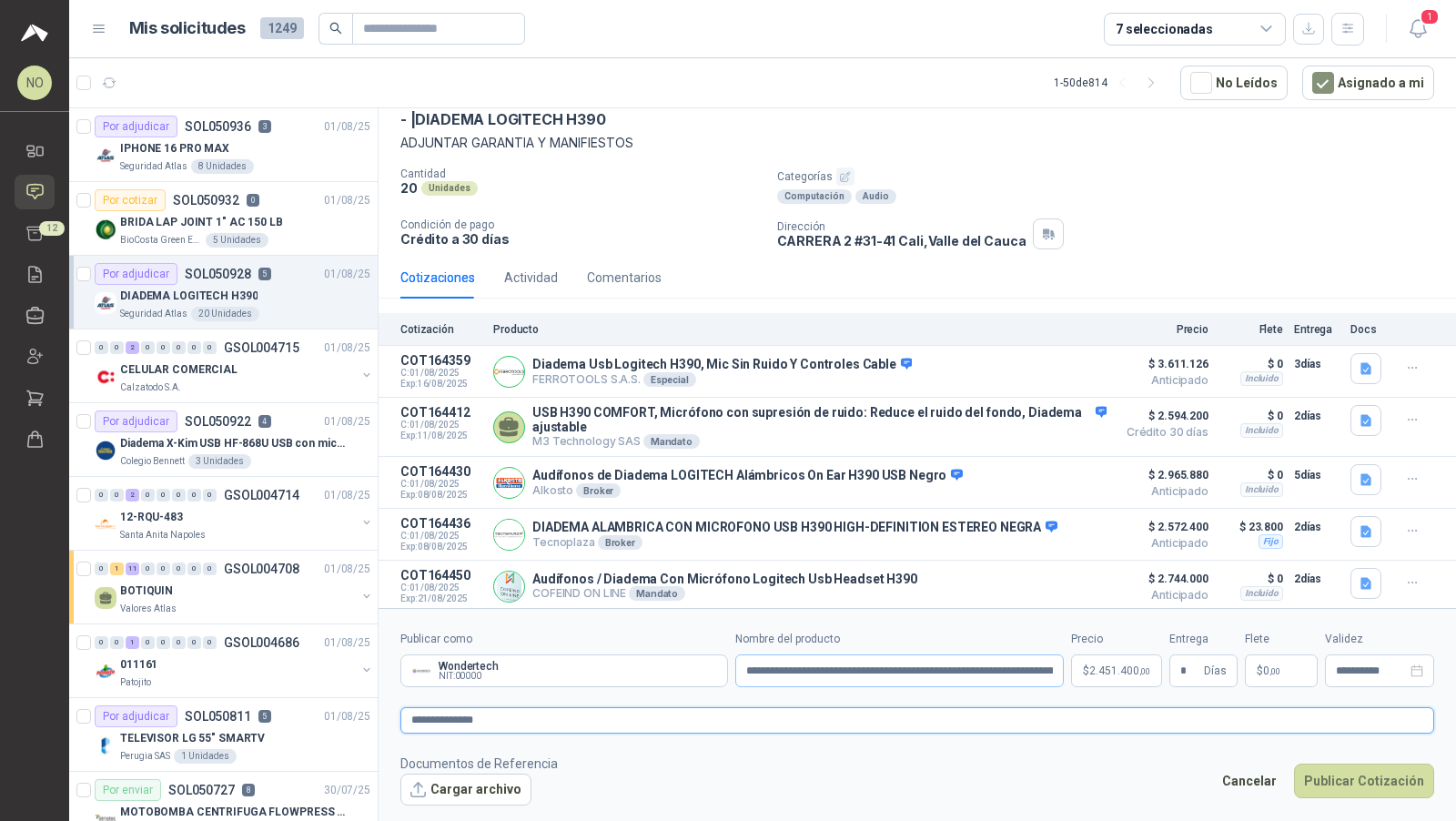 type on "**********" 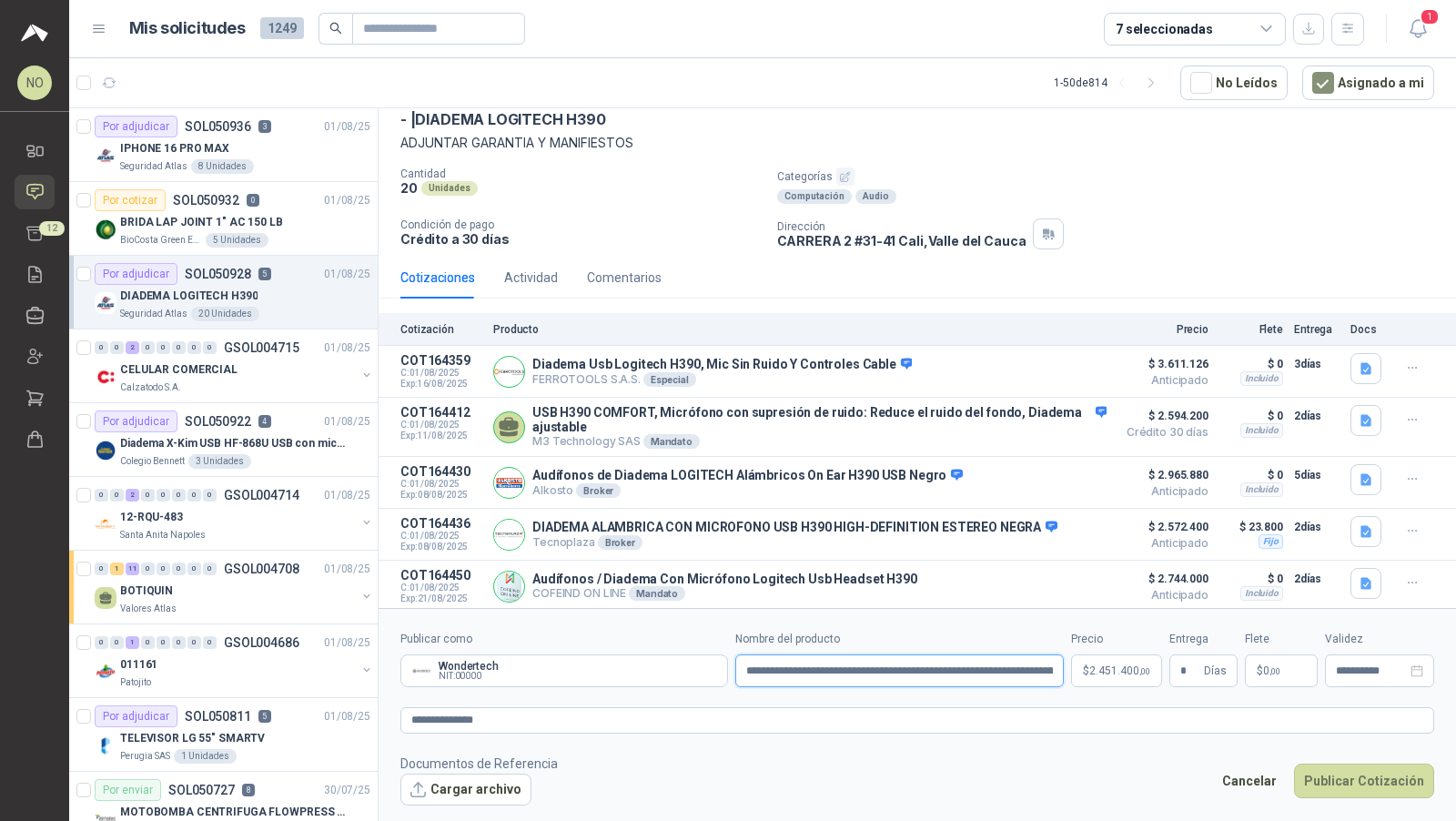 scroll, scrollTop: 0, scrollLeft: 81, axis: horizontal 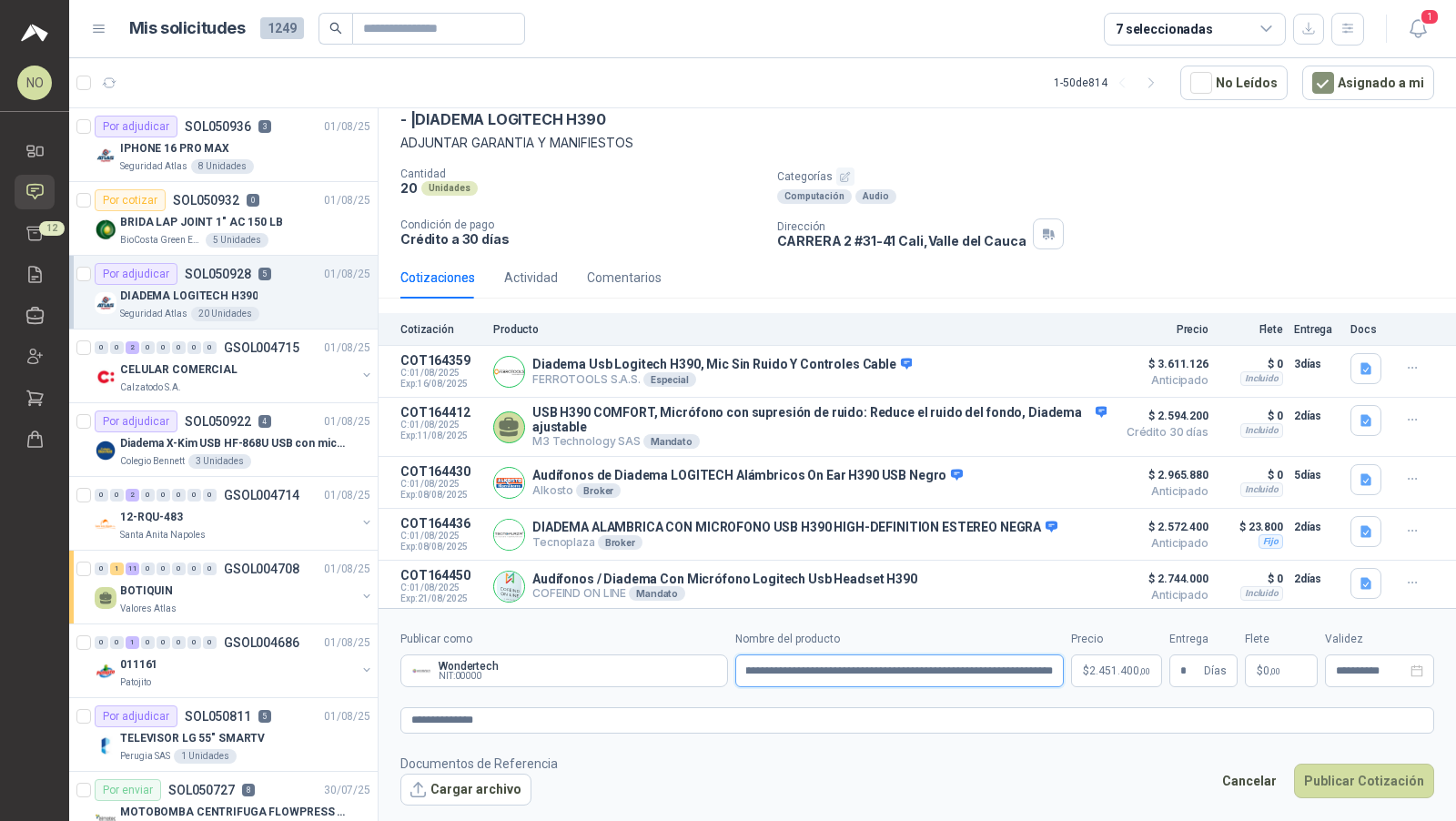 drag, startPoint x: 743, startPoint y: 674, endPoint x: 1057, endPoint y: 677, distance: 314.0143 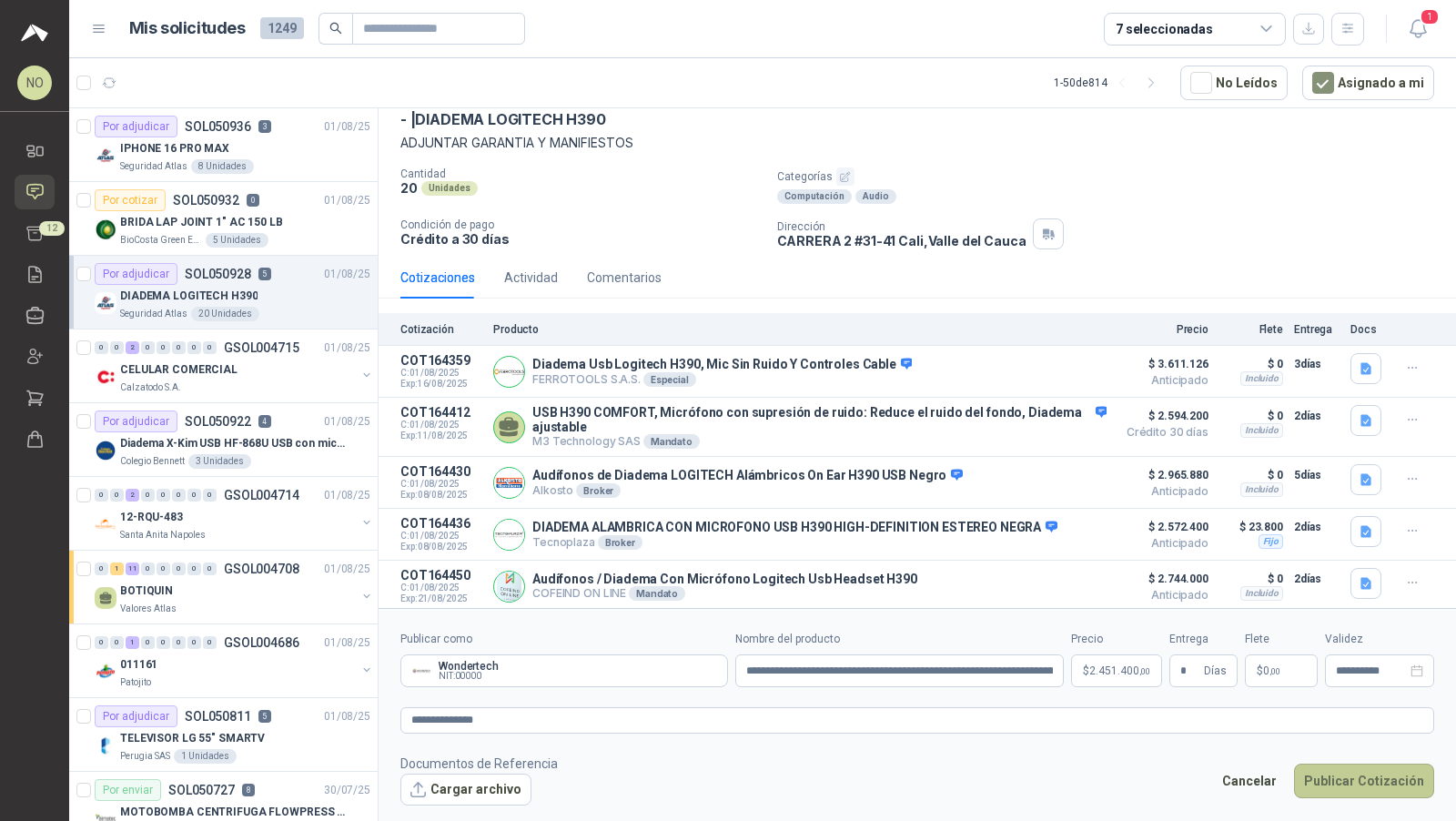 click on "Publicar Cotización" at bounding box center [1364, 781] 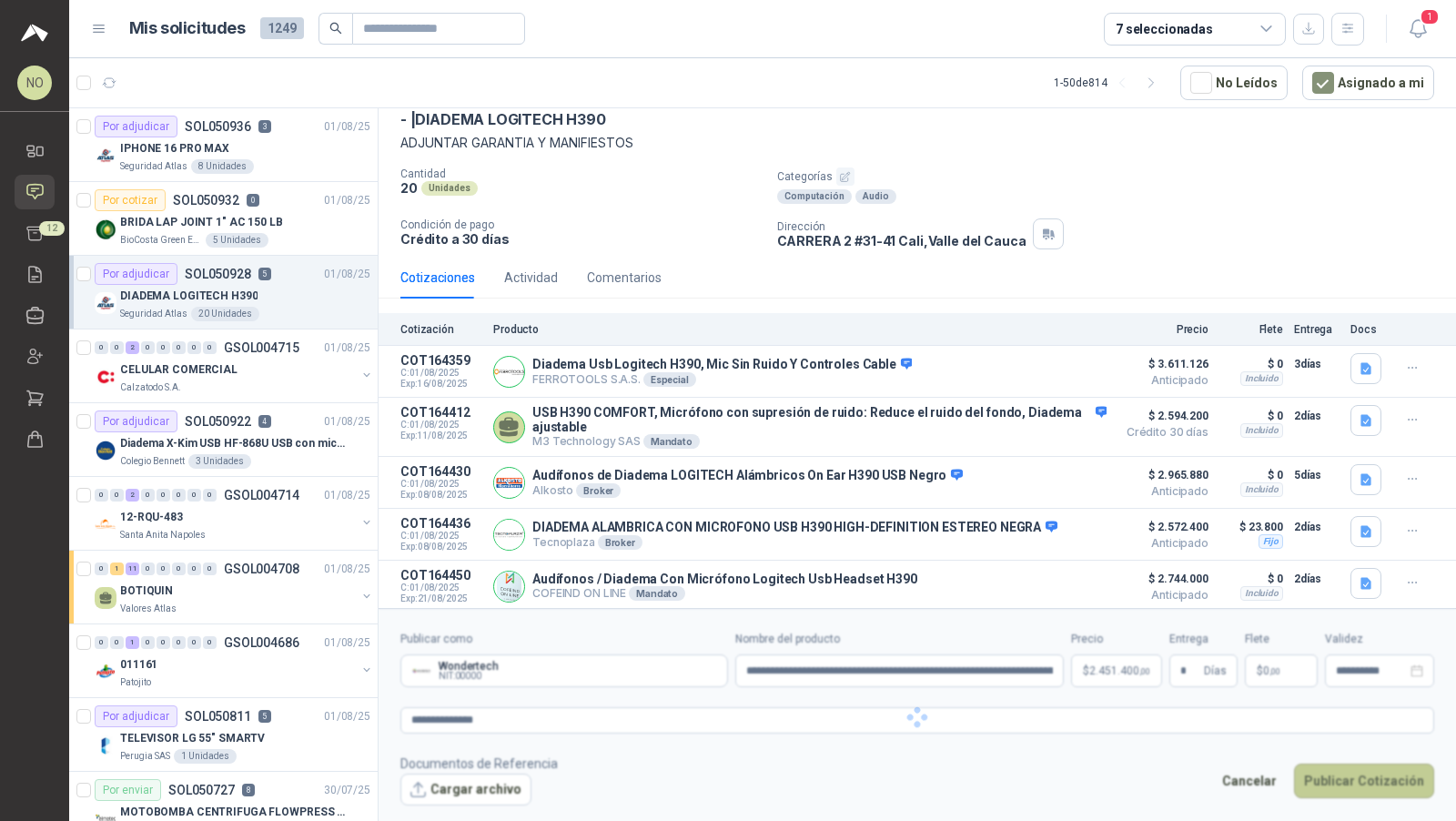 scroll, scrollTop: 0, scrollLeft: 0, axis: both 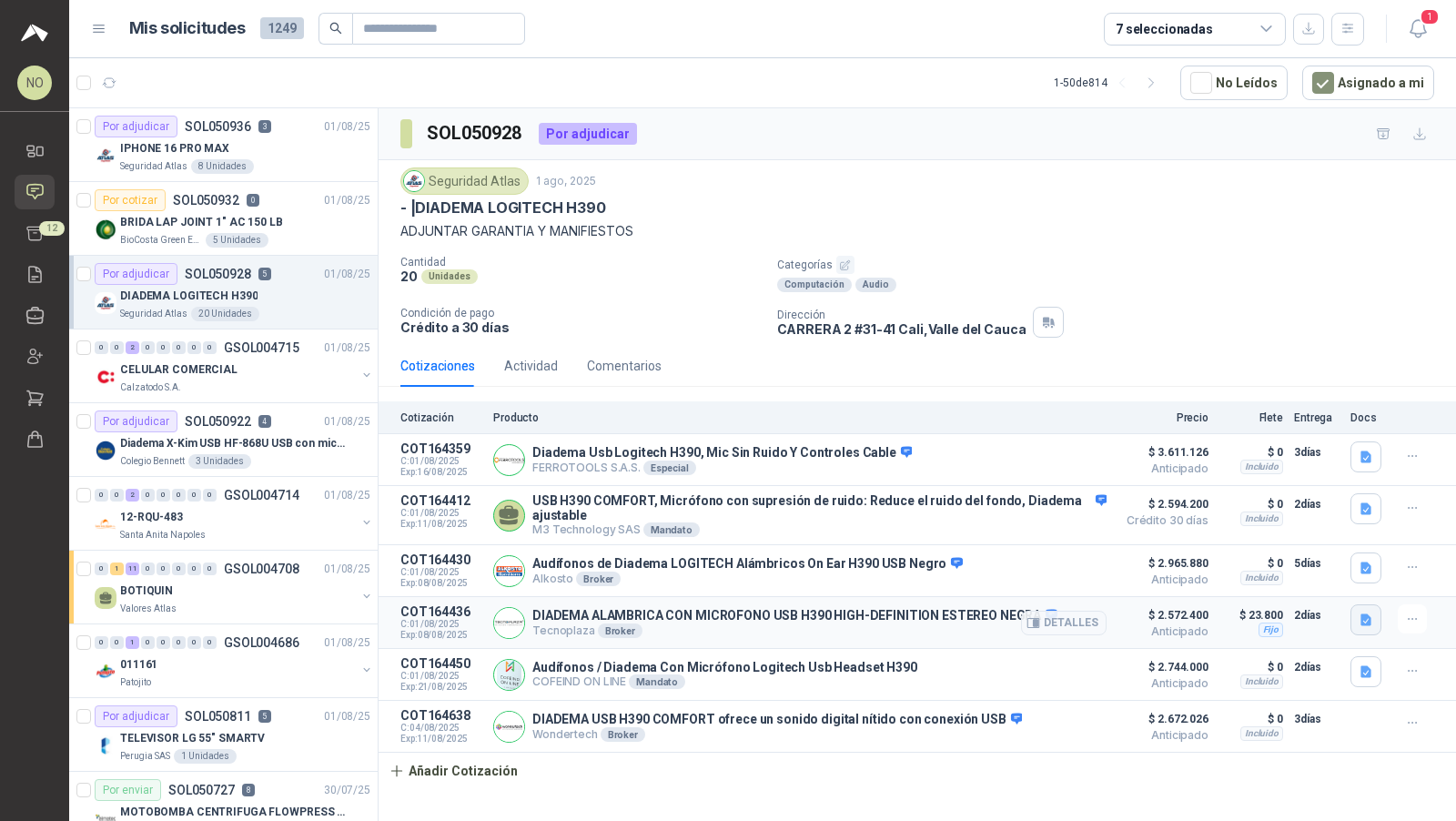 click 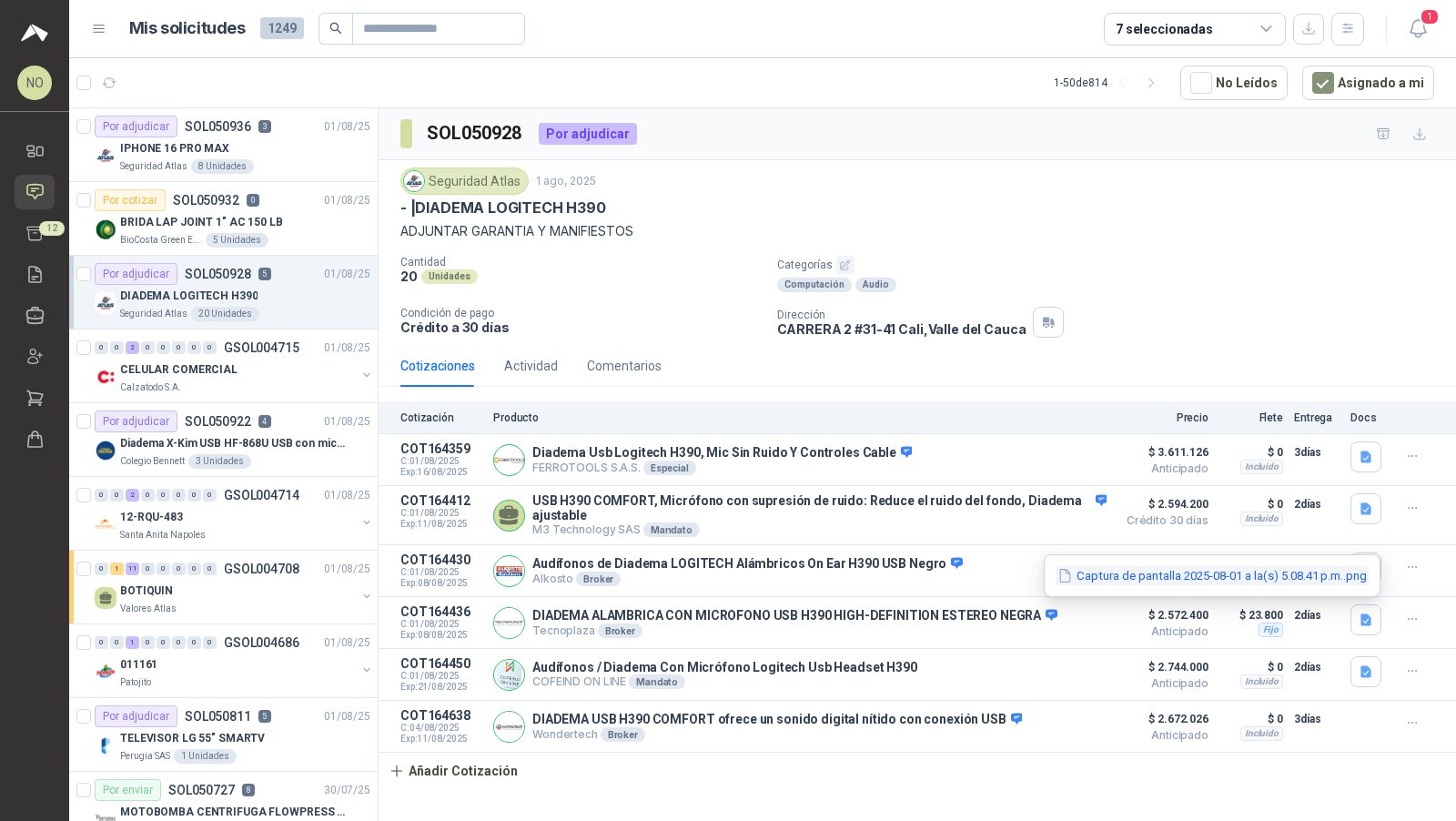 click on "Captura de pantalla 2025-08-01 a la(s) 5.08.41 p.m..png" at bounding box center [1212, 575] 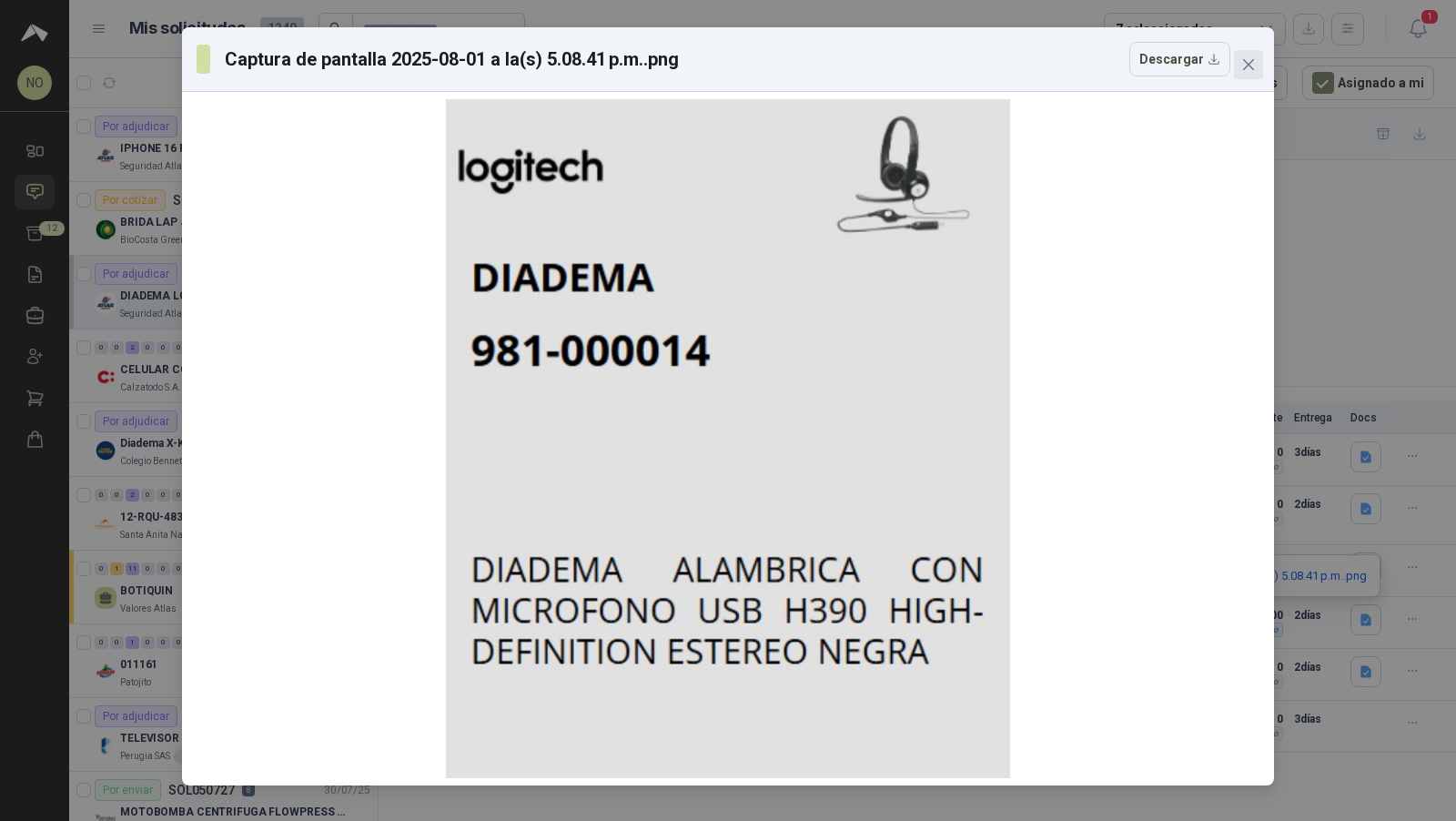 click 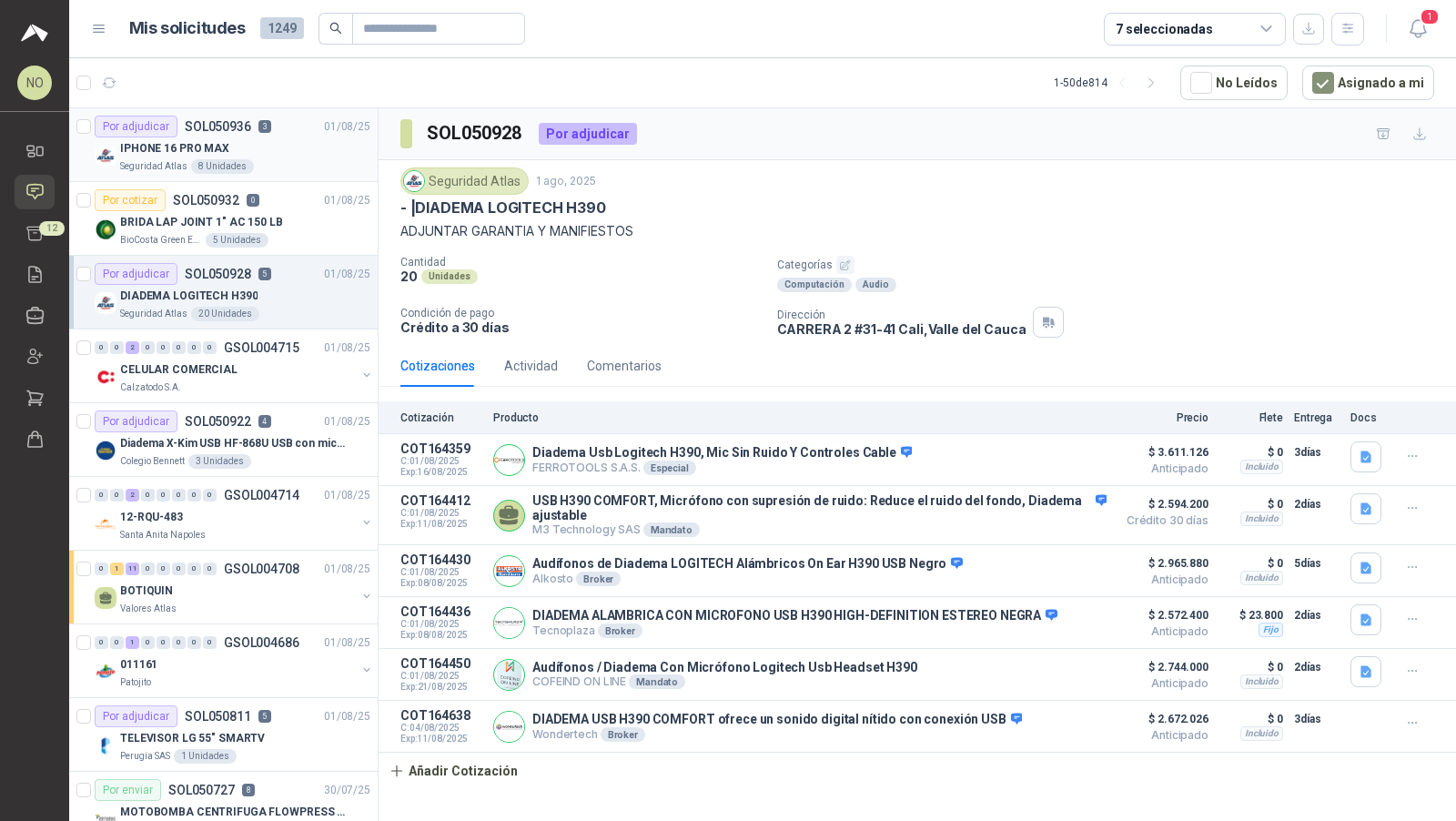 click on "IPHONE 16 PRO MAX" at bounding box center (245, 148) 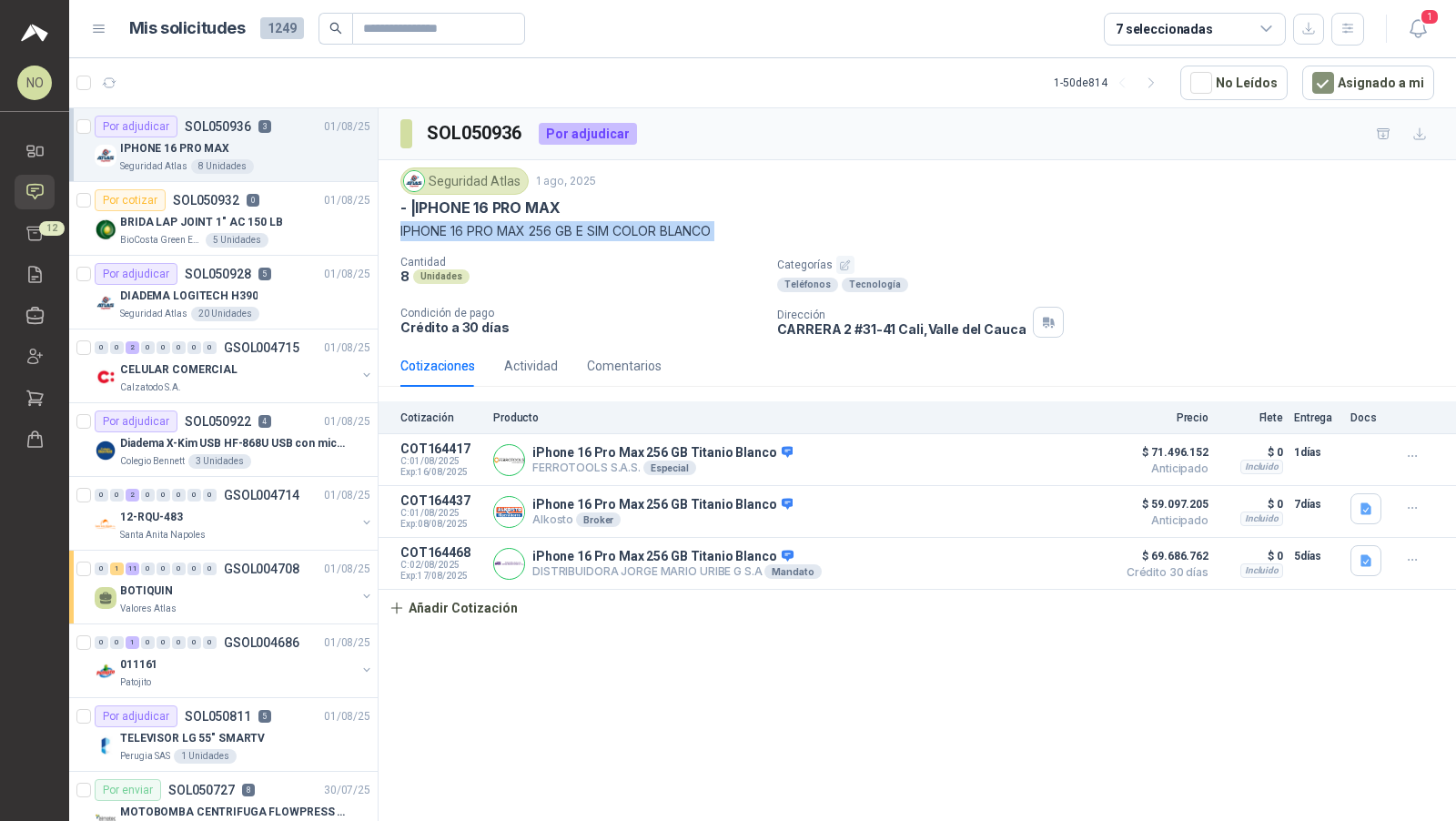 drag, startPoint x: 400, startPoint y: 222, endPoint x: 758, endPoint y: 249, distance: 359.01671 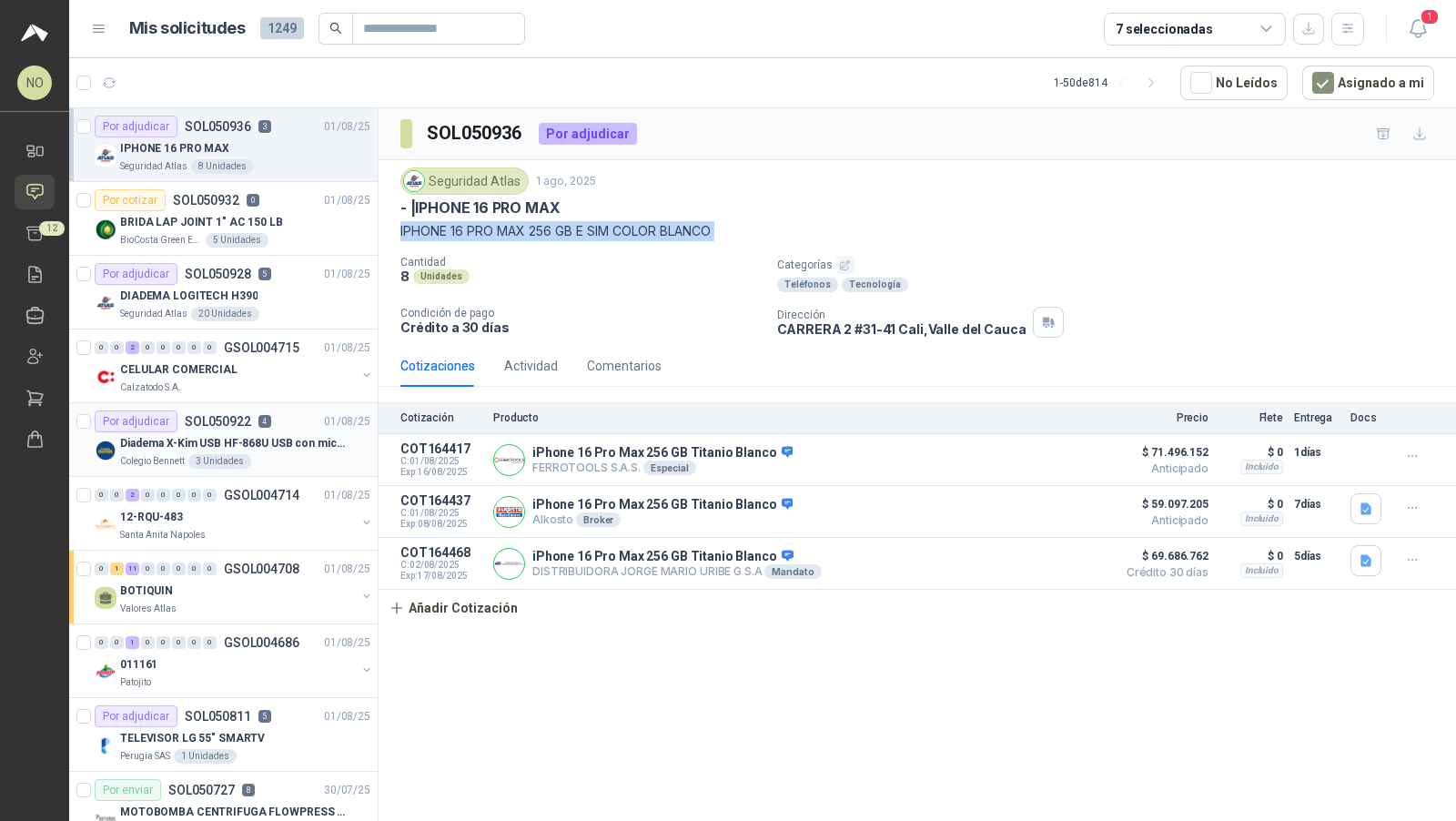 click on "Colegio Bennett 3   Unidades" at bounding box center [245, 461] 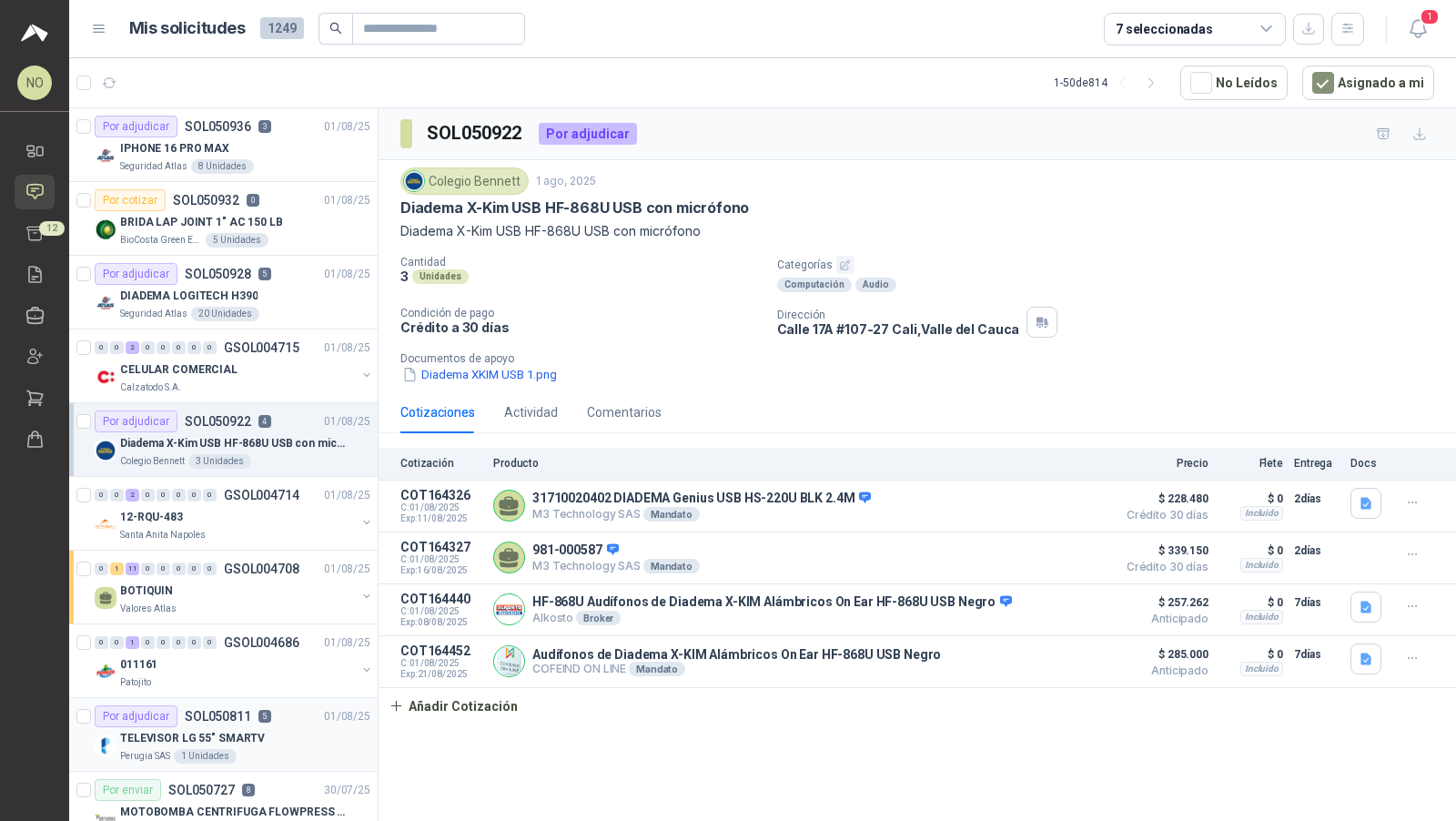 click on "Por adjudicar SOL050811 5" at bounding box center (183, 716) 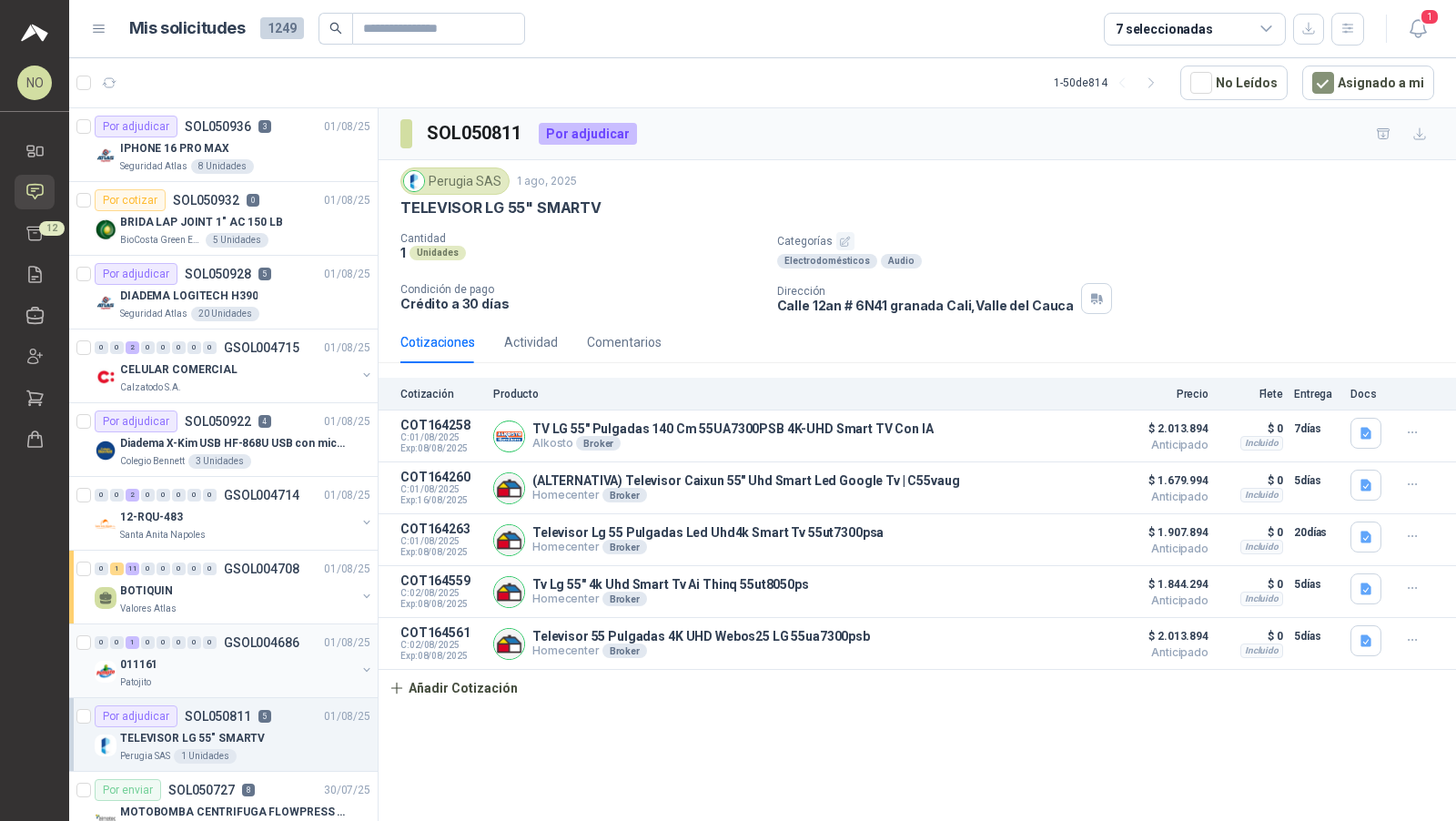 click on "011161" at bounding box center (238, 664) 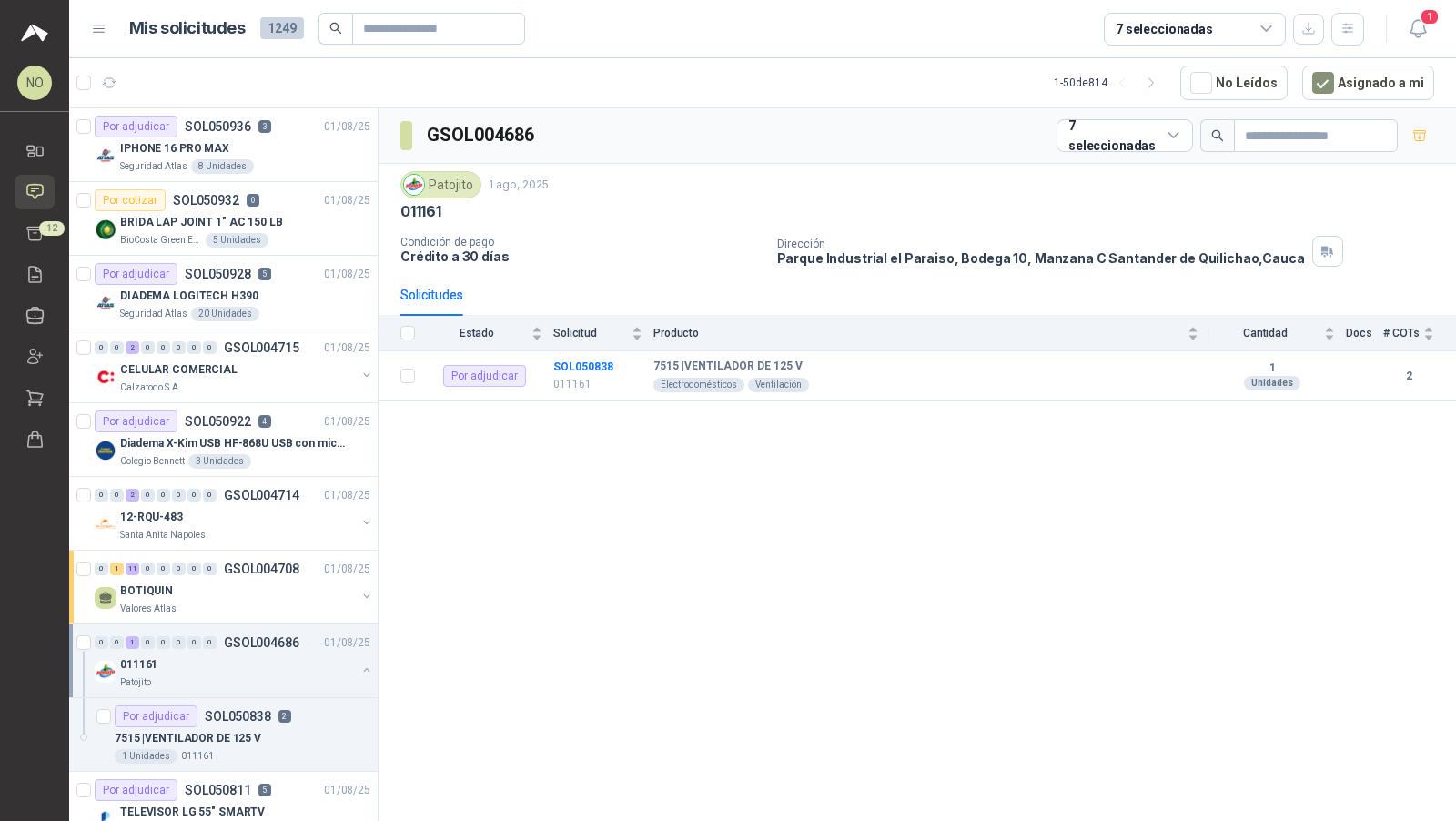 scroll, scrollTop: 58, scrollLeft: 0, axis: vertical 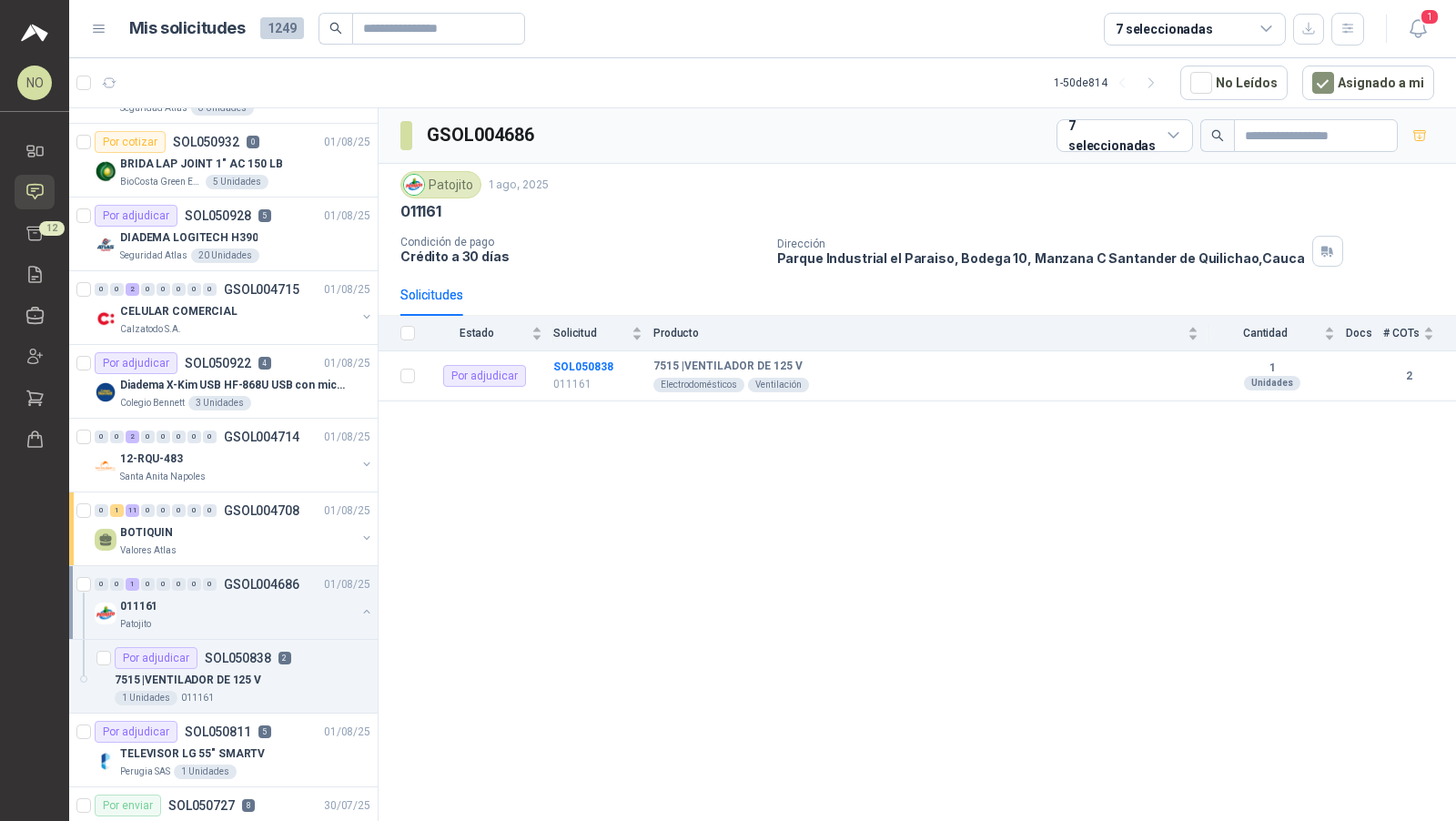 click on "SOL050838" at bounding box center (238, 658) 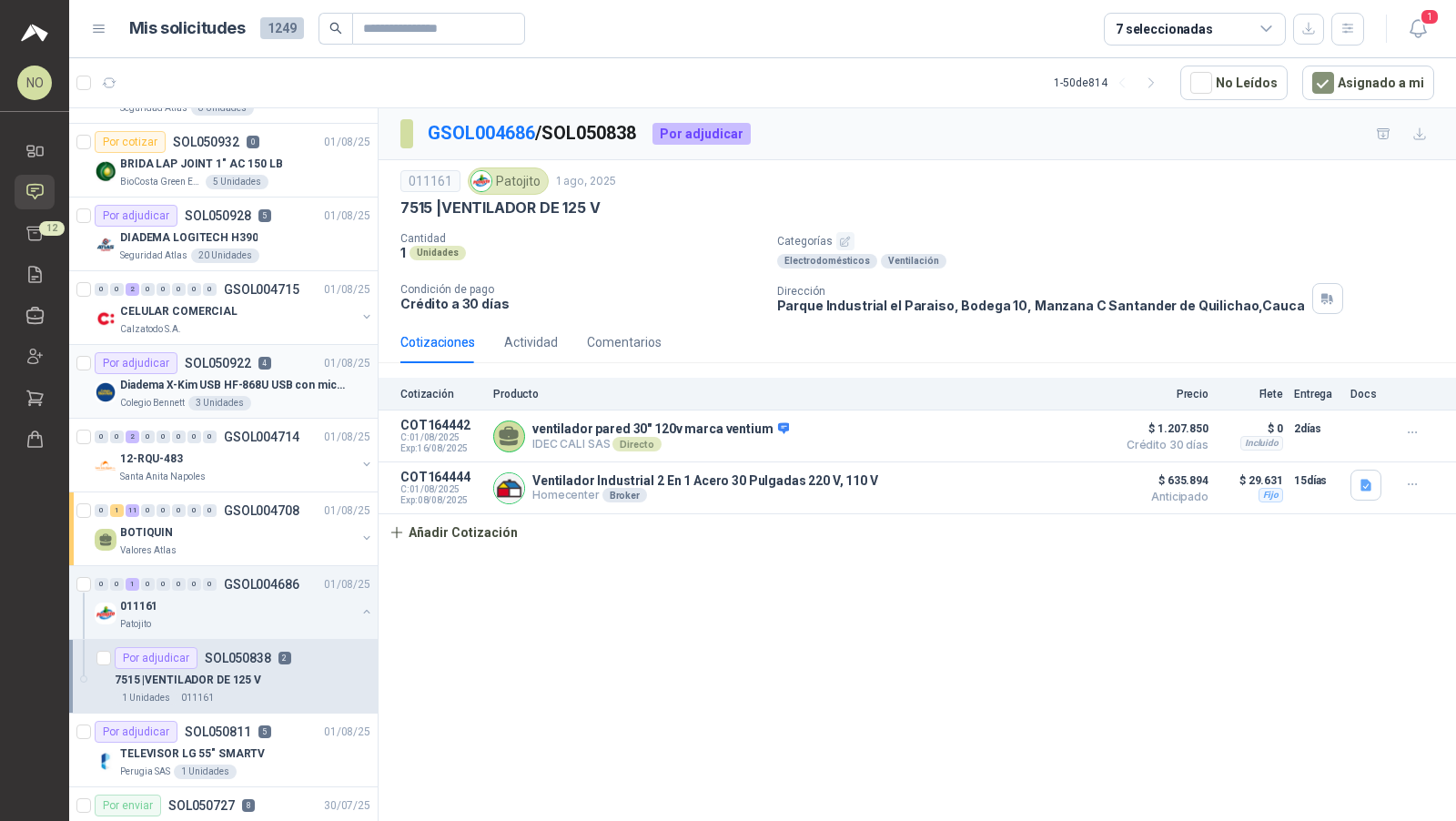 scroll, scrollTop: 0, scrollLeft: 0, axis: both 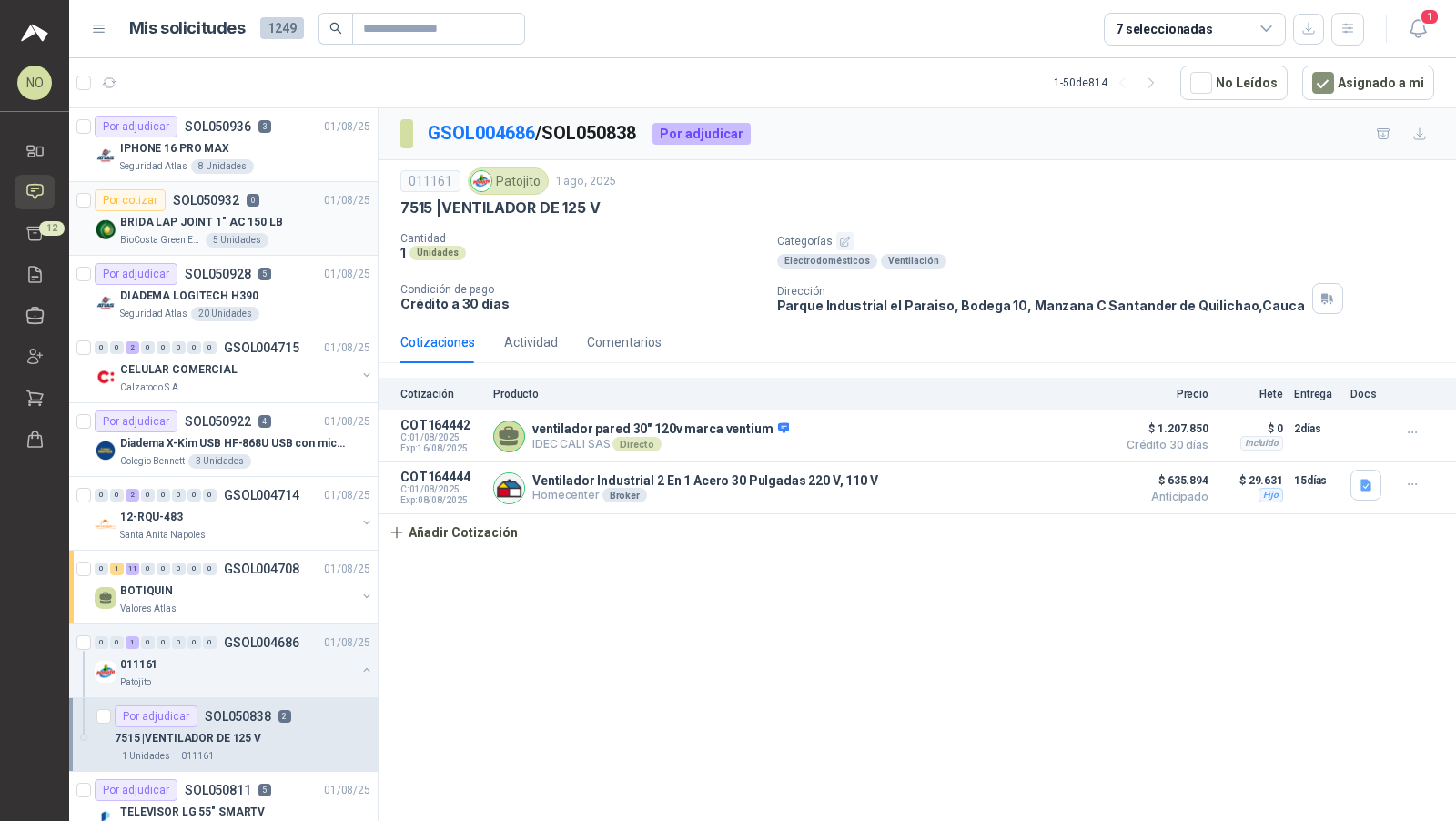 click on "BRIDA LAP JOINT 1" AC 150 LB" at bounding box center (201, 222) 